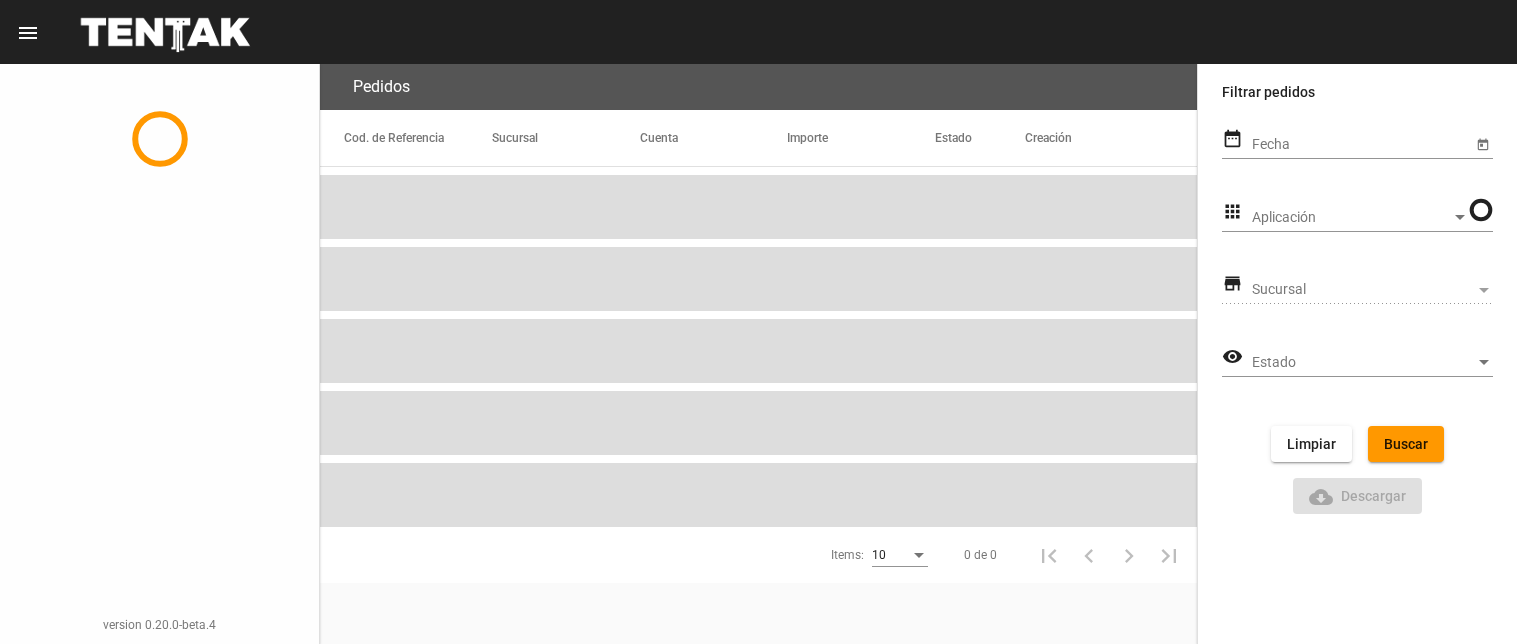 scroll, scrollTop: 0, scrollLeft: 0, axis: both 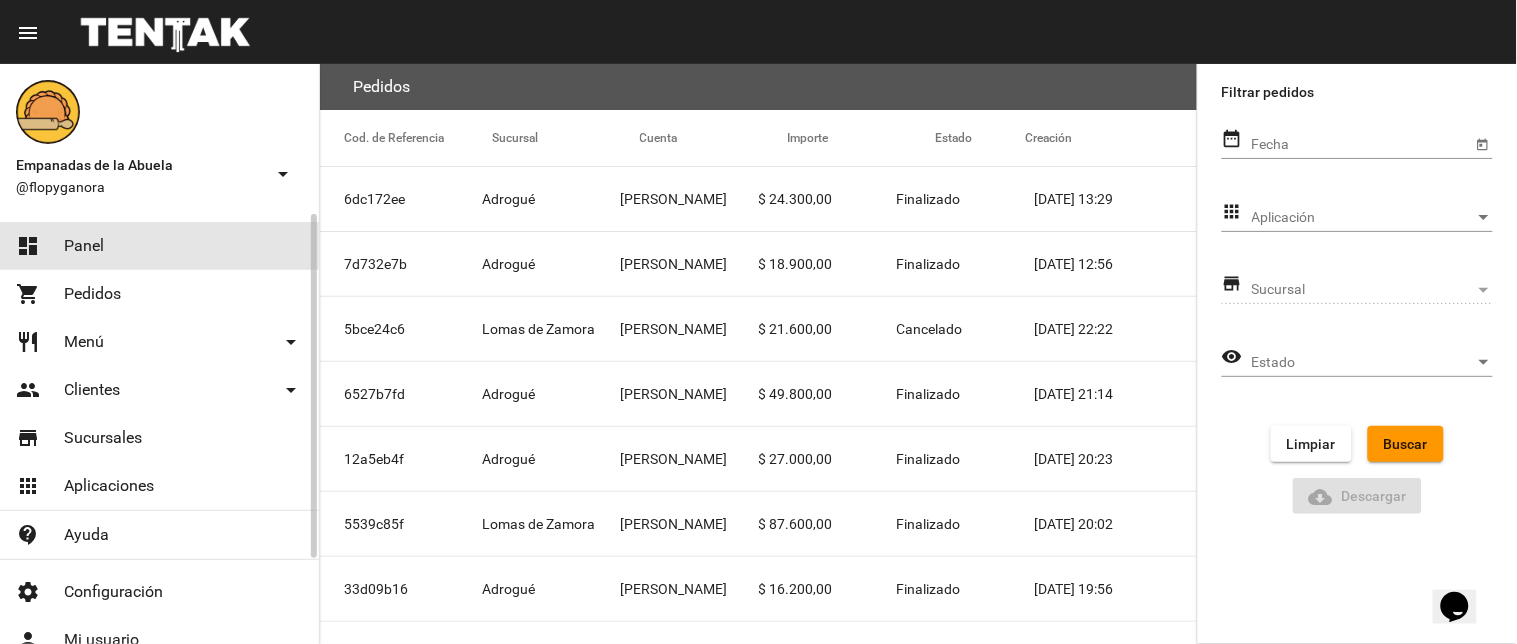 click on "dashboard Panel" 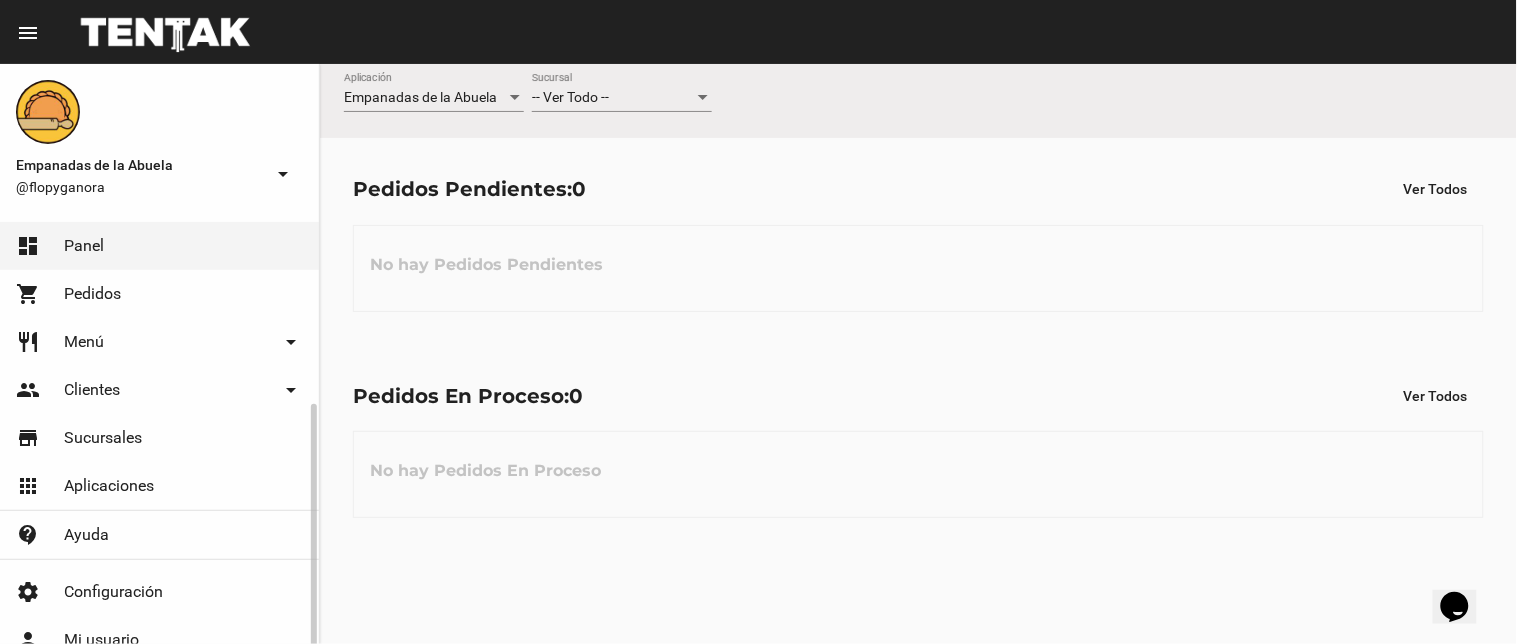 scroll, scrollTop: 105, scrollLeft: 0, axis: vertical 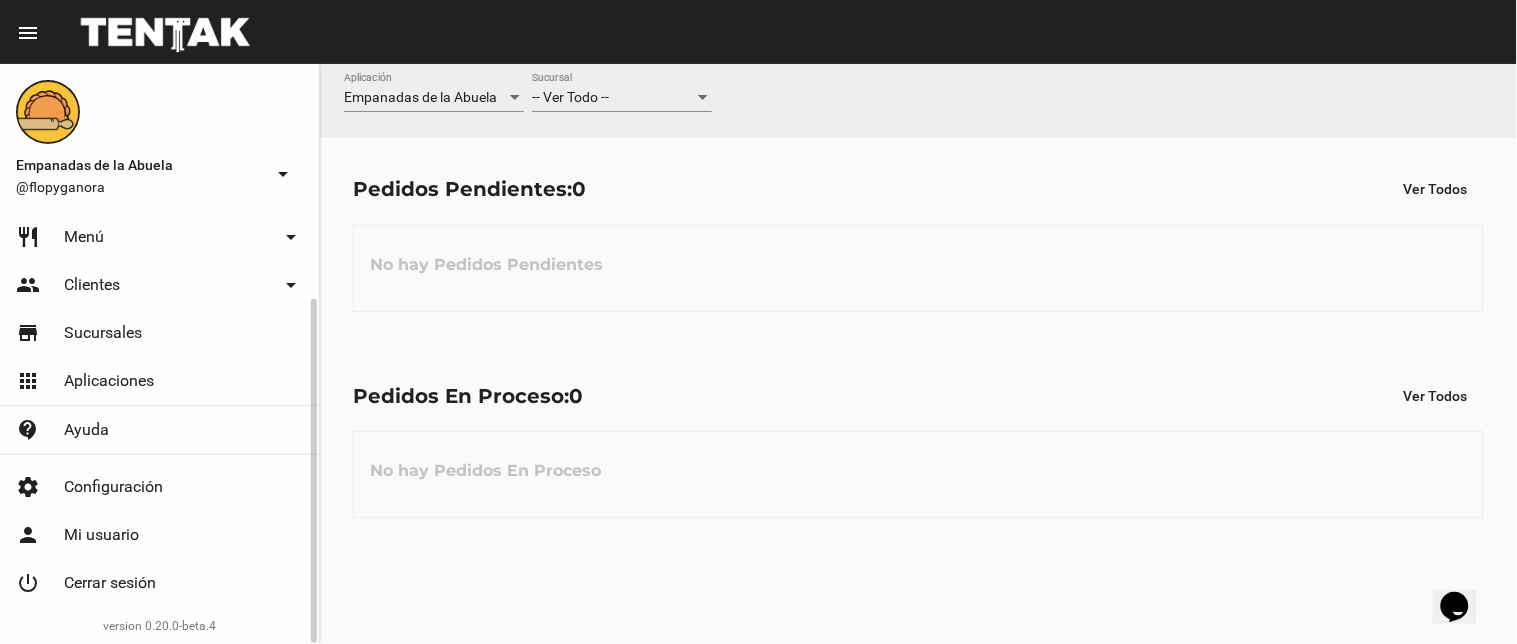 click on "power_settings_new Cerrar sesión" 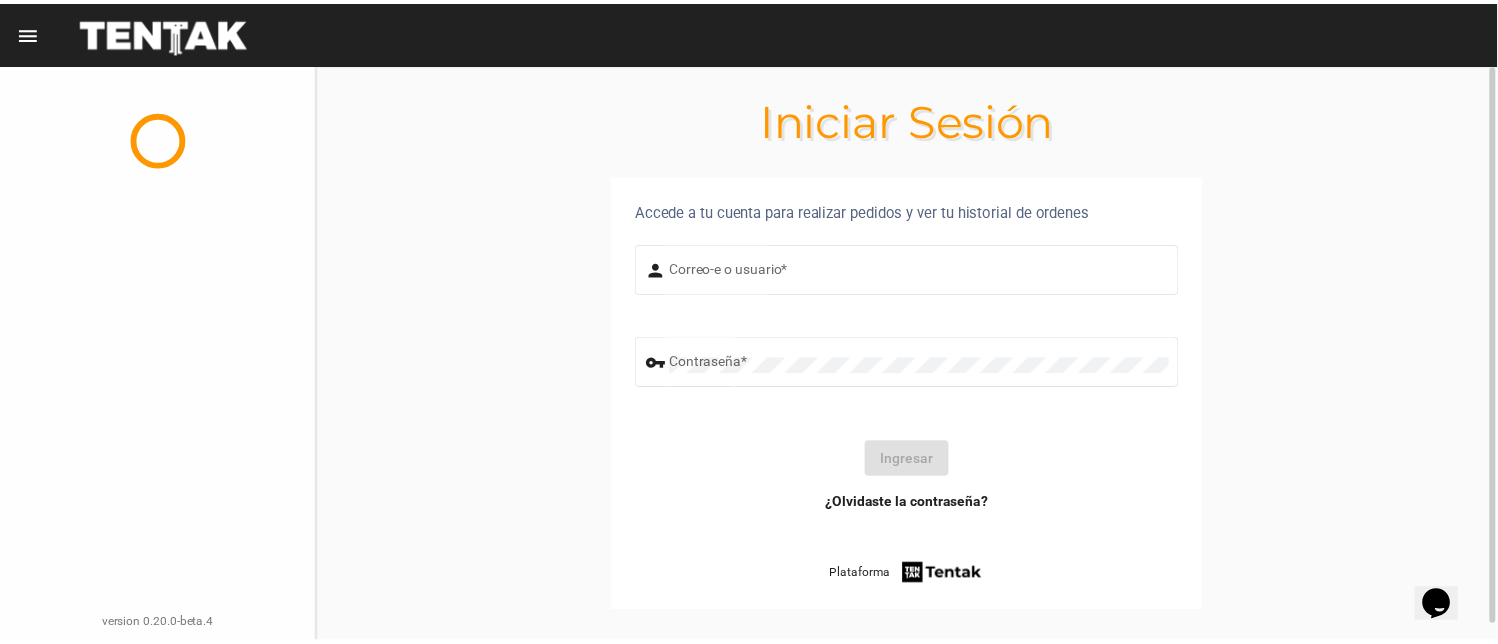 scroll, scrollTop: 0, scrollLeft: 0, axis: both 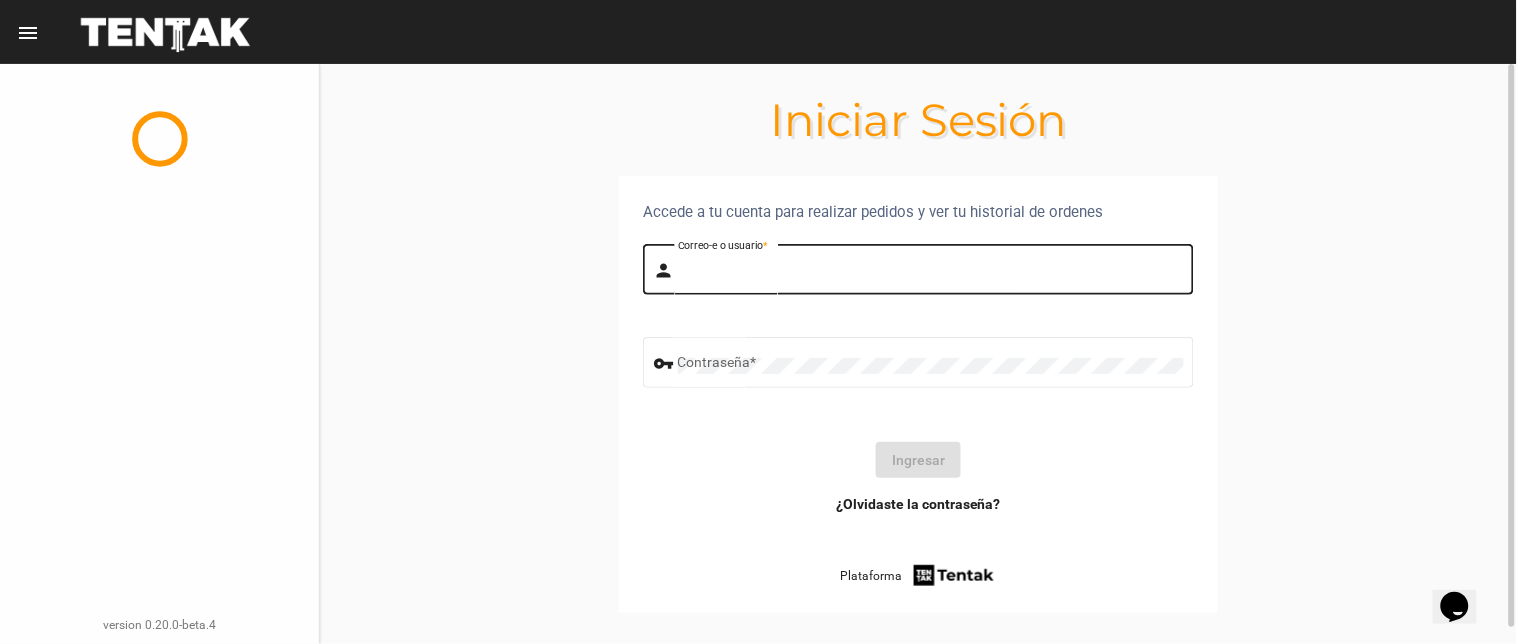 click on "Correo-e o usuario  *" at bounding box center [931, 273] 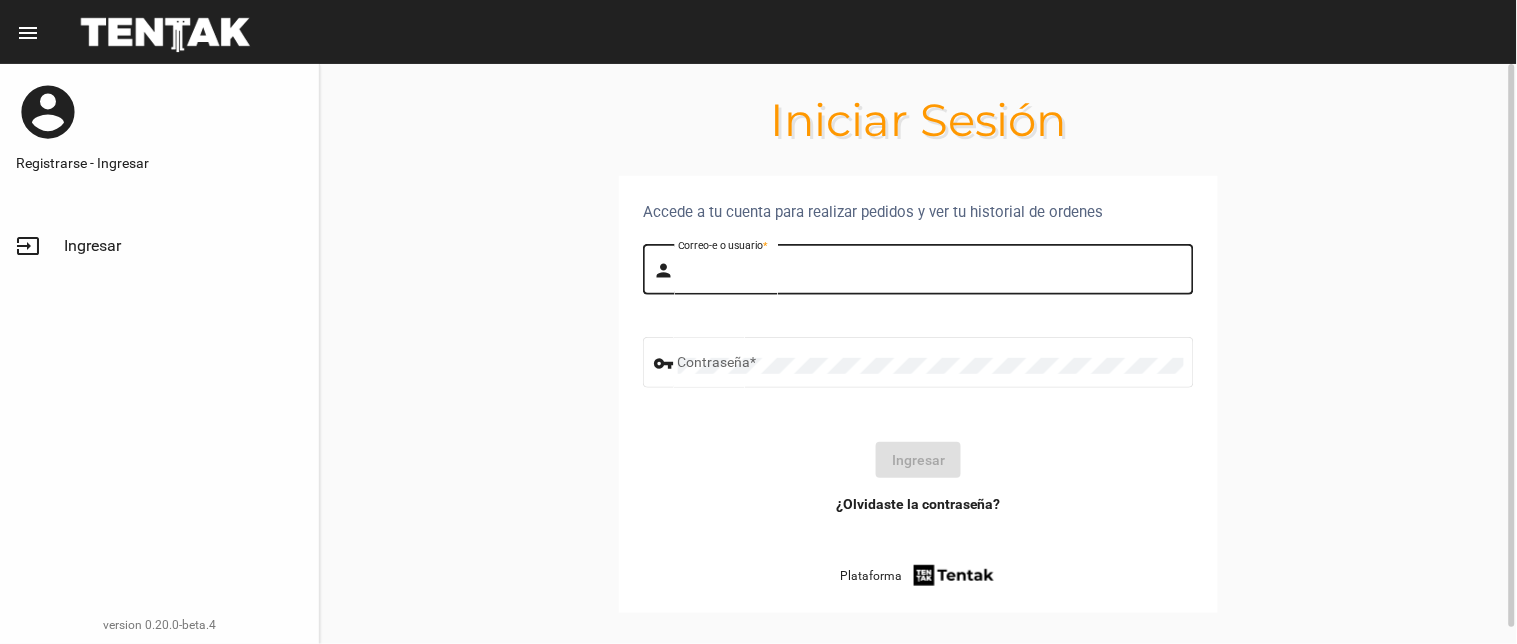 type on "BELEN" 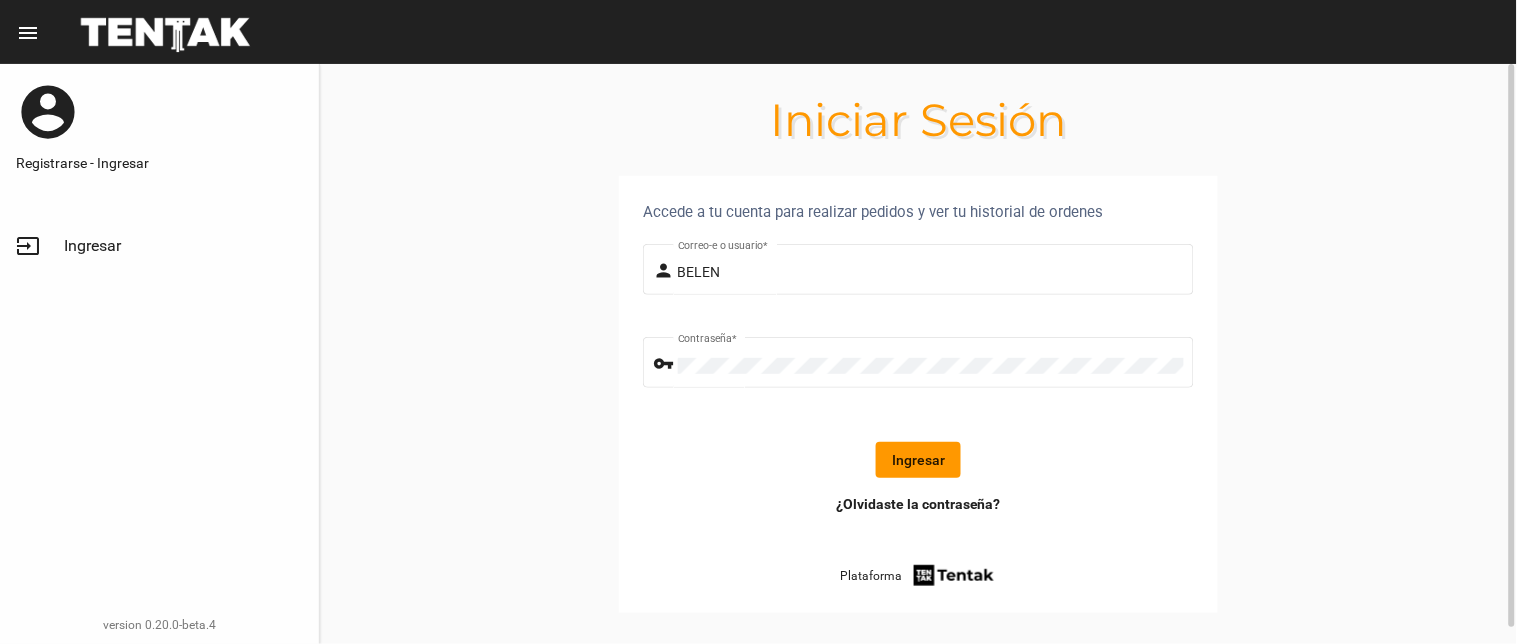 drag, startPoint x: 957, startPoint y: 450, endPoint x: 937, endPoint y: 456, distance: 20.880613 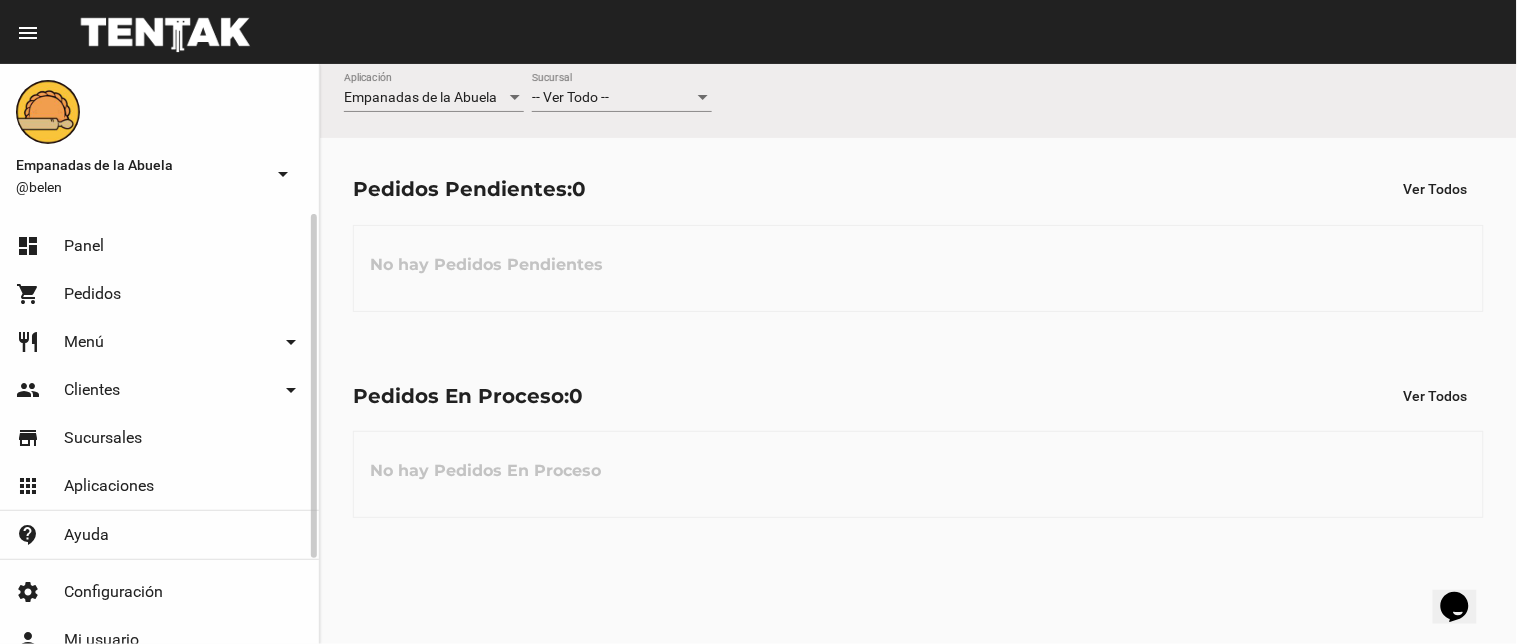 click on "-- Ver Todo -- Sucursal" 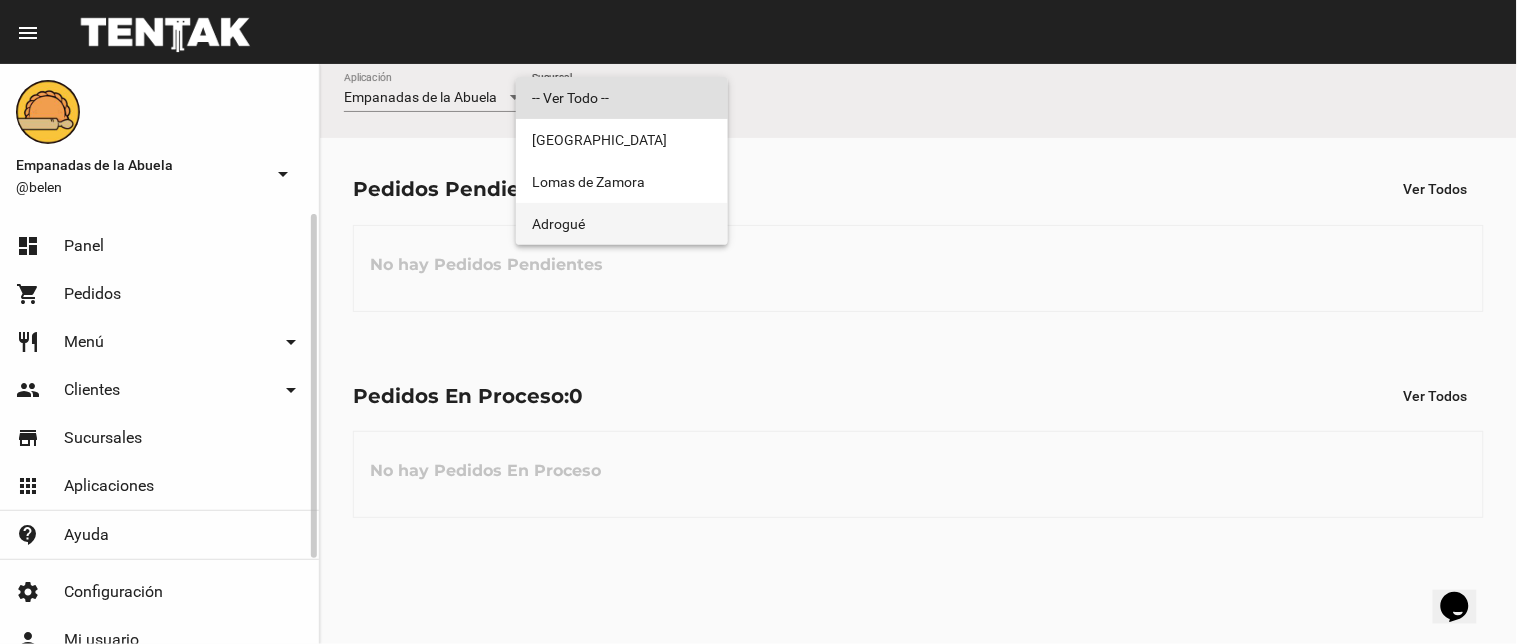 click on "Adrogué" at bounding box center [622, 224] 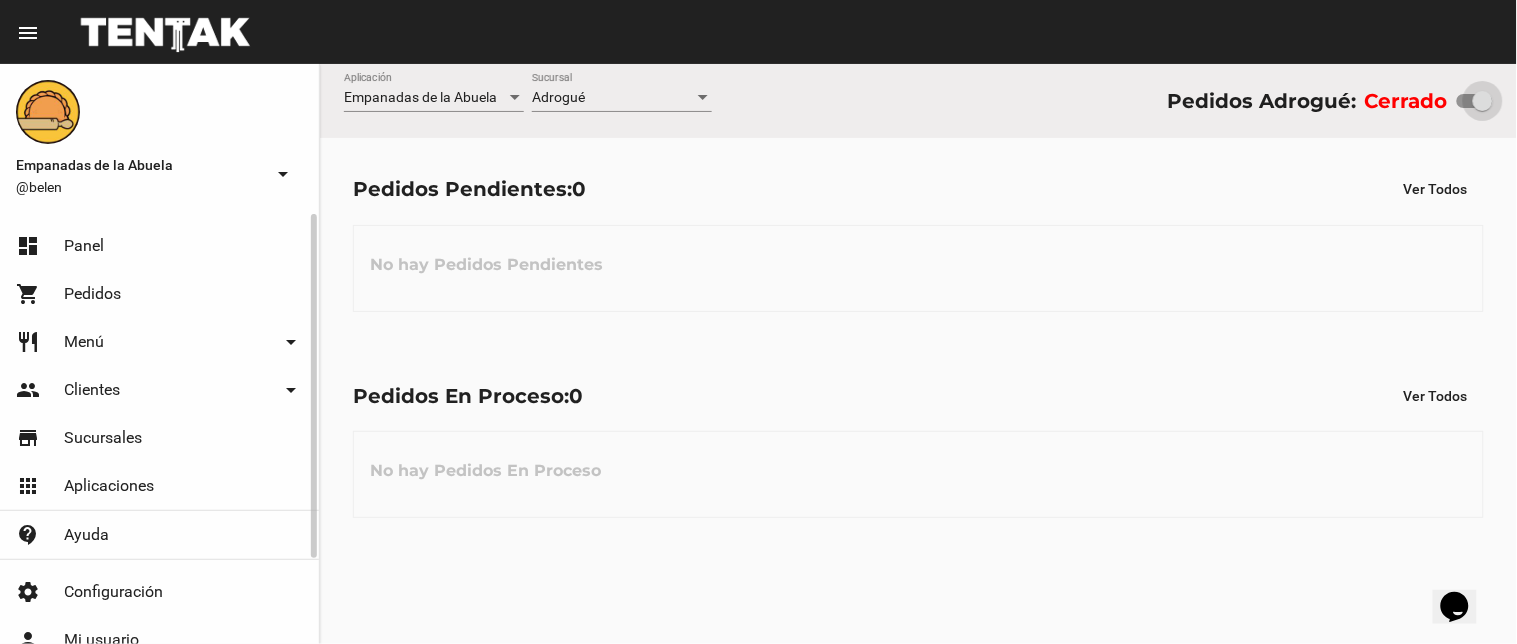 drag, startPoint x: 1468, startPoint y: 103, endPoint x: 1490, endPoint y: 103, distance: 22 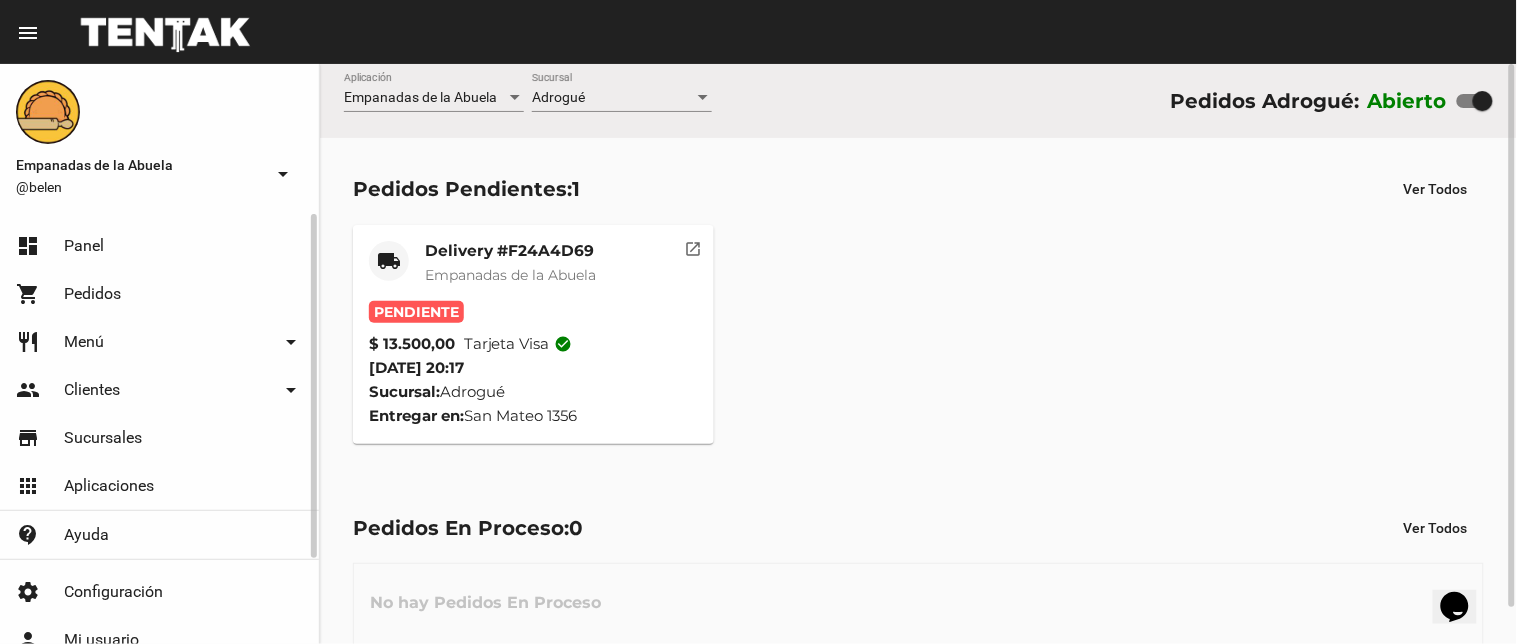 click on "Empanadas de la Abuela" 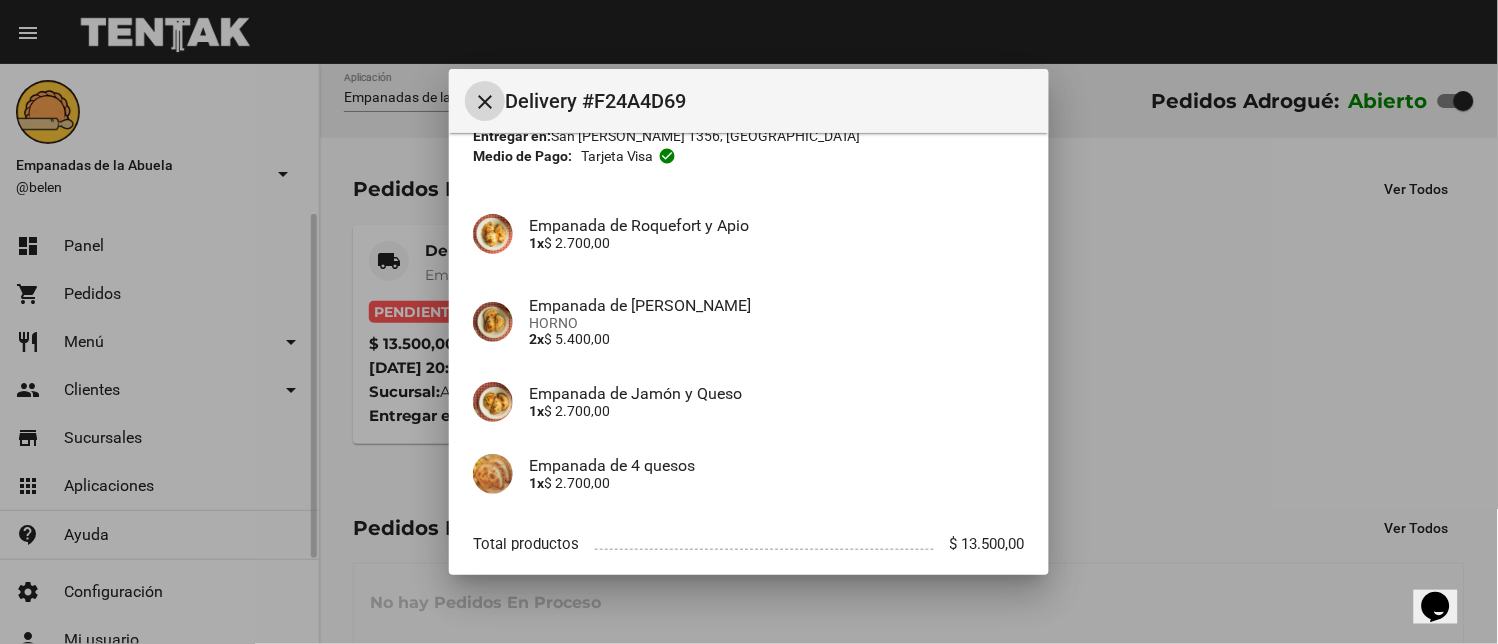 scroll, scrollTop: 225, scrollLeft: 0, axis: vertical 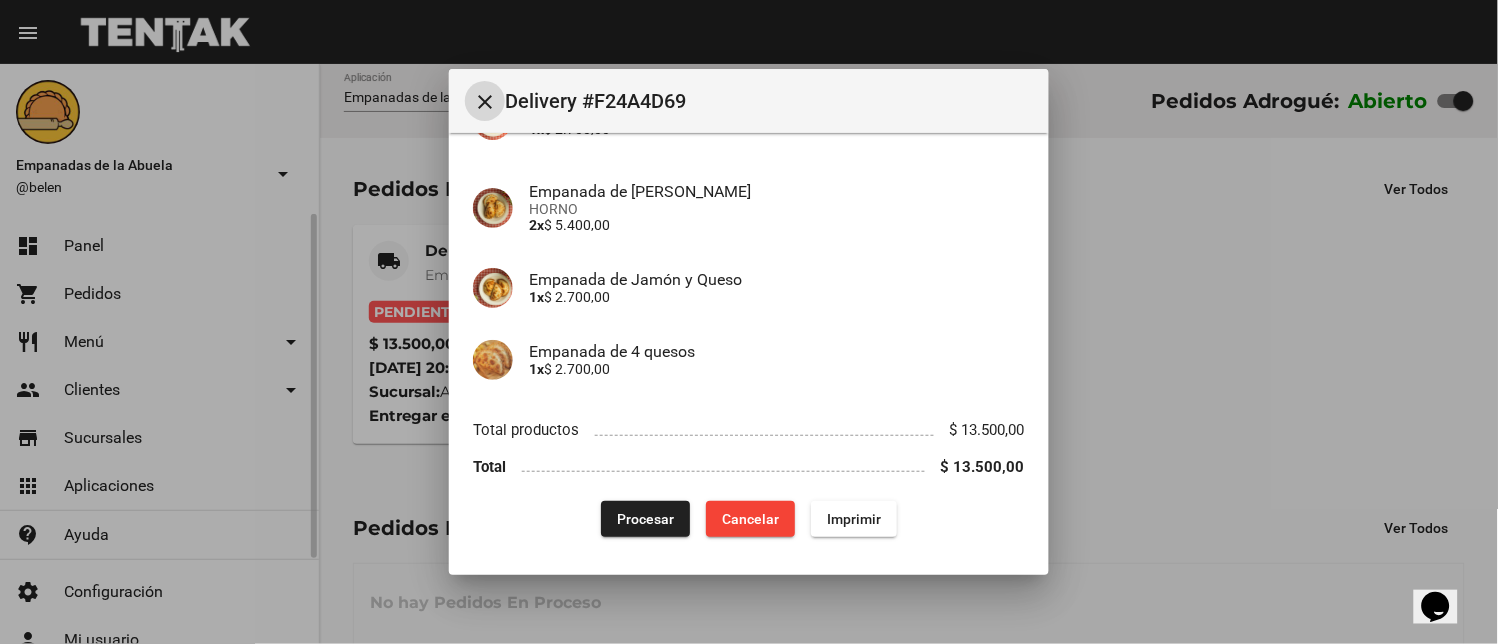 click on "Imprimir" 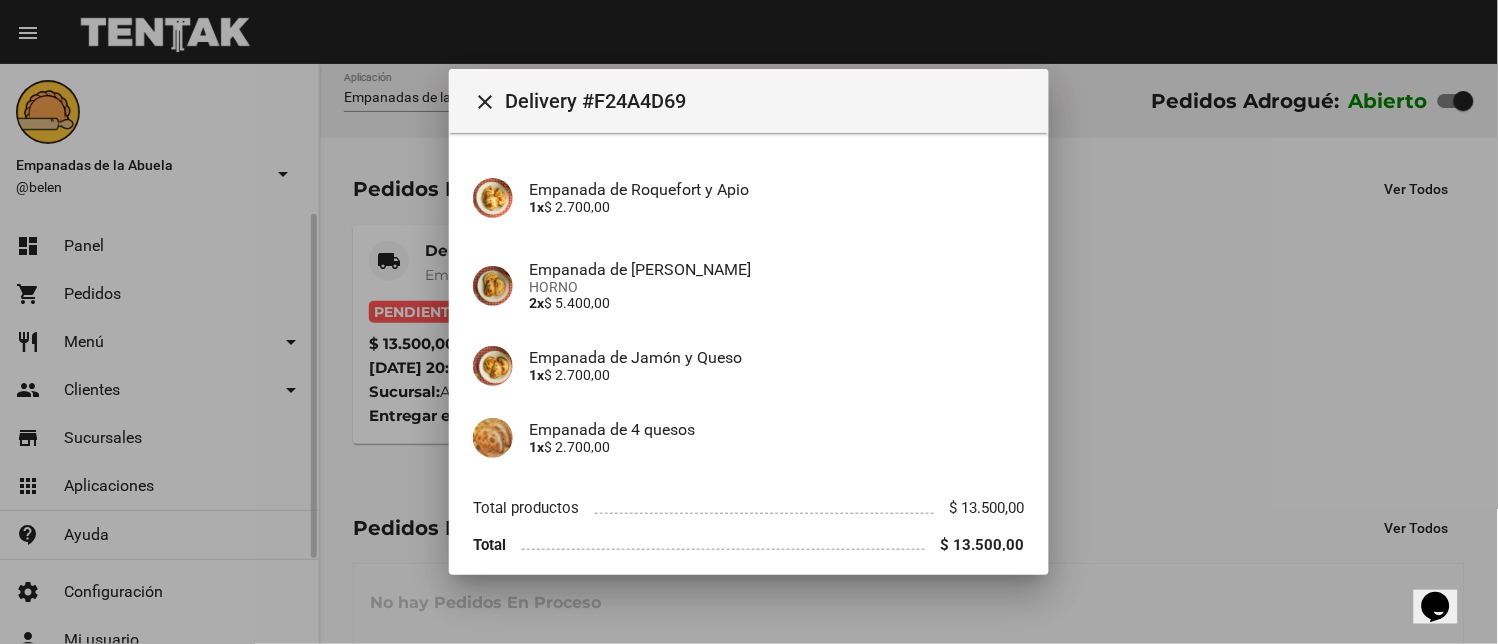 scroll, scrollTop: 225, scrollLeft: 0, axis: vertical 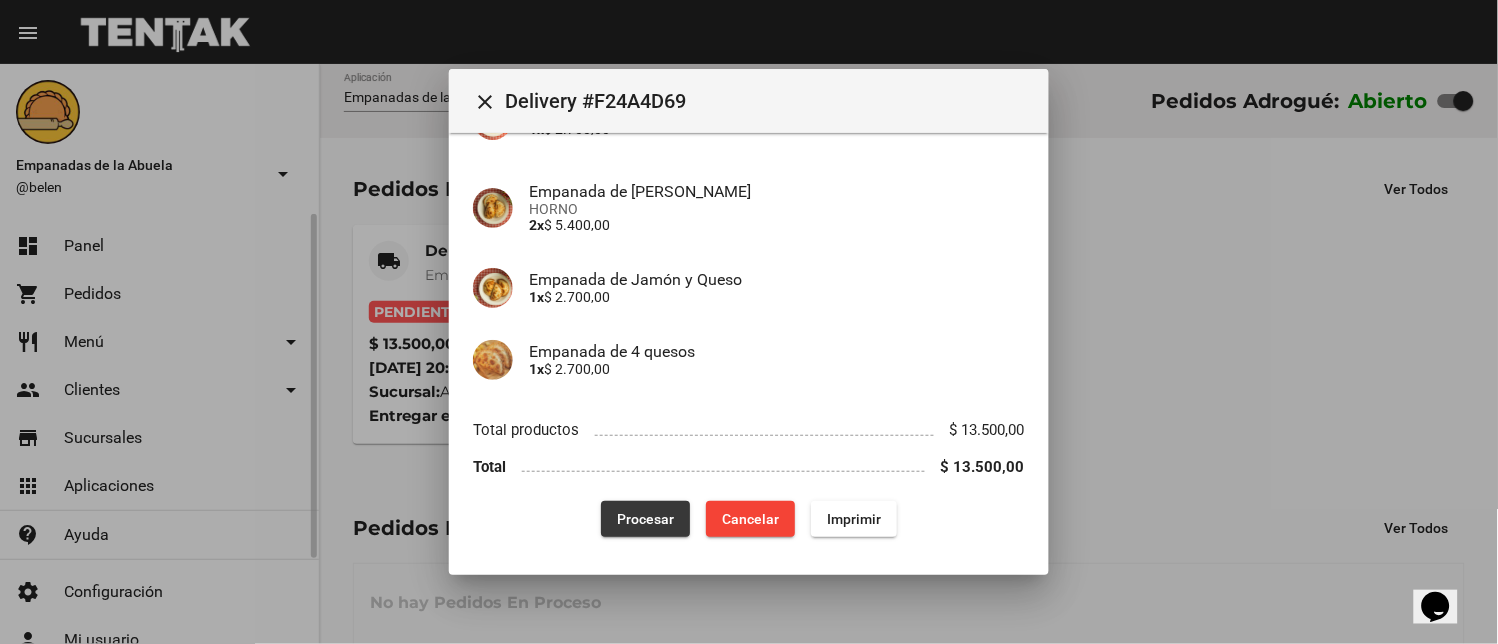 click on "Procesar" 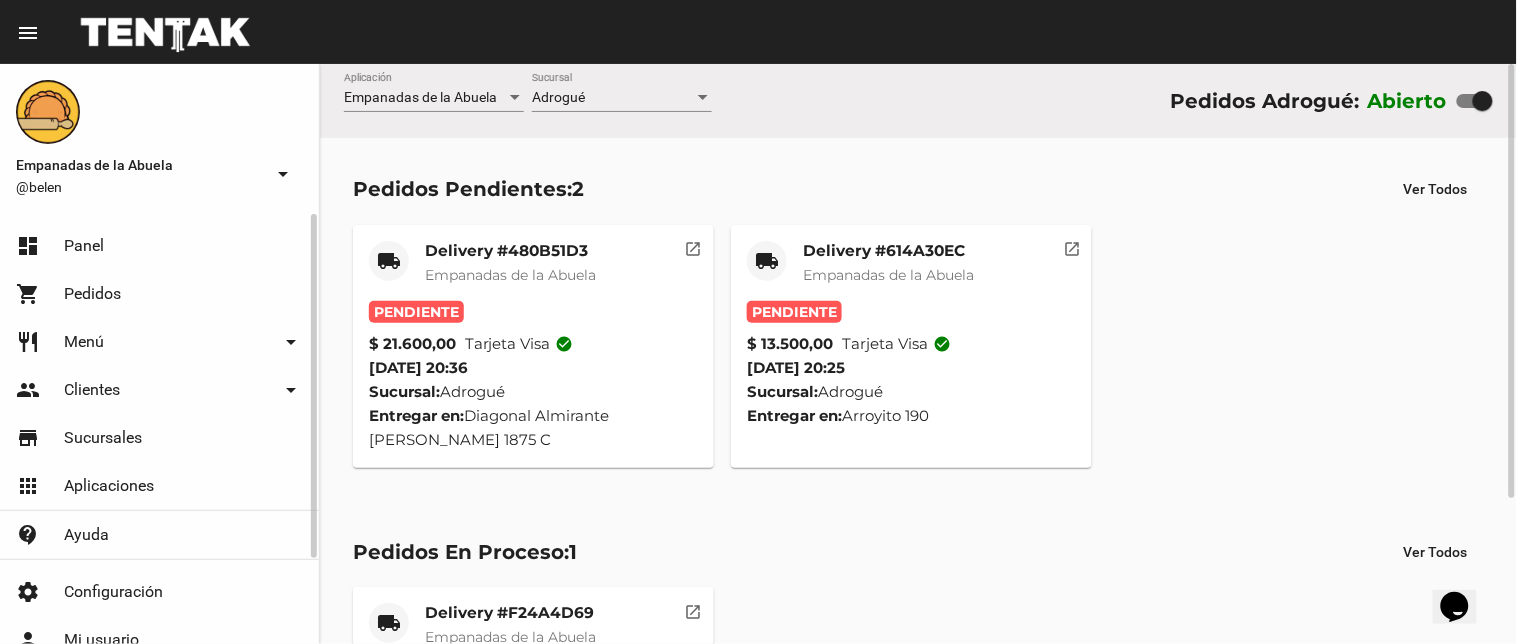 click on "Pendiente" 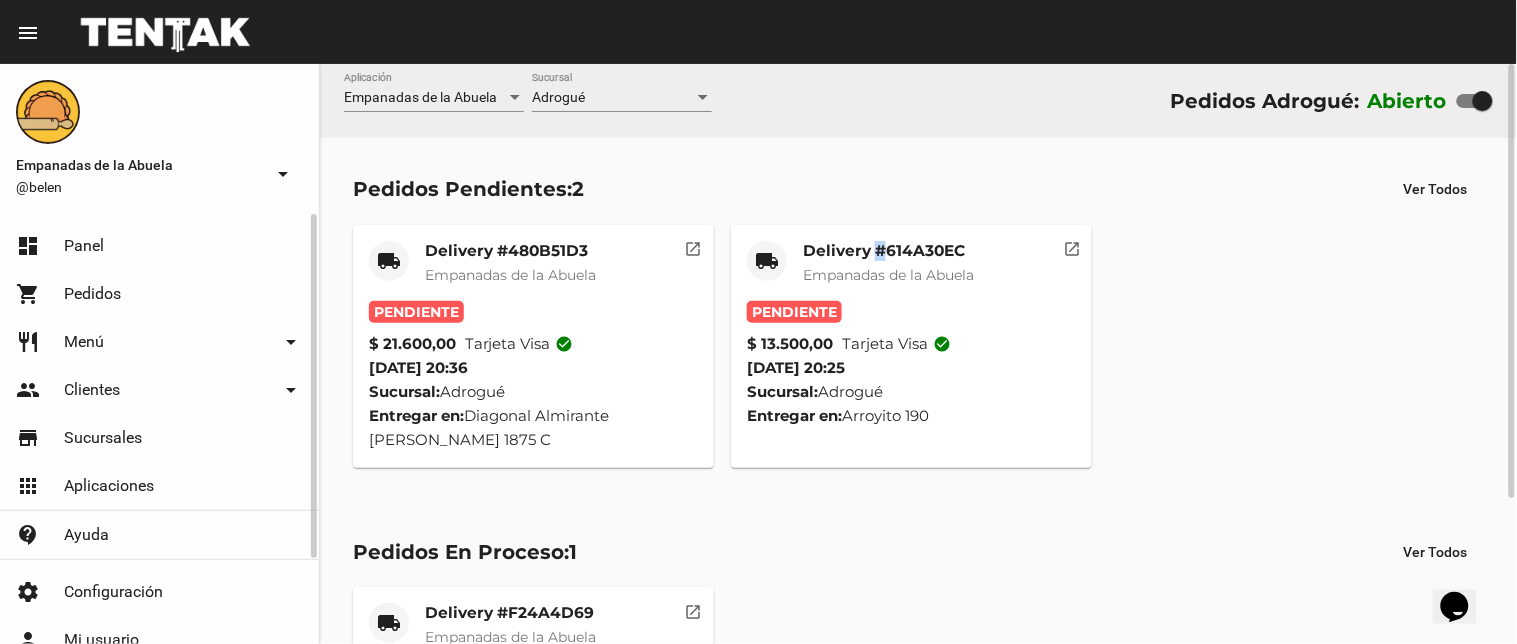 click on "Delivery #614A30EC" 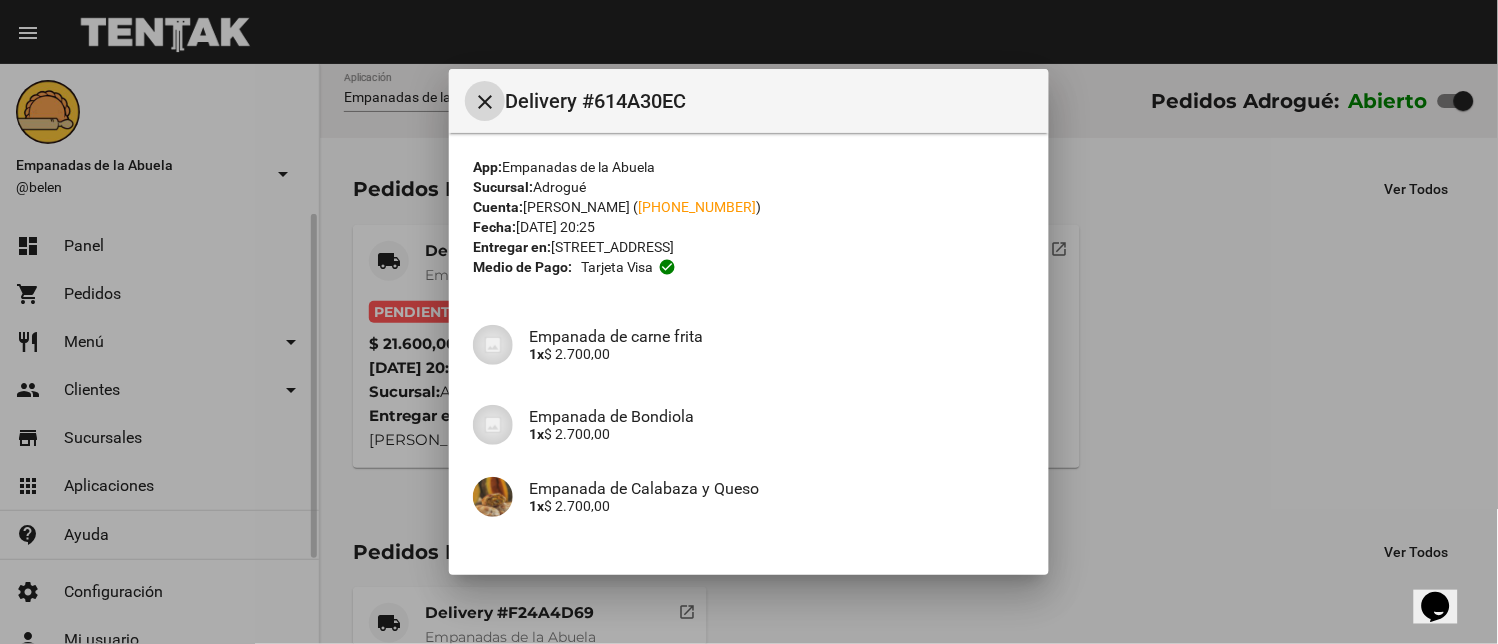 scroll, scrollTop: 225, scrollLeft: 0, axis: vertical 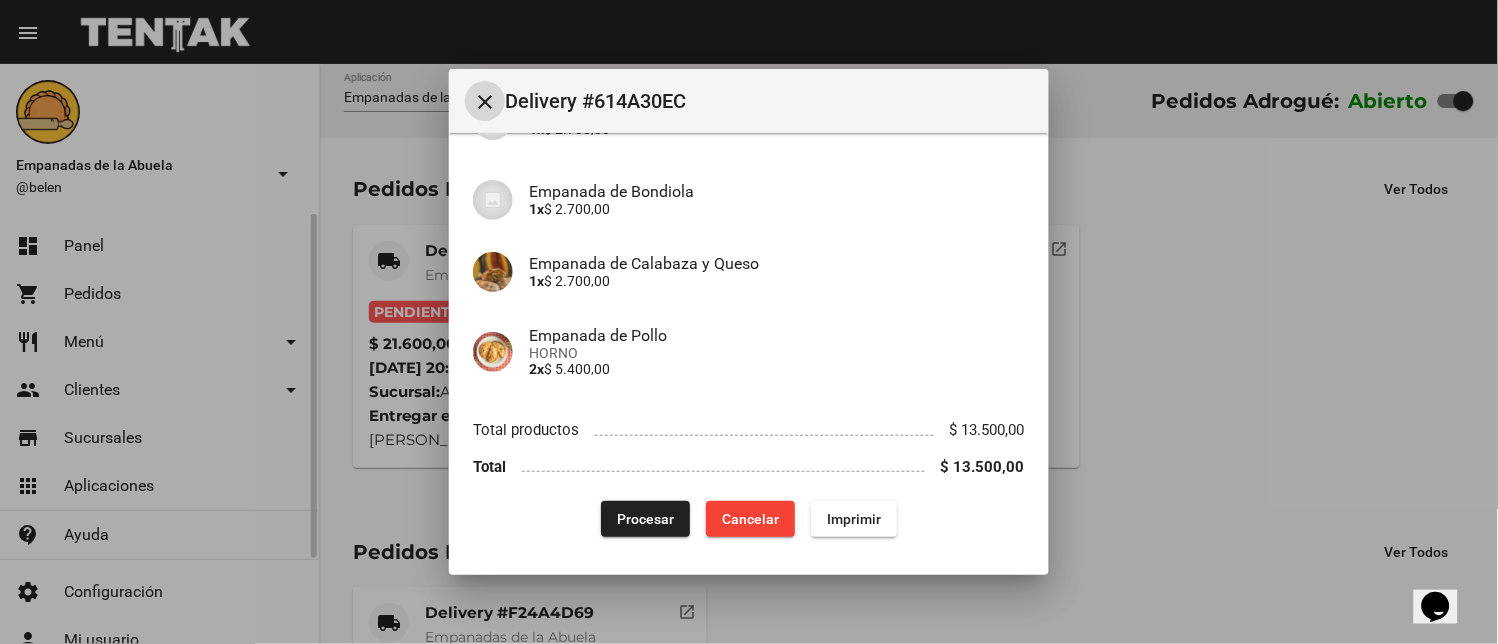 drag, startPoint x: 822, startPoint y: 512, endPoint x: 664, endPoint y: 482, distance: 160.82289 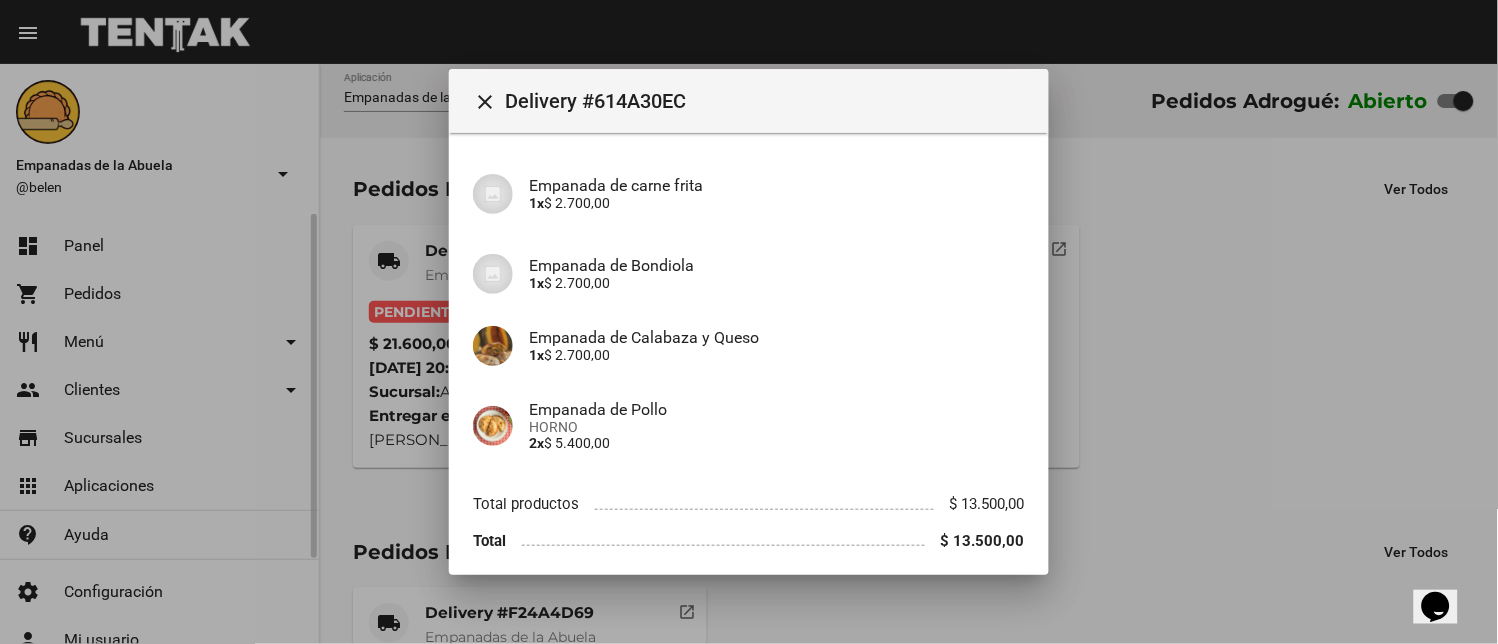 scroll, scrollTop: 225, scrollLeft: 0, axis: vertical 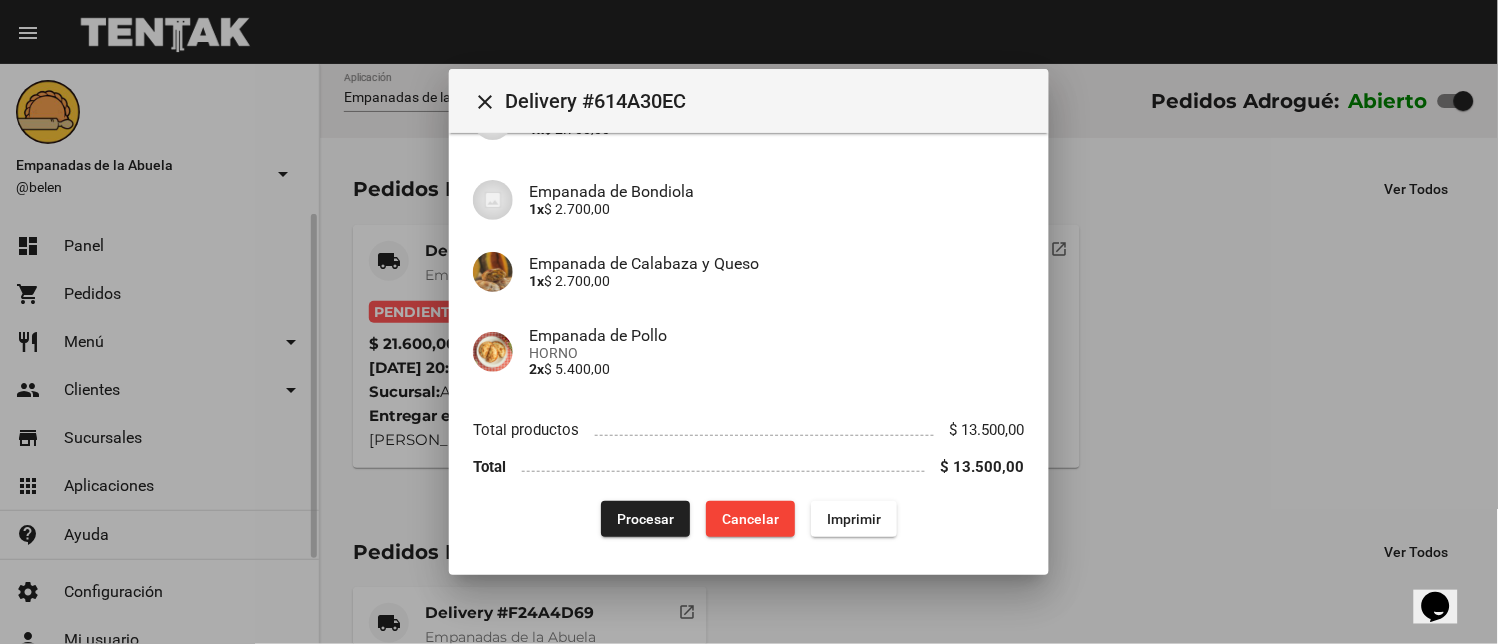 click on "Procesar" 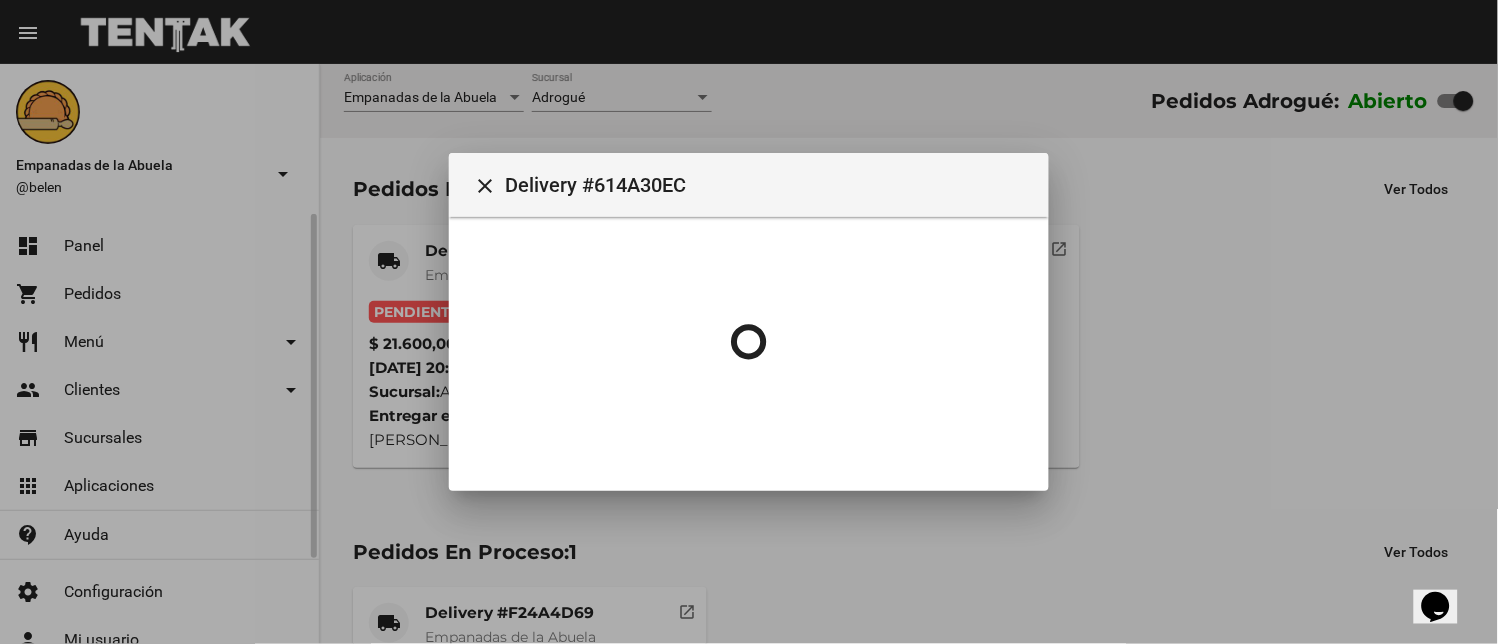 scroll, scrollTop: 0, scrollLeft: 0, axis: both 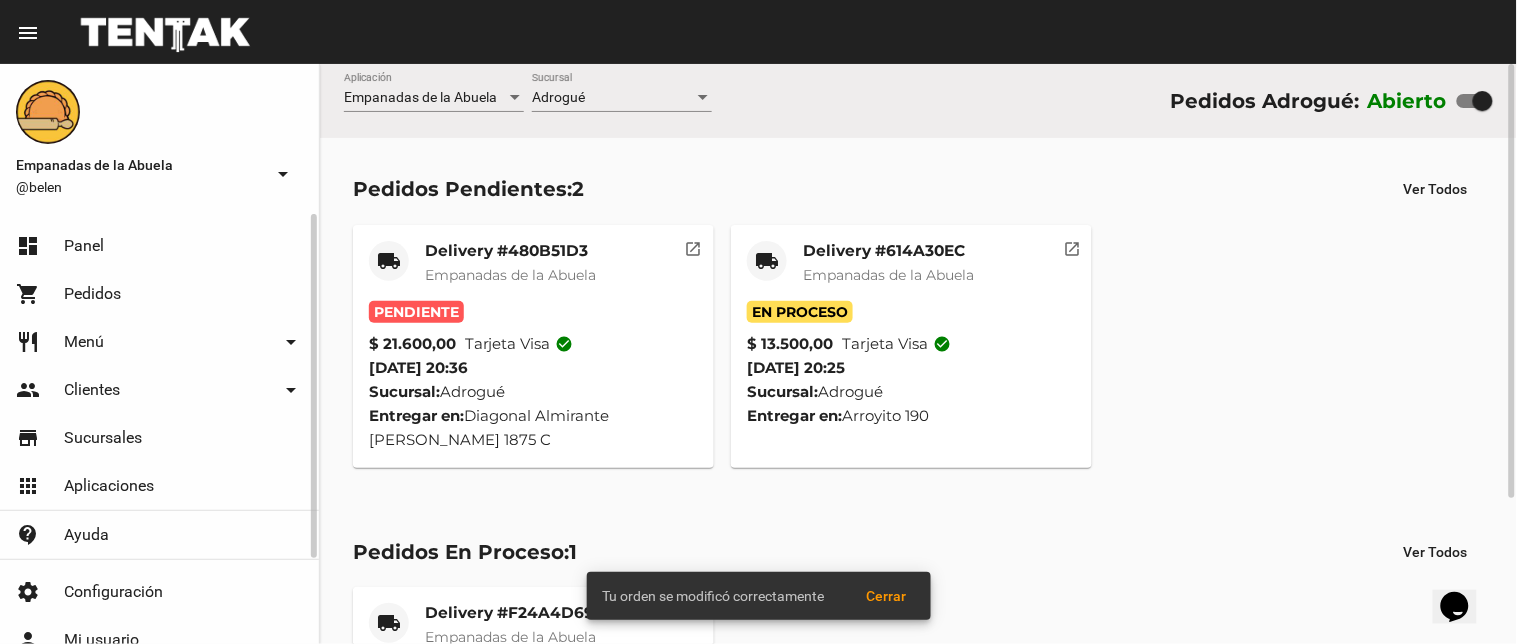 click on "Delivery #480B51D3" 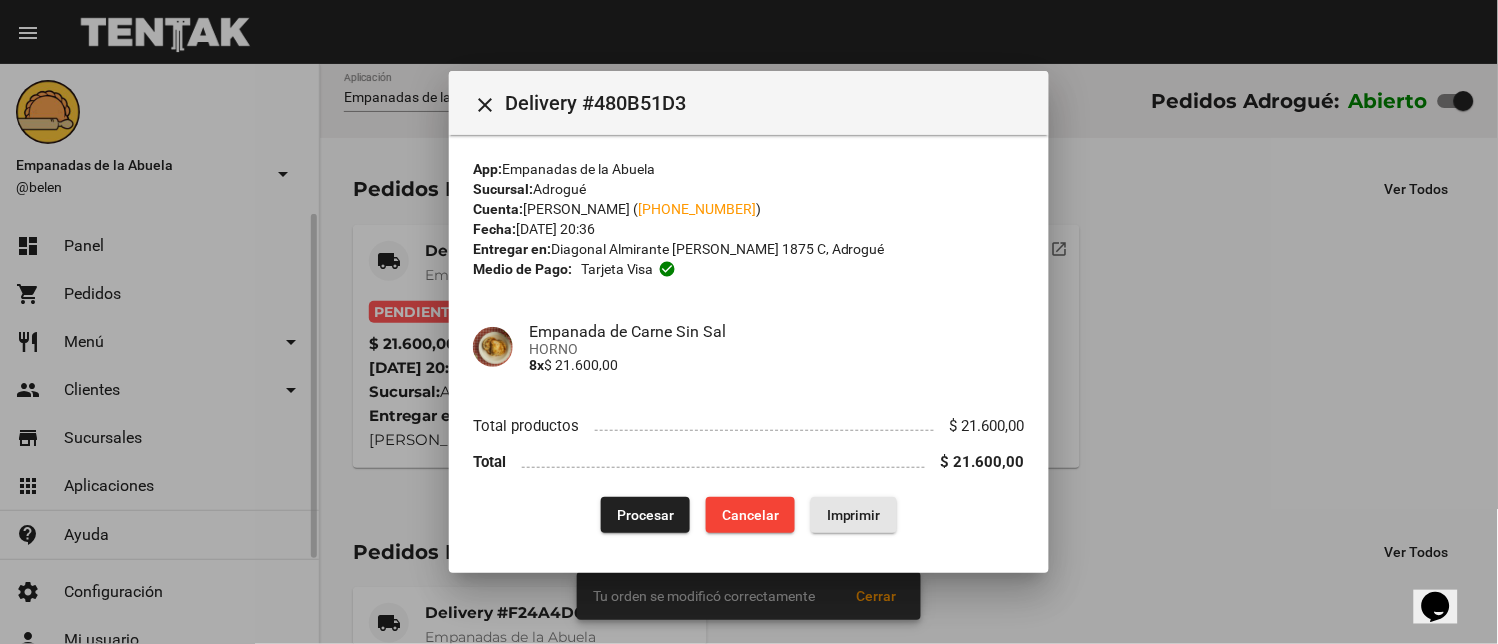 click on "Imprimir" 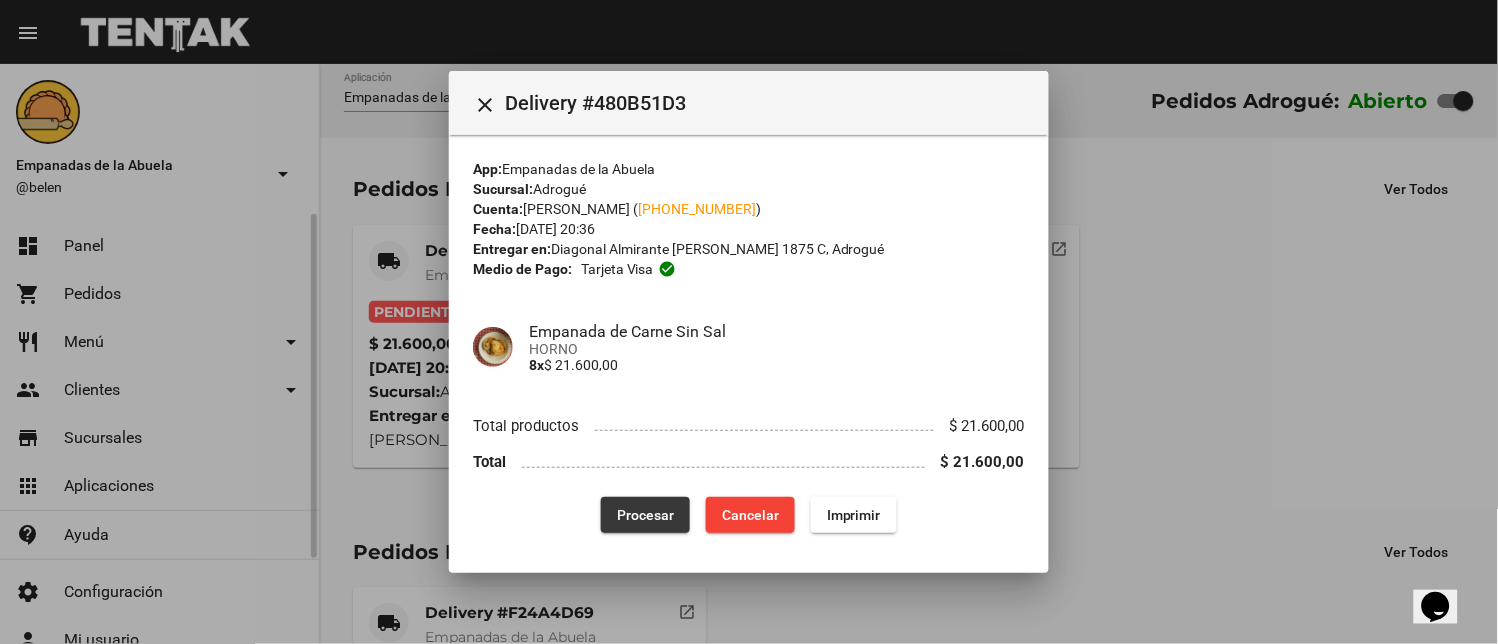 click on "Procesar" 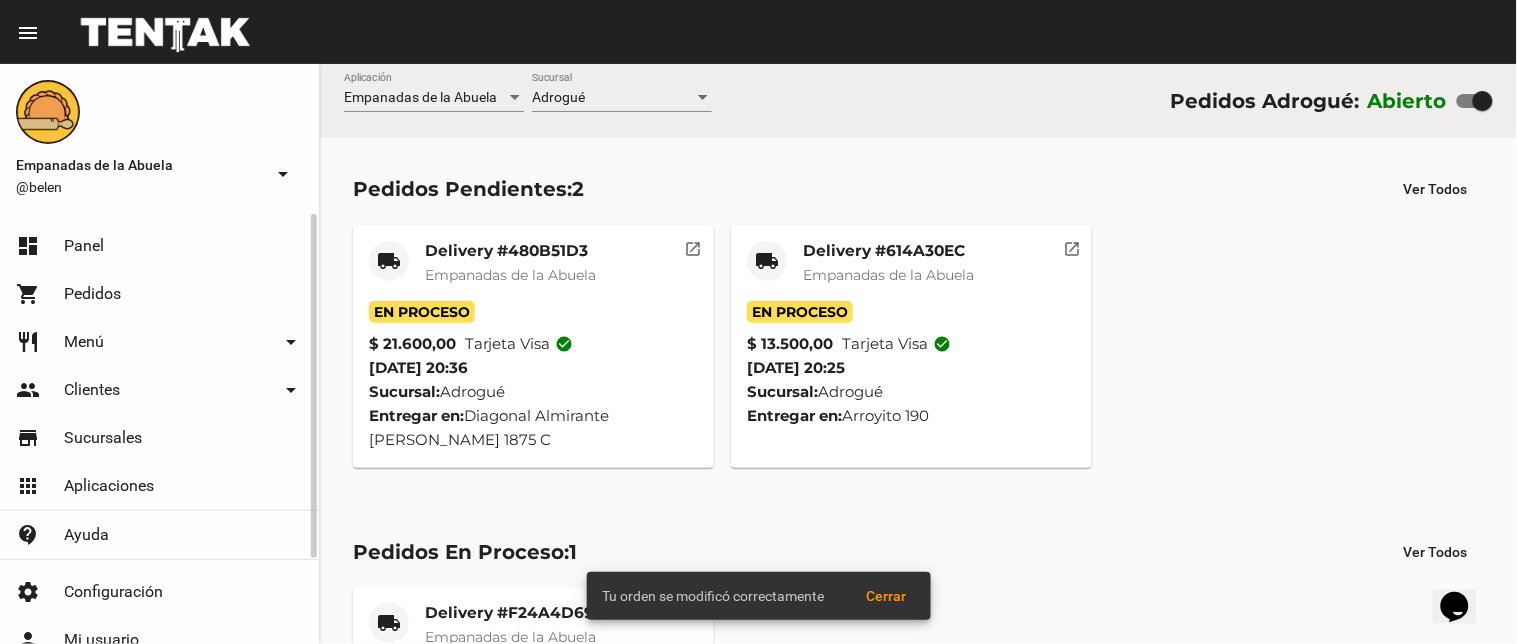 click on "menu  Resumen Empanadas de la Abuela @[PERSON_NAME] arrow_drop_down dashboard Panel shopping_cart Pedidos restaurant Menú arrow_drop_down Categorías Crear categoría Productos Crear producto Opciones Crear Opción Lista de Precios people Clientes arrow_drop_down Cuentas Grupos store Sucursales apps Aplicaciones contact_support Ayuda settings Configuración person Mi usuario power_settings_new Cerrar sesión version 0.20.0-beta.4 add Agregar cuenta Empanadas de la Abuela Aplicación Adrogué Sucursal Pedidos Adrogué: Abierto   Pedidos Pendientes:  2 Ver Todos local_shipping Delivery #480B51D3 Empanadas de la Abuela En Proceso $ 21.600,00 Tarjeta visa check_circle [DATE] 20:36 Sucursal:  Adrogué  Entregar en:  Diagonal Almirante Brown 1875 C  open_in_new local_shipping Delivery #614A30EC Empanadas de la Abuela En Proceso $ 13.500,00 Tarjeta visa check_circle [DATE] 20:25 Sucursal:  Adrogué  Entregar en:  Arroyito 190   open_in_new Pedidos En Proceso:  1 Ver Todos local_shipping Delivery #F24A4D69 En Proceso" at bounding box center (758, 322) 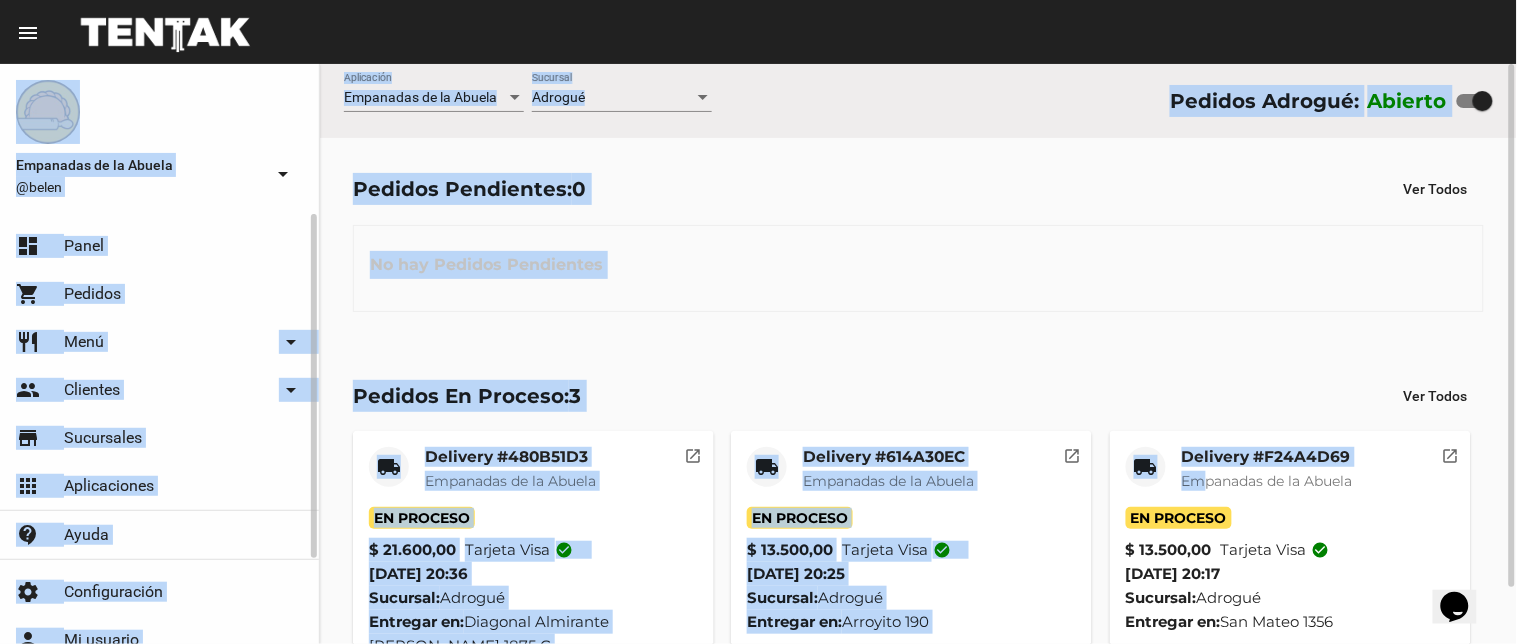 click on "No hay Pedidos Pendientes" 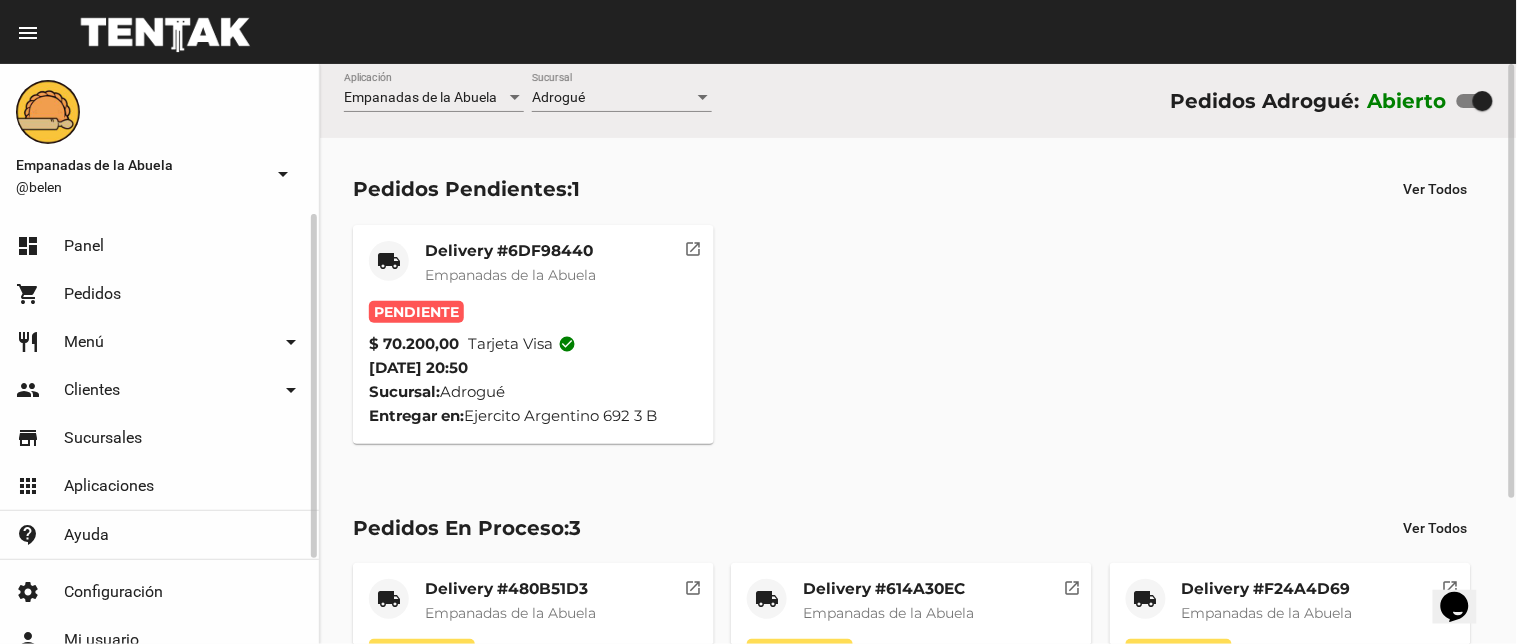 click on "Empanadas de la Abuela" 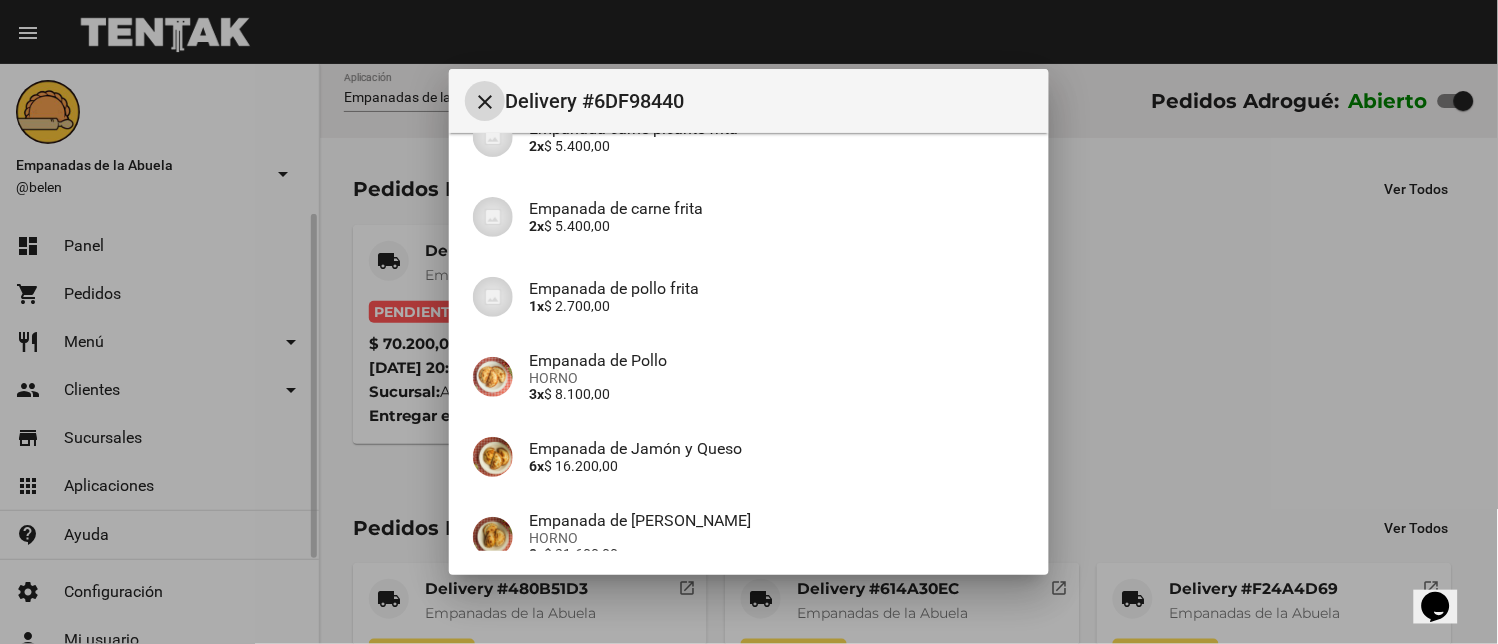 scroll, scrollTop: 474, scrollLeft: 0, axis: vertical 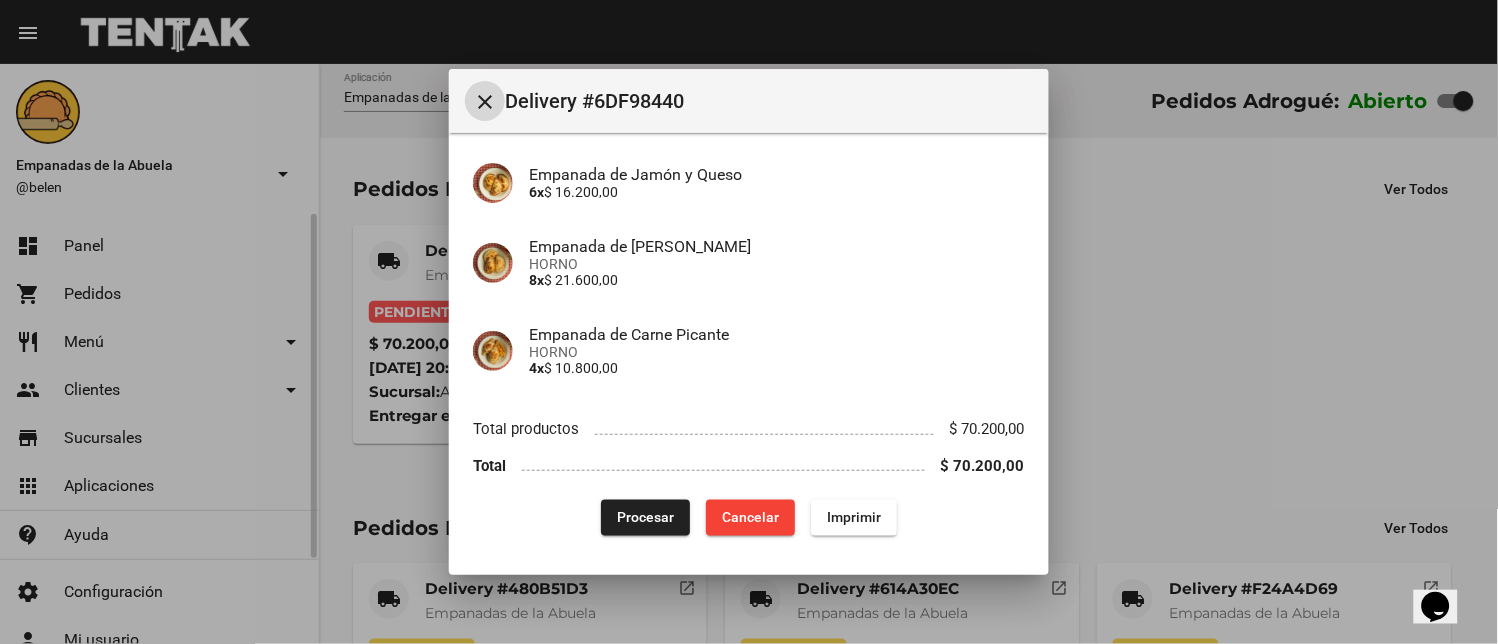 drag, startPoint x: 856, startPoint y: 514, endPoint x: 990, endPoint y: 458, distance: 145.23085 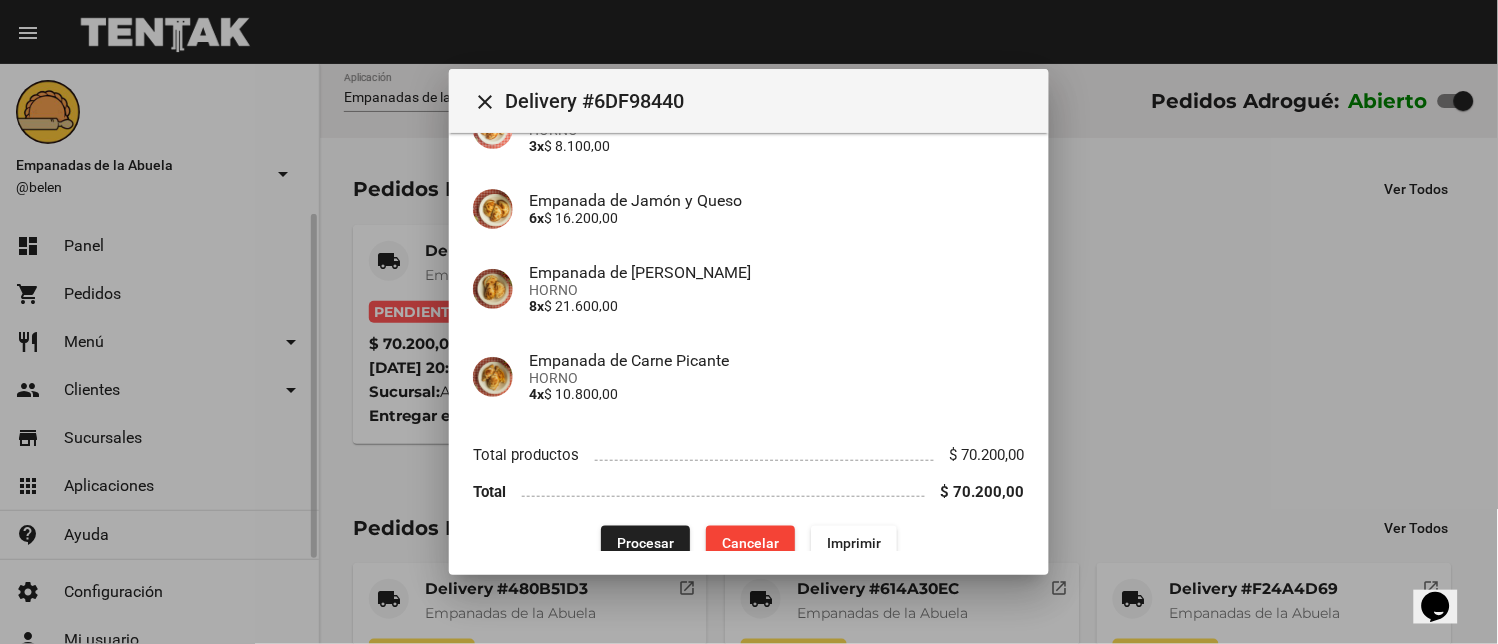 scroll, scrollTop: 474, scrollLeft: 0, axis: vertical 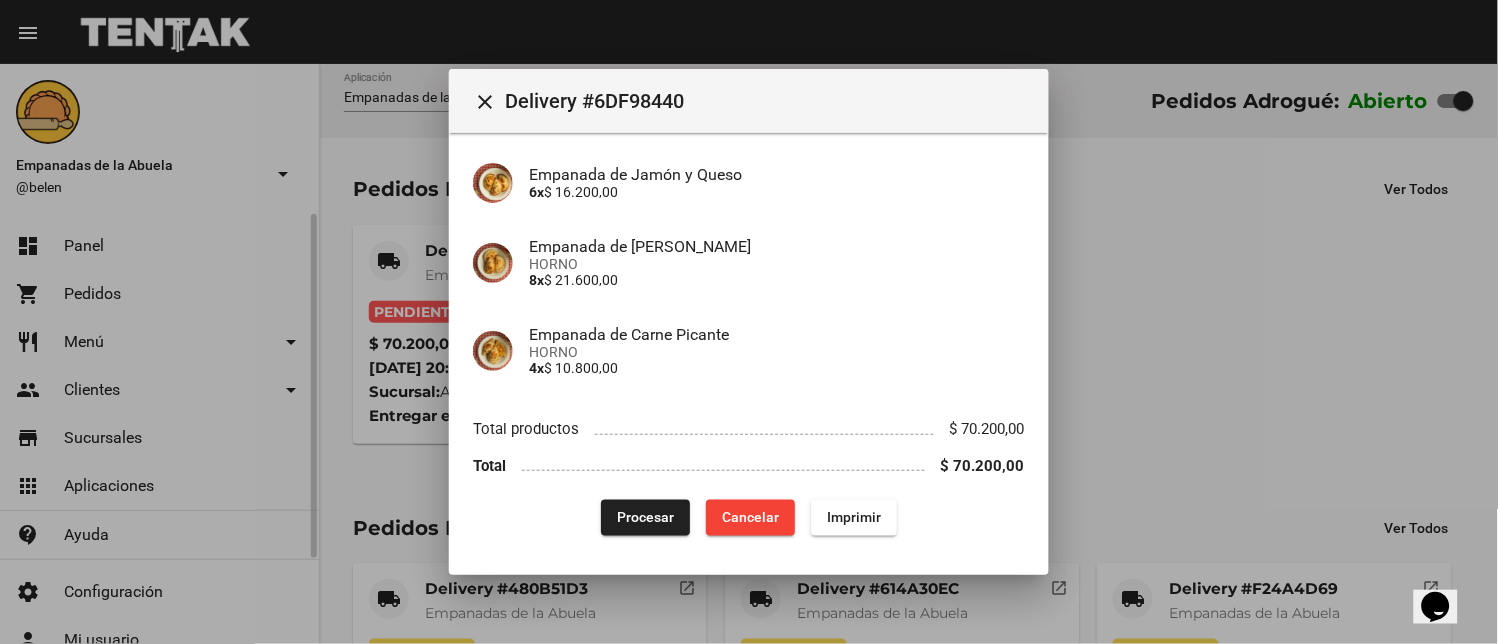 click on "Procesar" 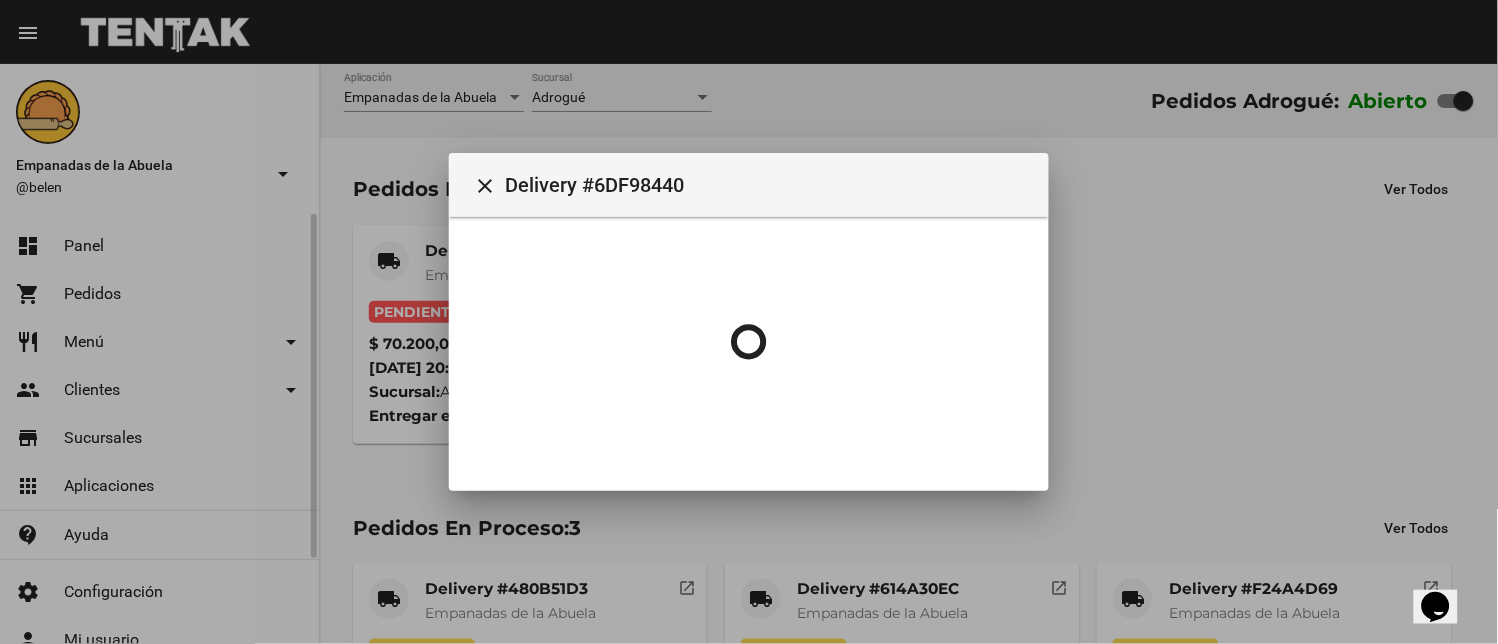 scroll, scrollTop: 0, scrollLeft: 0, axis: both 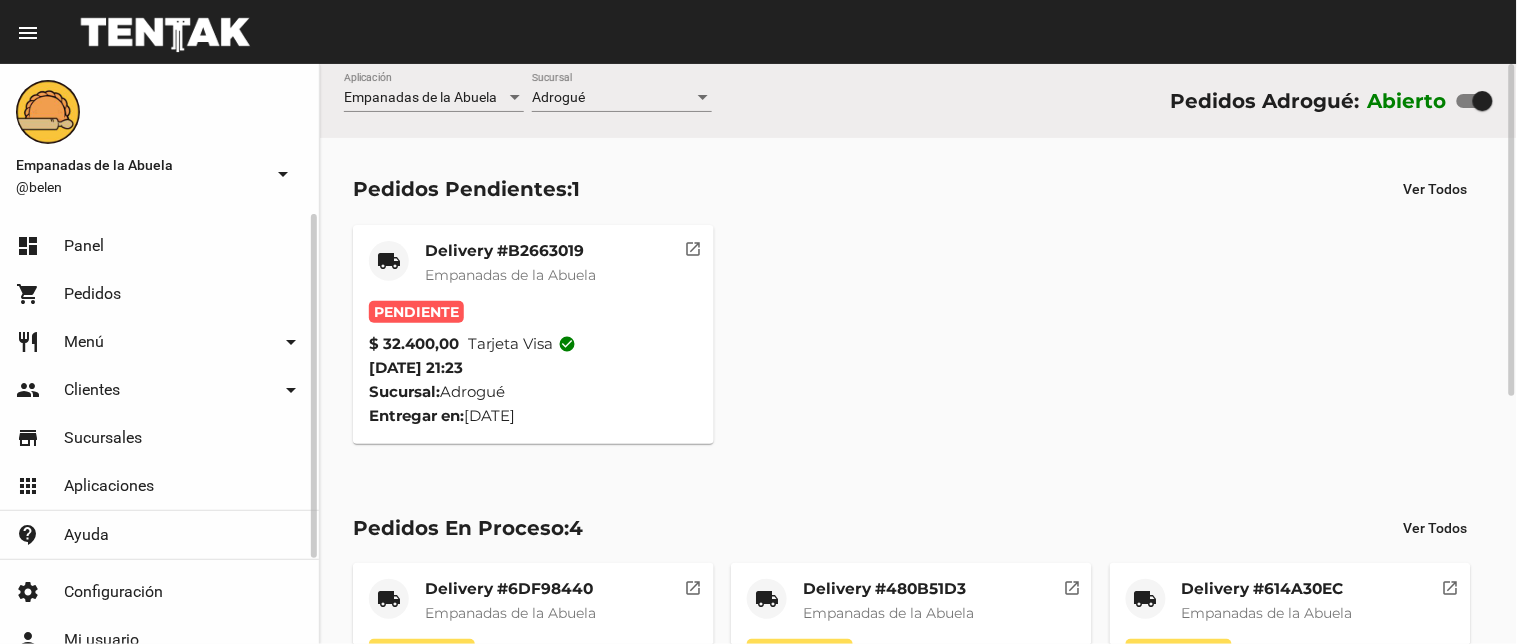 click on "Empanadas de la Abuela" 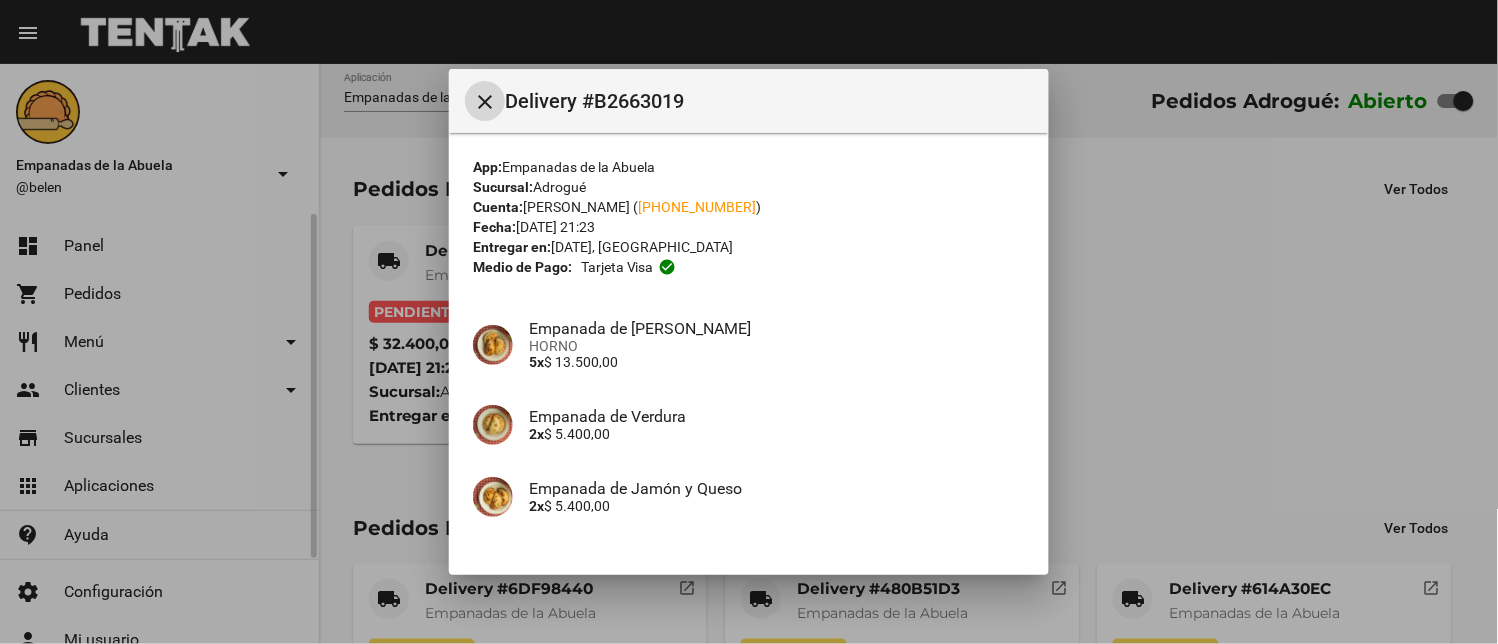 scroll, scrollTop: 297, scrollLeft: 0, axis: vertical 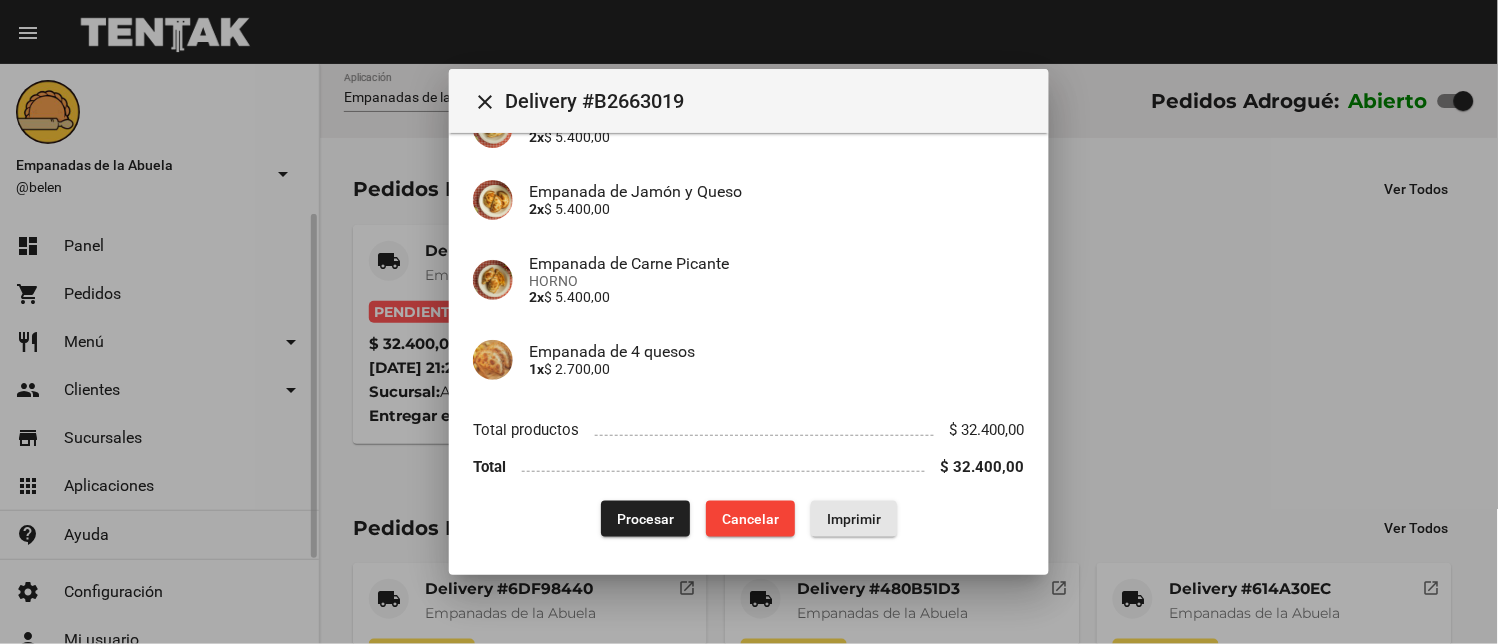 drag, startPoint x: 870, startPoint y: 516, endPoint x: 608, endPoint y: 571, distance: 267.71066 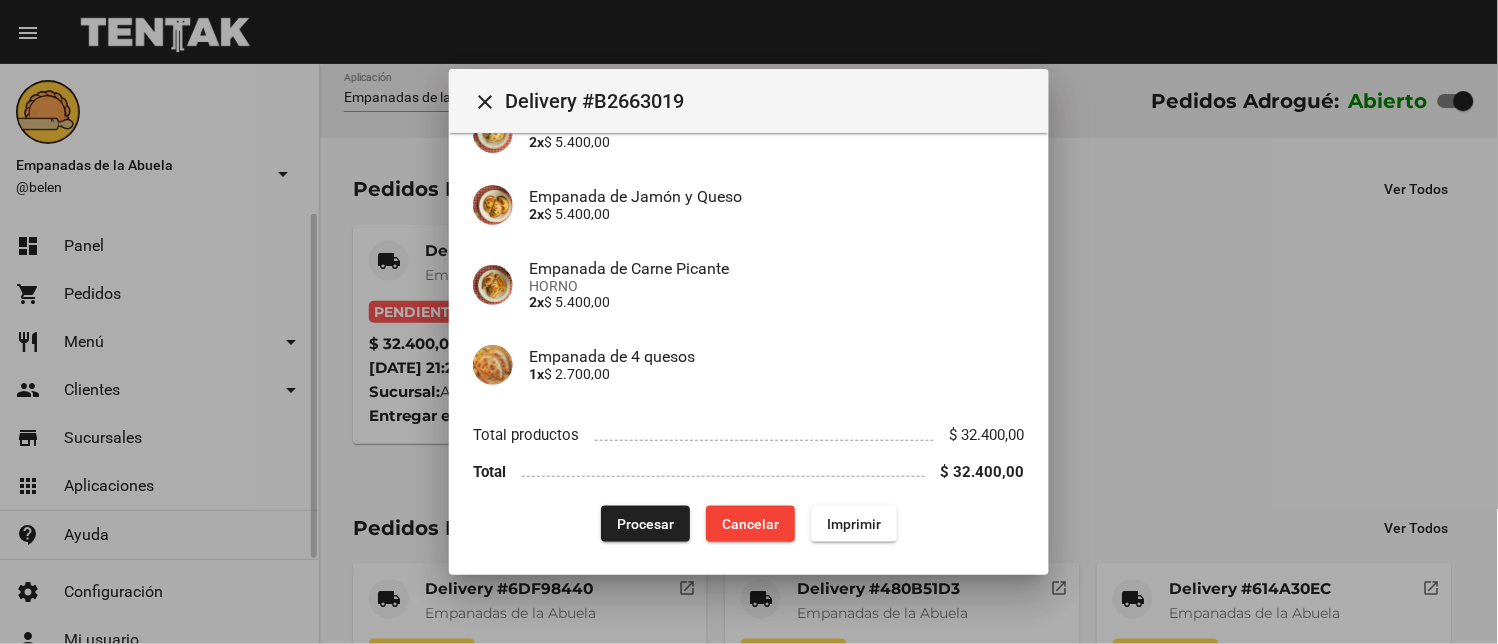 scroll, scrollTop: 297, scrollLeft: 0, axis: vertical 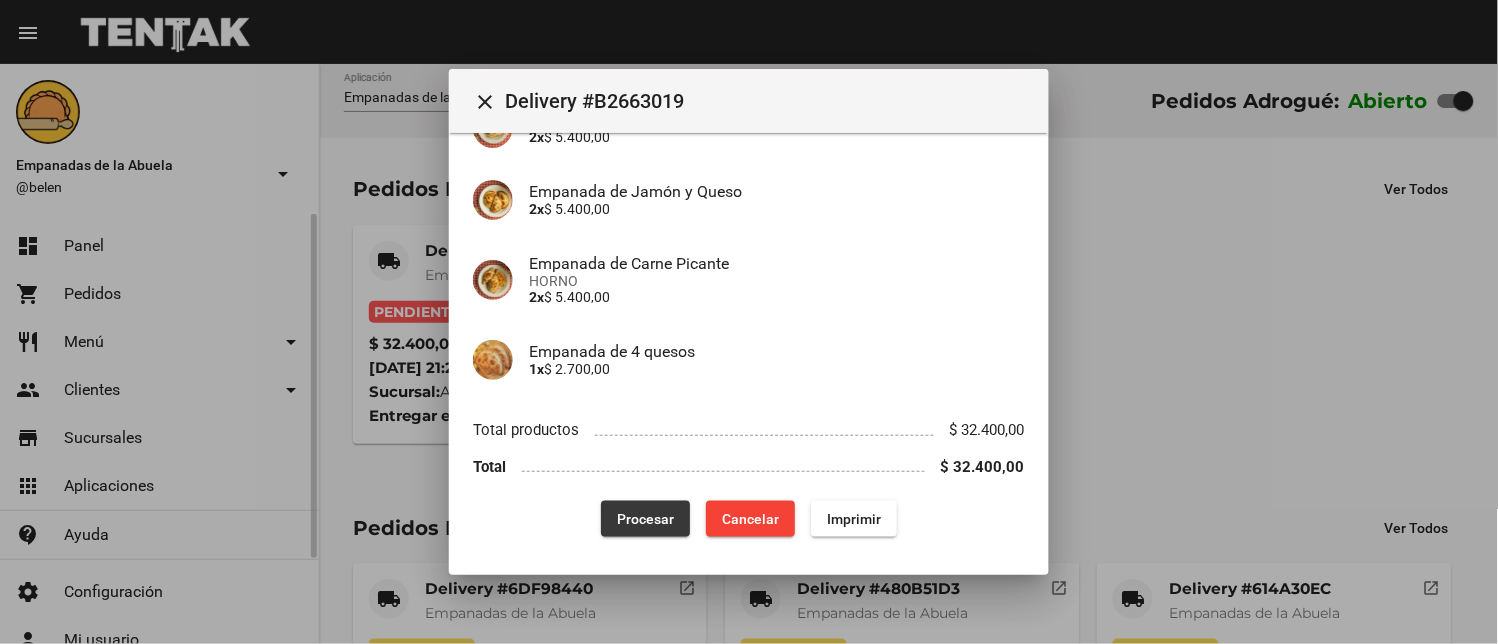 drag, startPoint x: 630, startPoint y: 504, endPoint x: 615, endPoint y: 593, distance: 90.255196 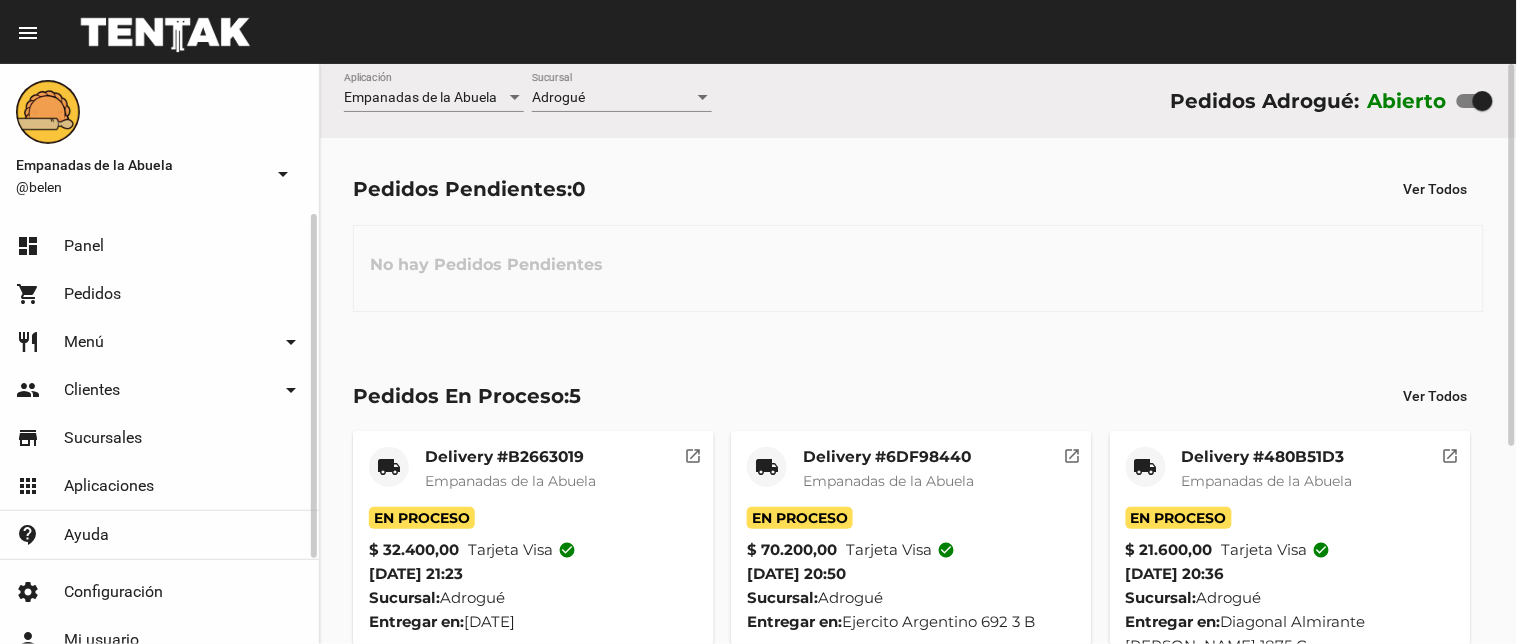 click on "local_shipping" 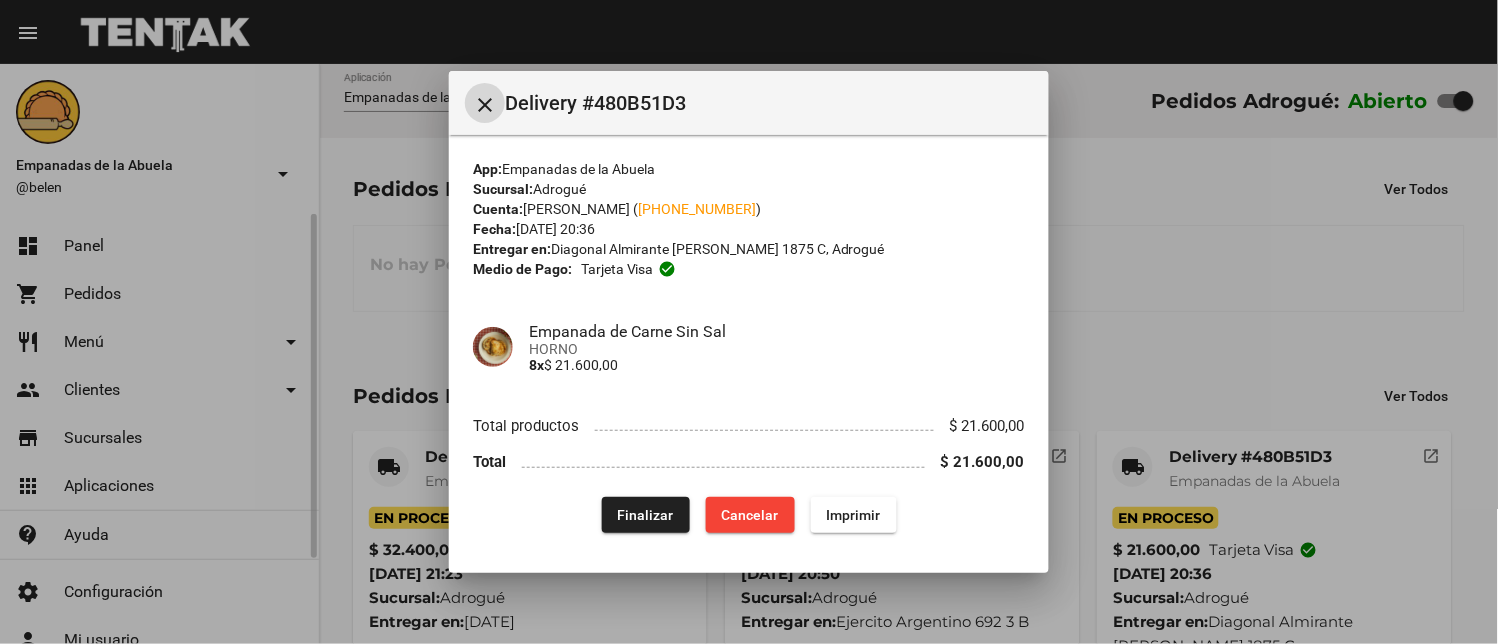 click on "Finalizar" 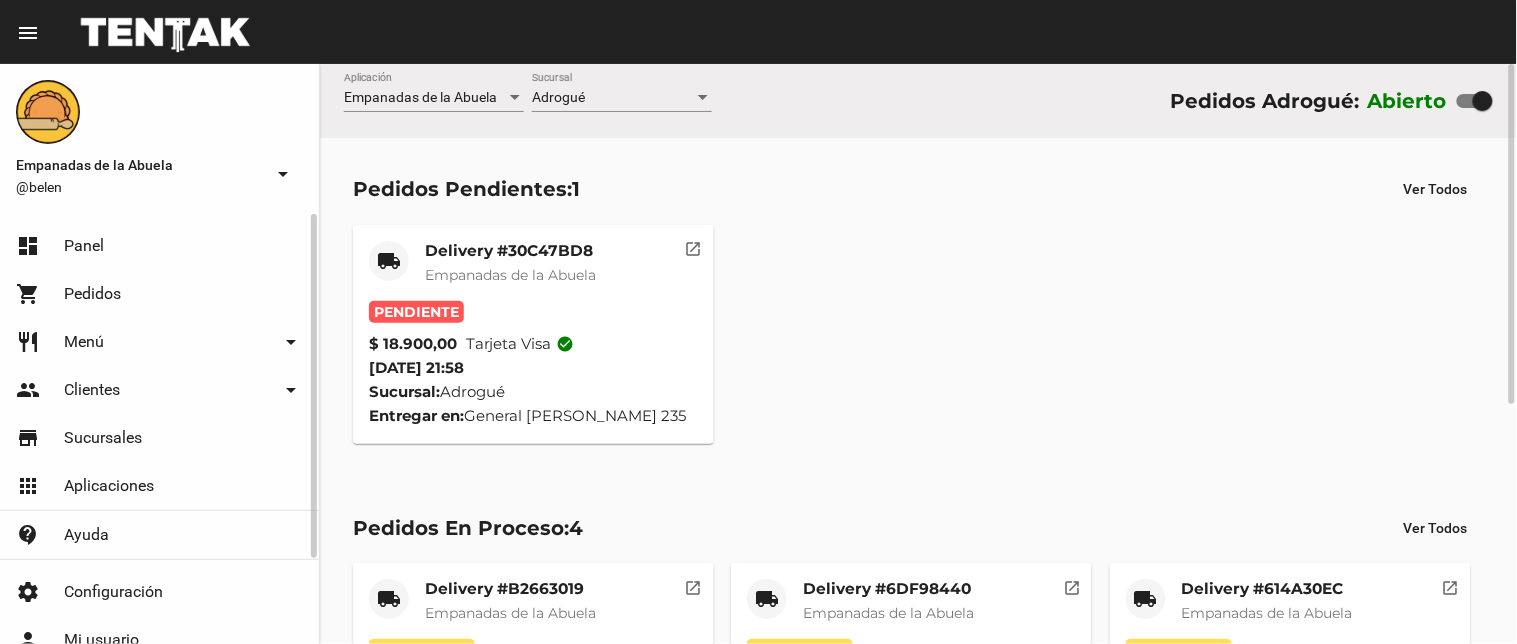 click on "Delivery #30C47BD8 Empanadas de la Abuela" 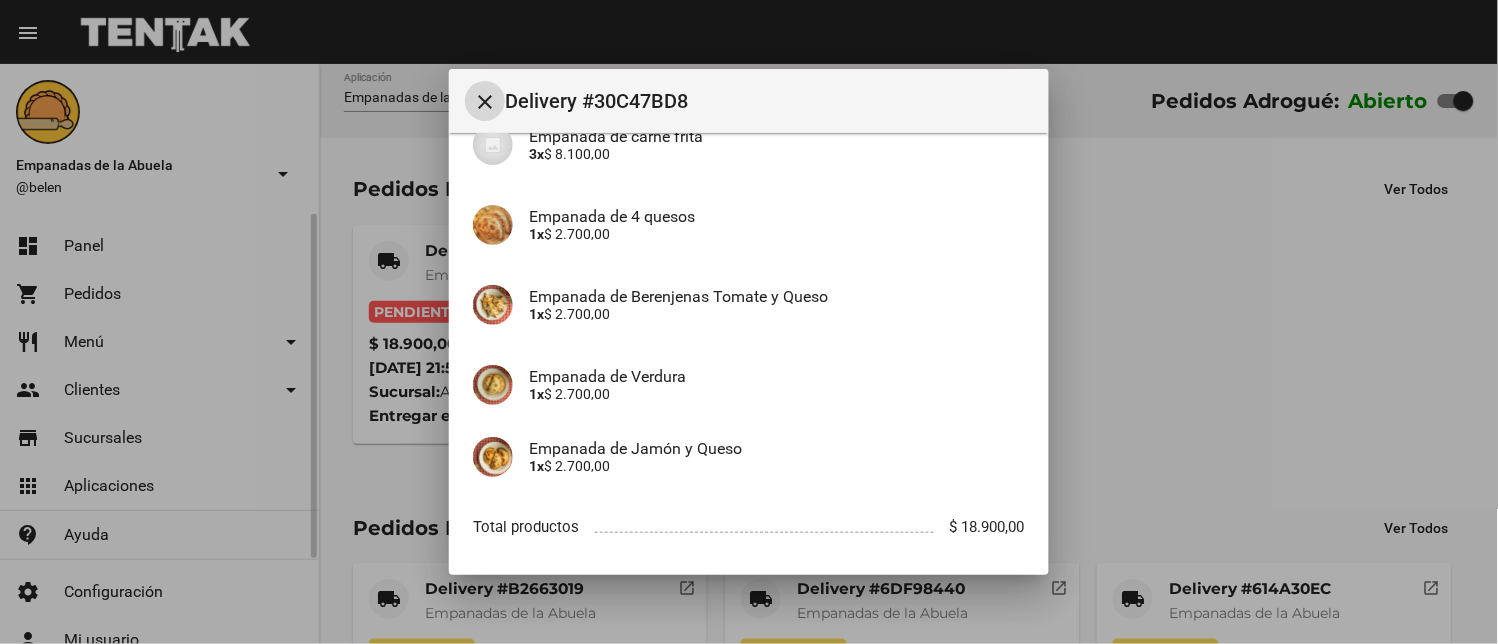 scroll, scrollTop: 297, scrollLeft: 0, axis: vertical 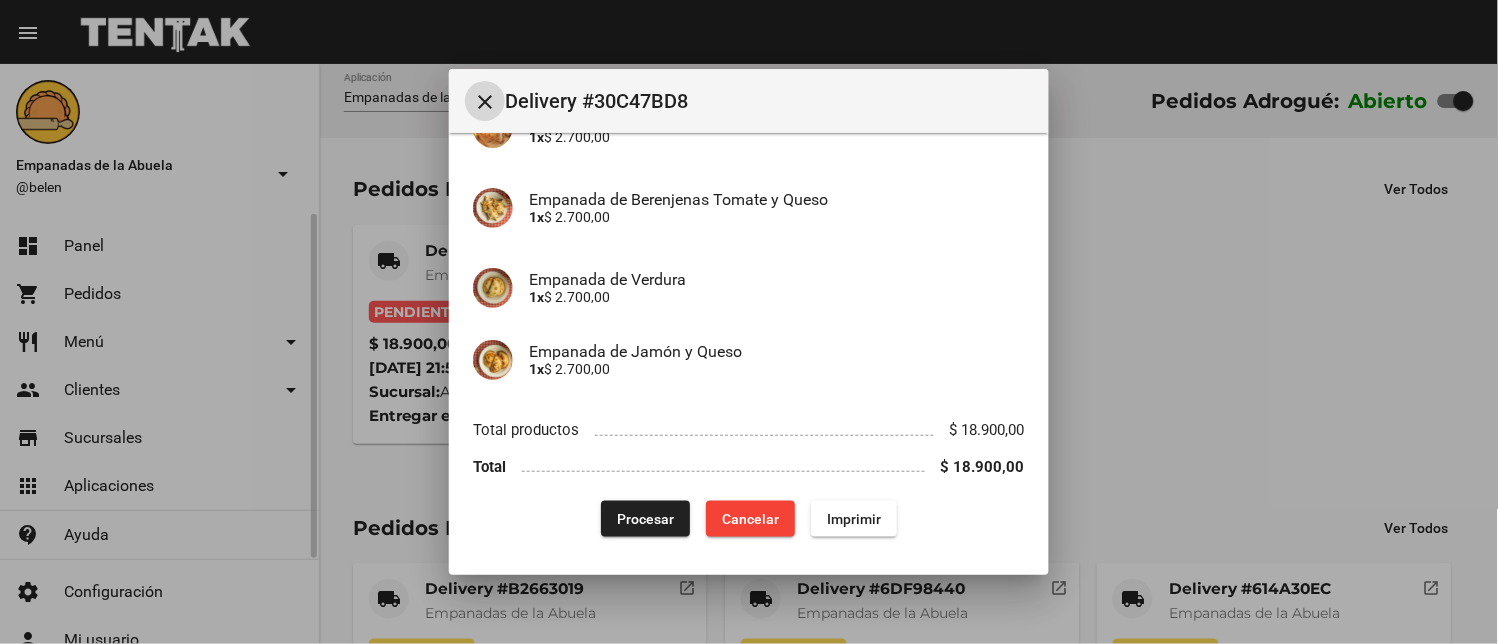 click on "Imprimir" 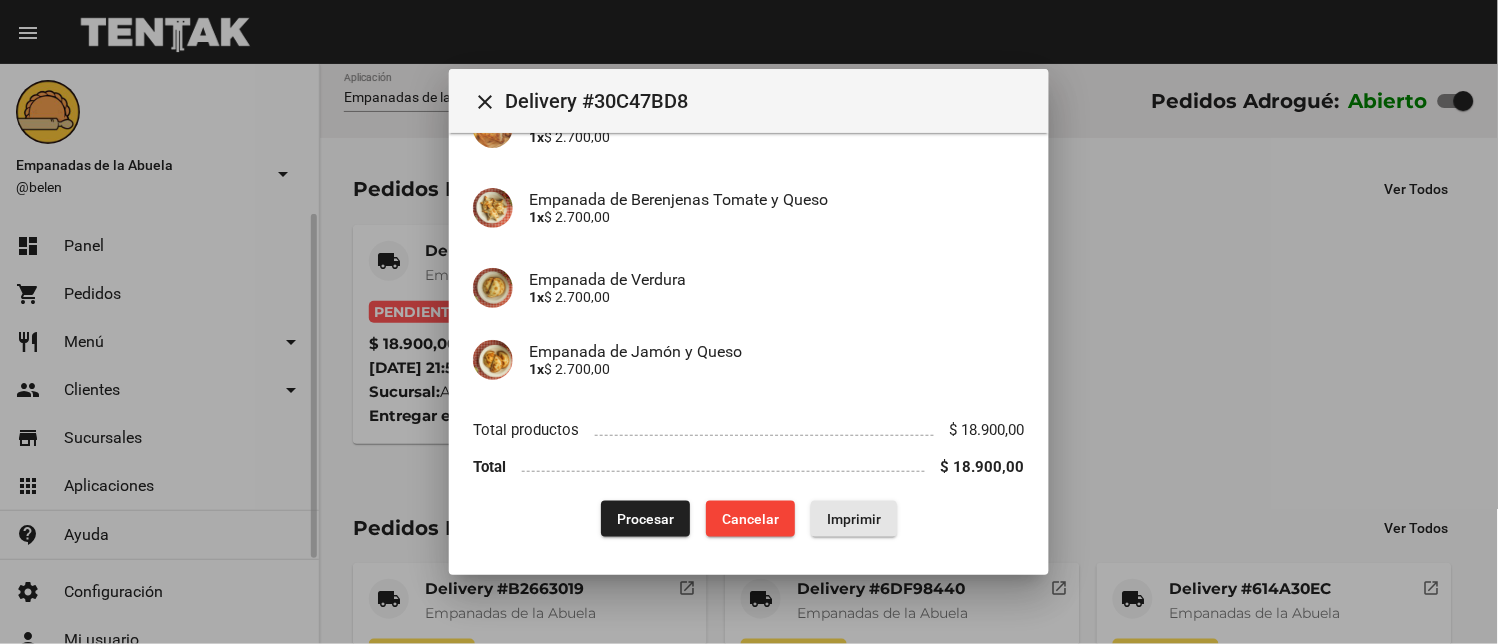 scroll, scrollTop: 297, scrollLeft: 0, axis: vertical 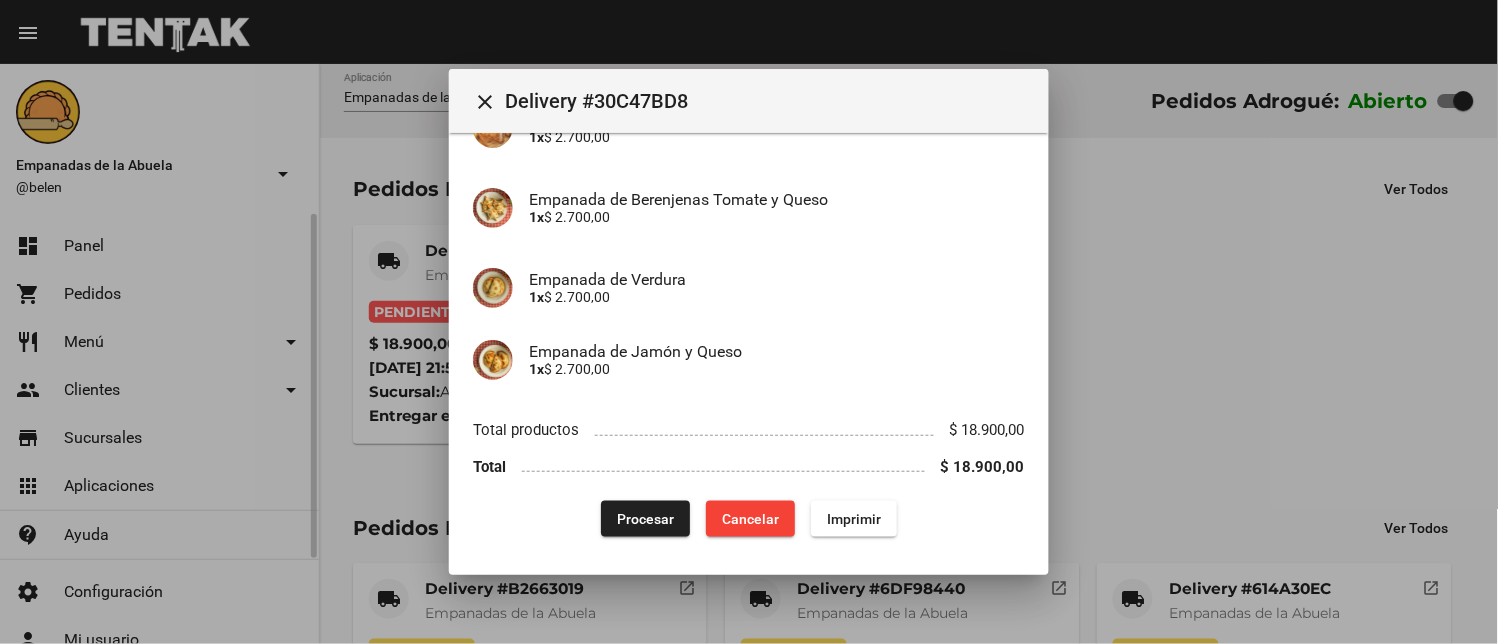 click on "Procesar" 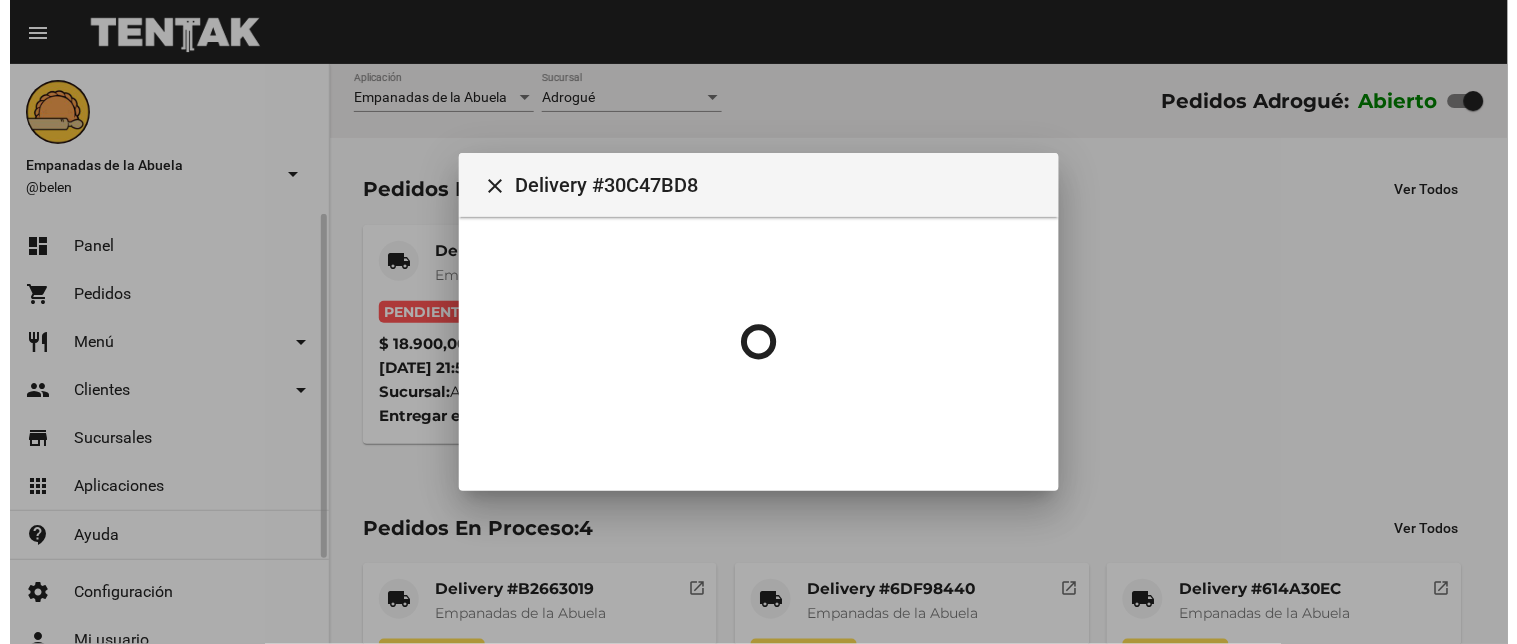 scroll, scrollTop: 0, scrollLeft: 0, axis: both 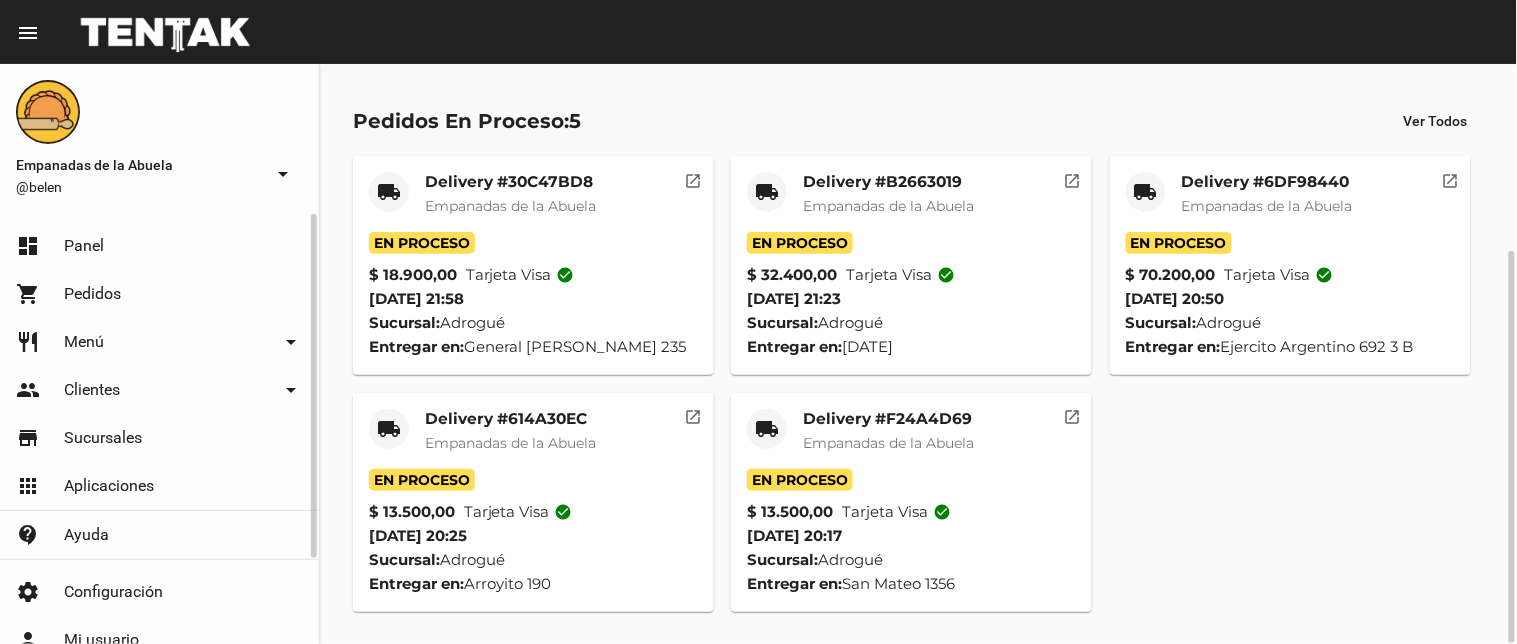click on "local_shipping Delivery #F24A4D69 Empanadas de [GEOGRAPHIC_DATA]" 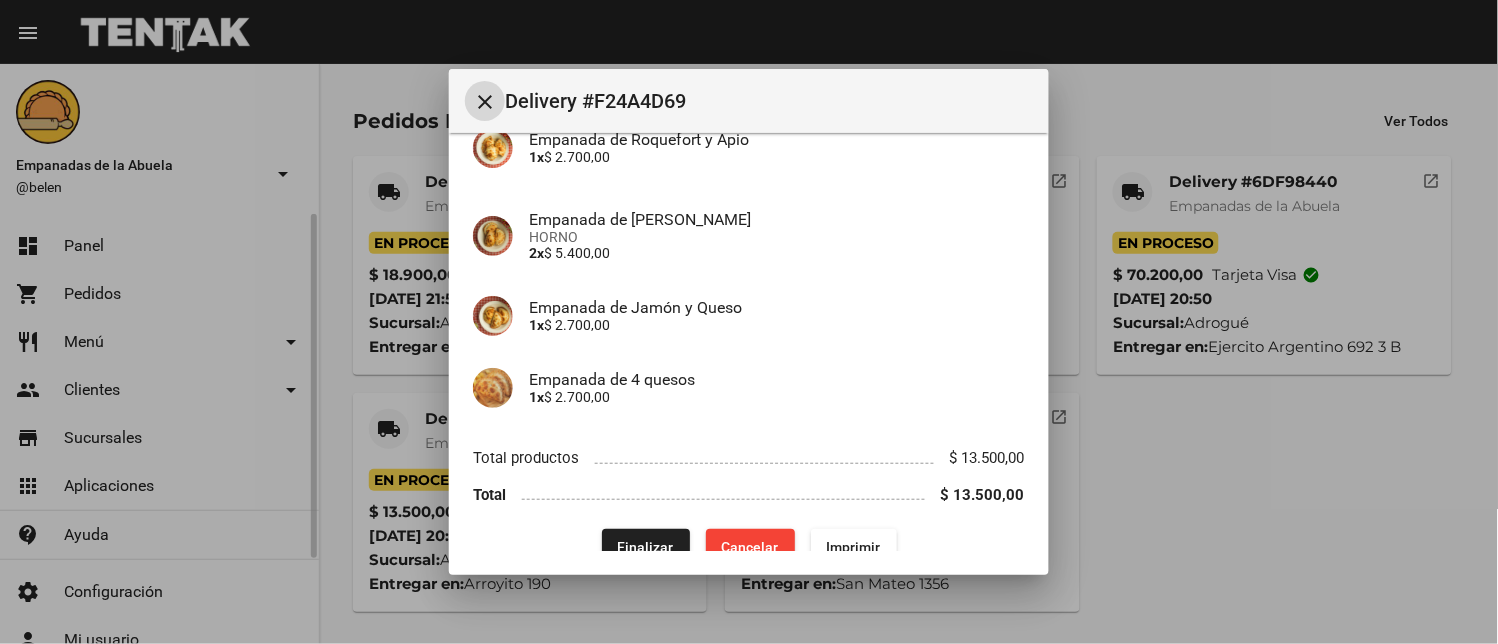 scroll, scrollTop: 225, scrollLeft: 0, axis: vertical 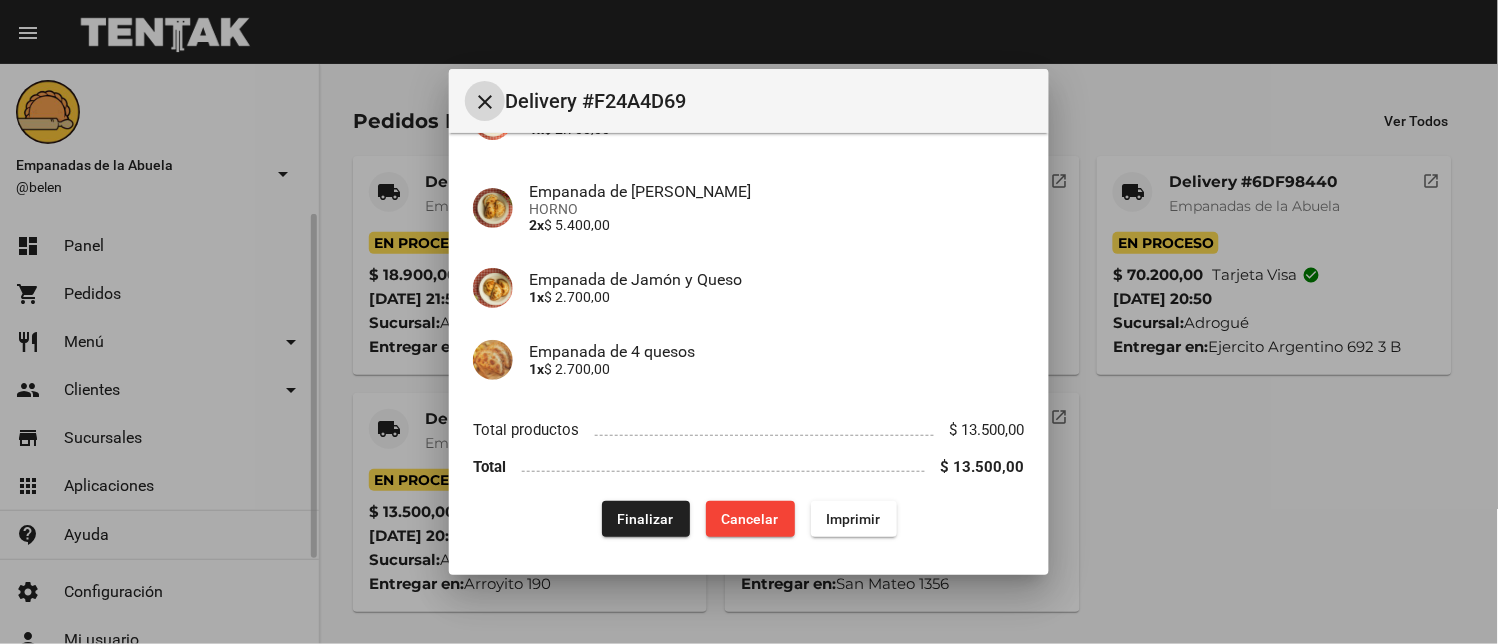 click on "Finalizar" 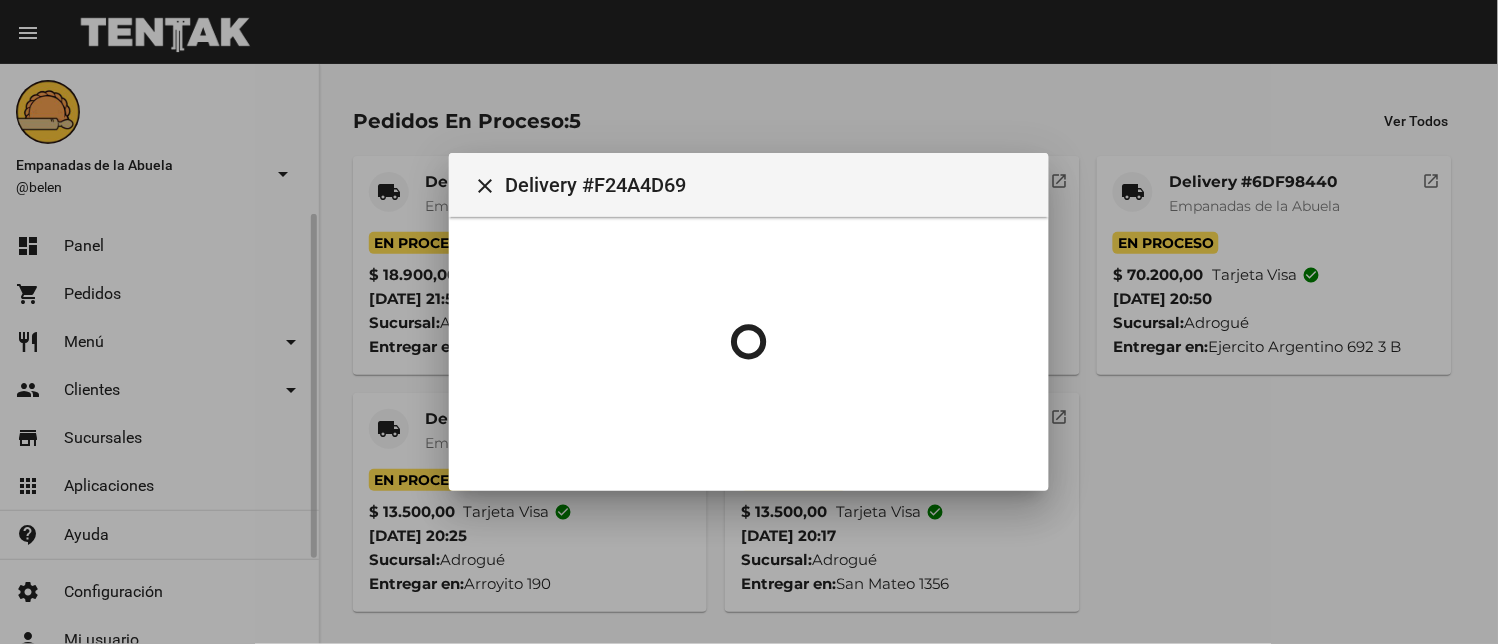 scroll, scrollTop: 0, scrollLeft: 0, axis: both 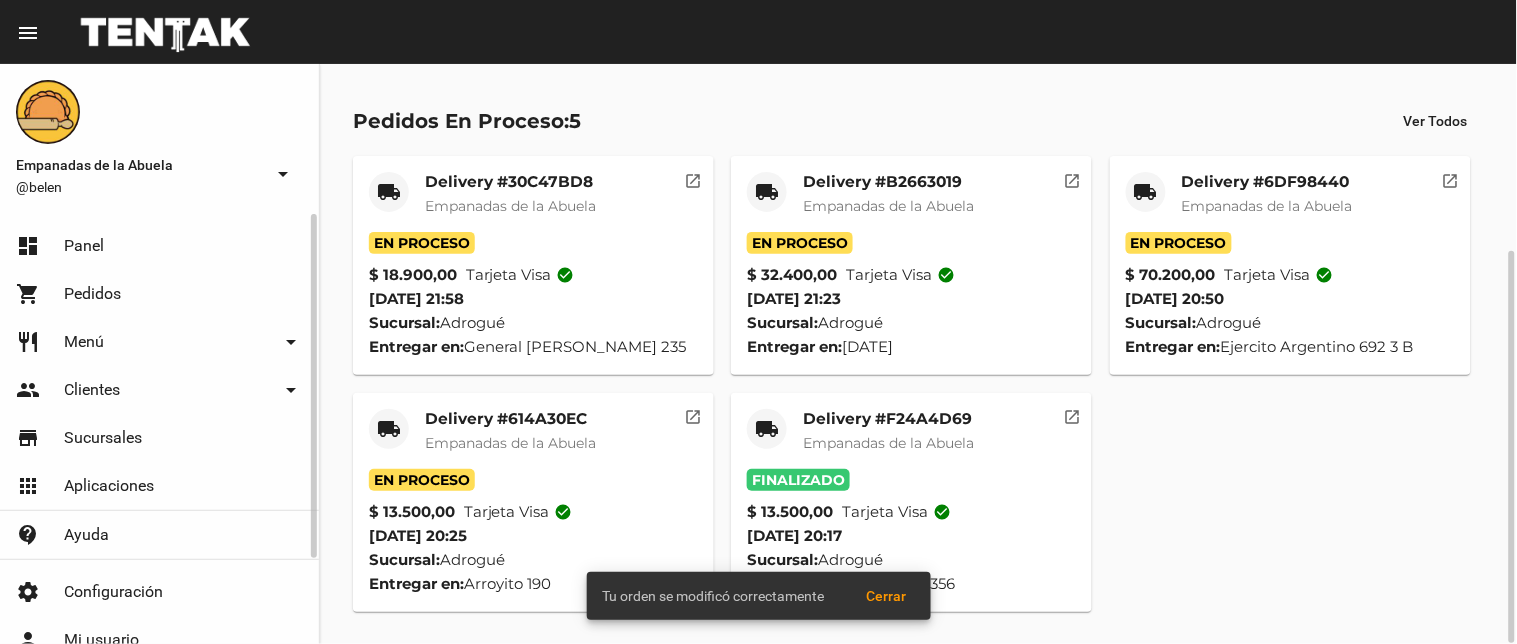 click on "local_shipping" 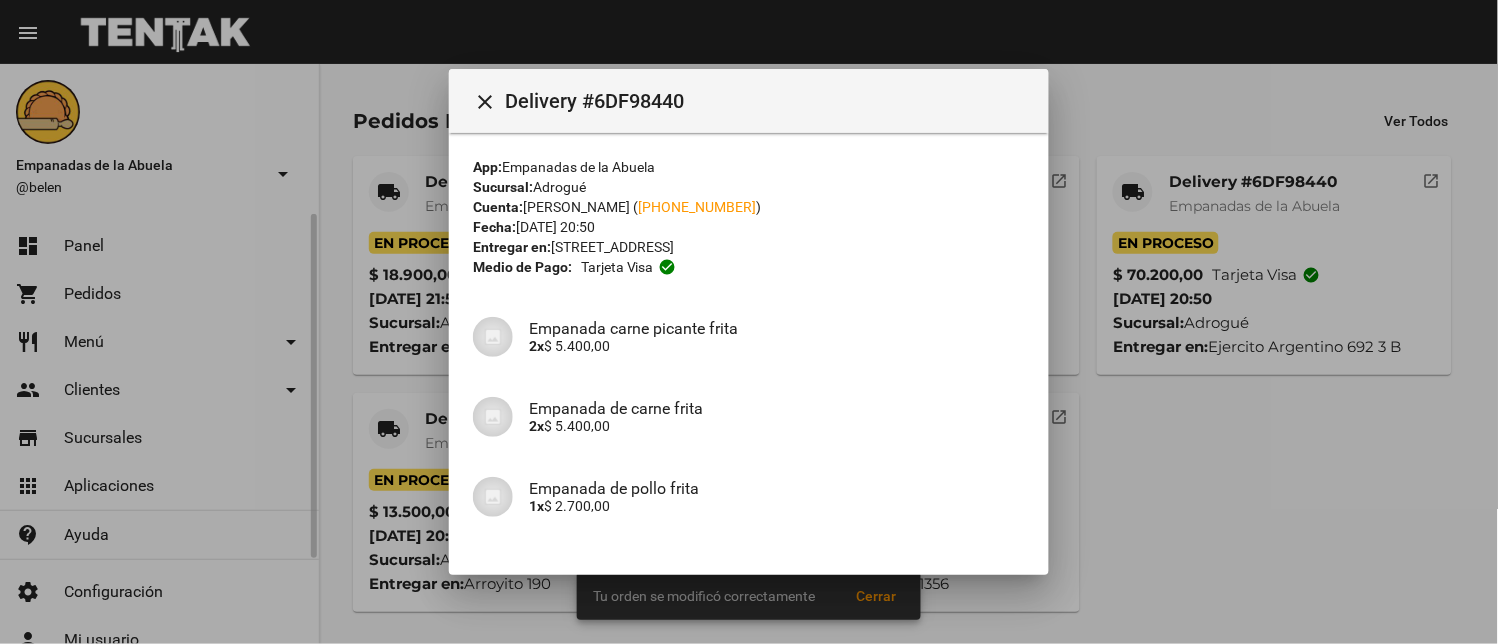 scroll, scrollTop: 474, scrollLeft: 0, axis: vertical 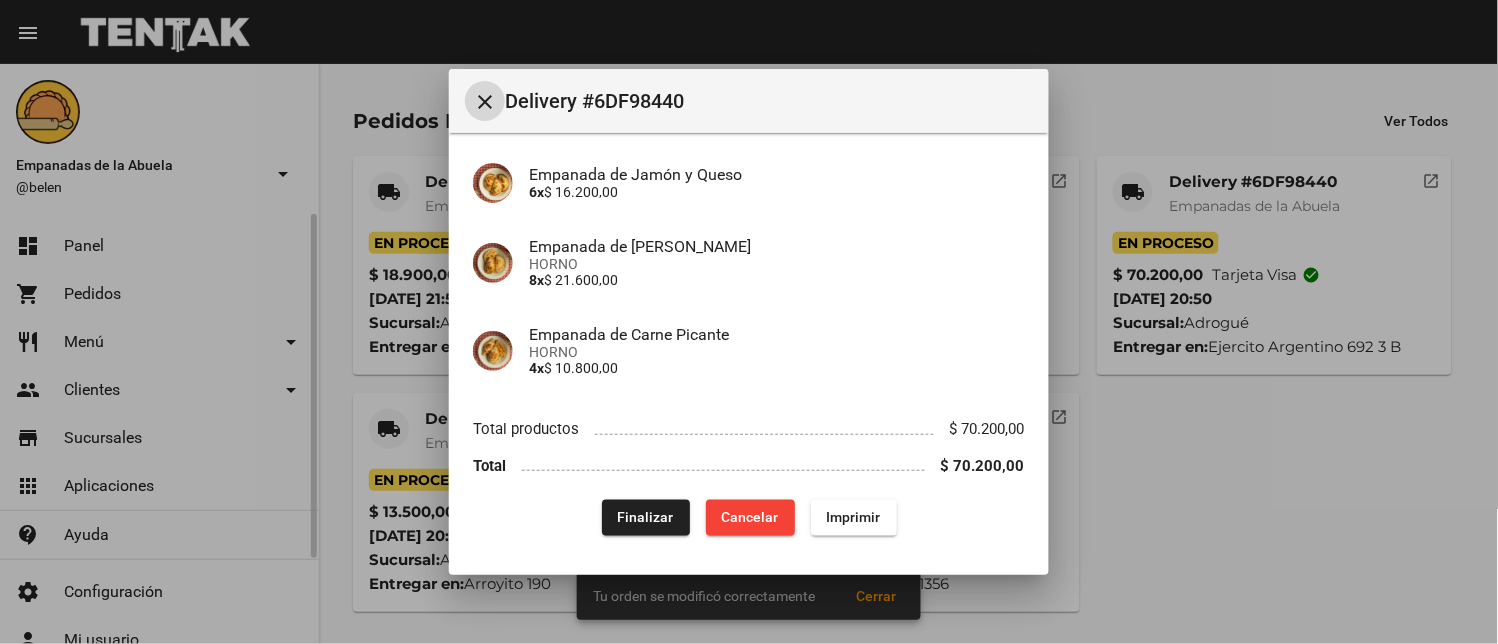 click on "Finalizar" 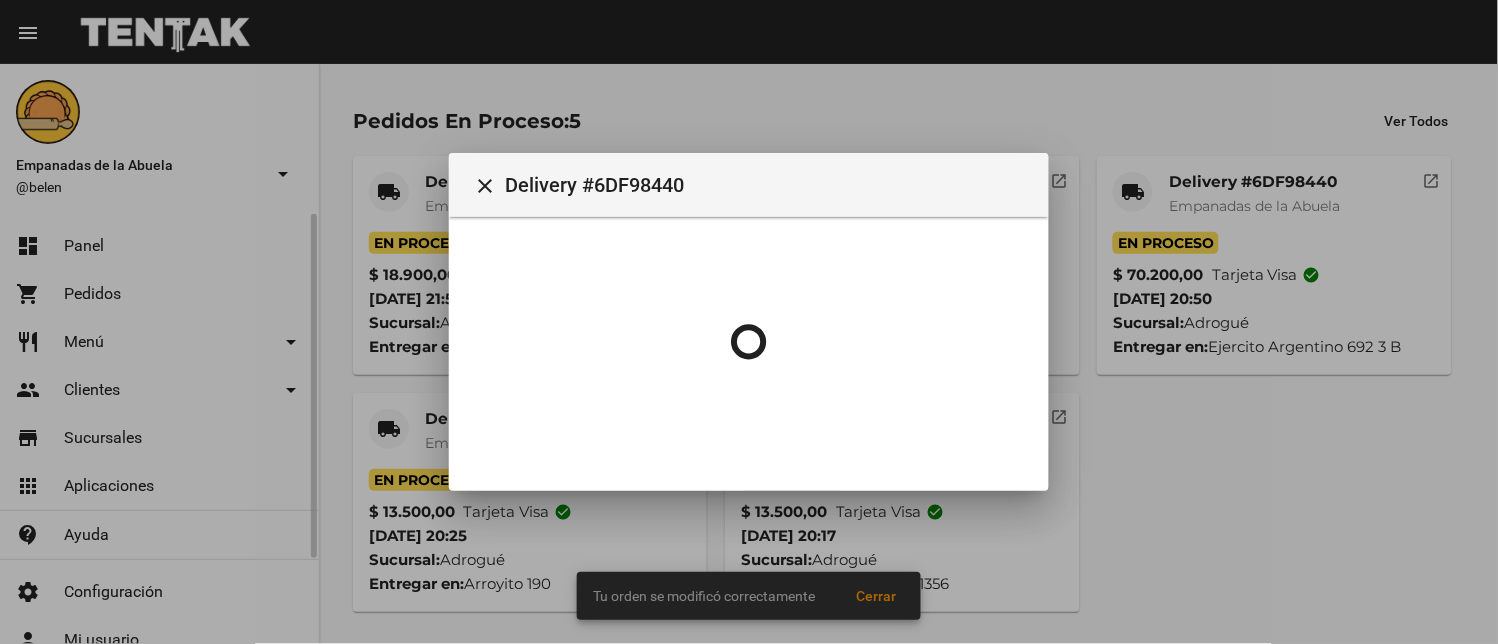 scroll, scrollTop: 0, scrollLeft: 0, axis: both 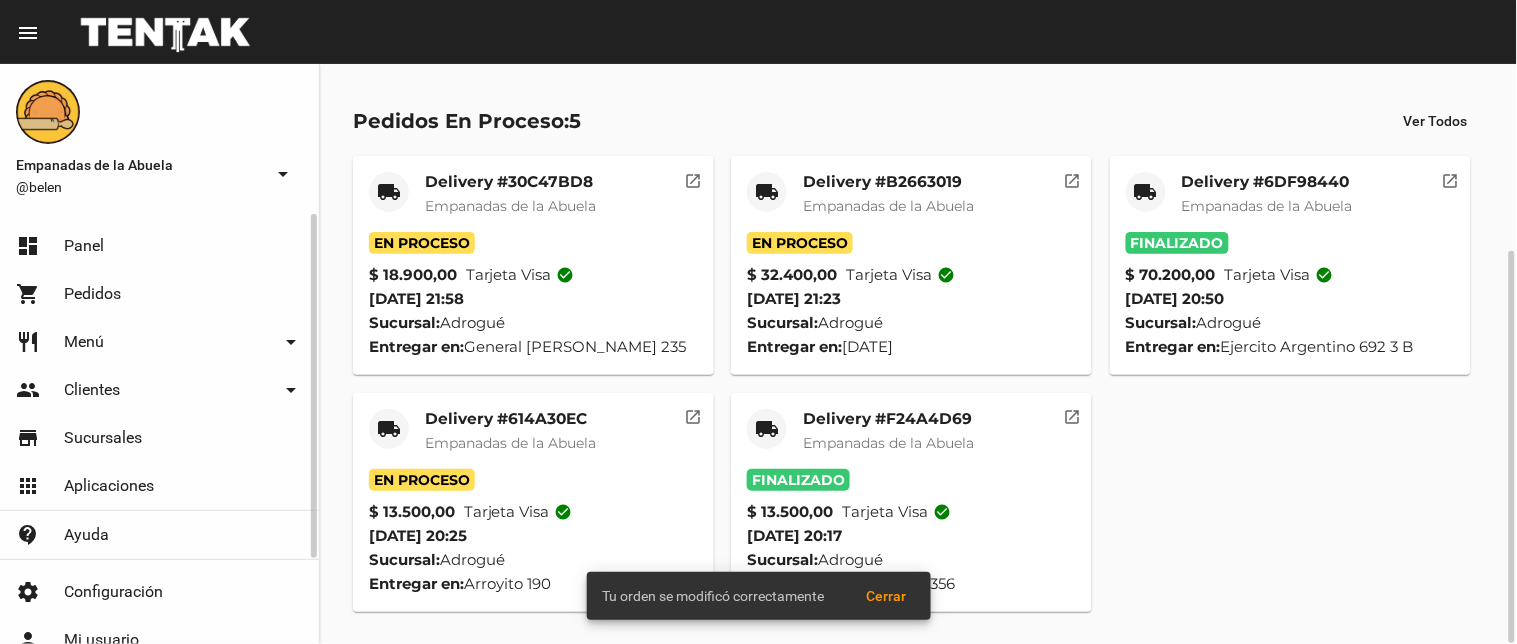 click on "local_shipping" 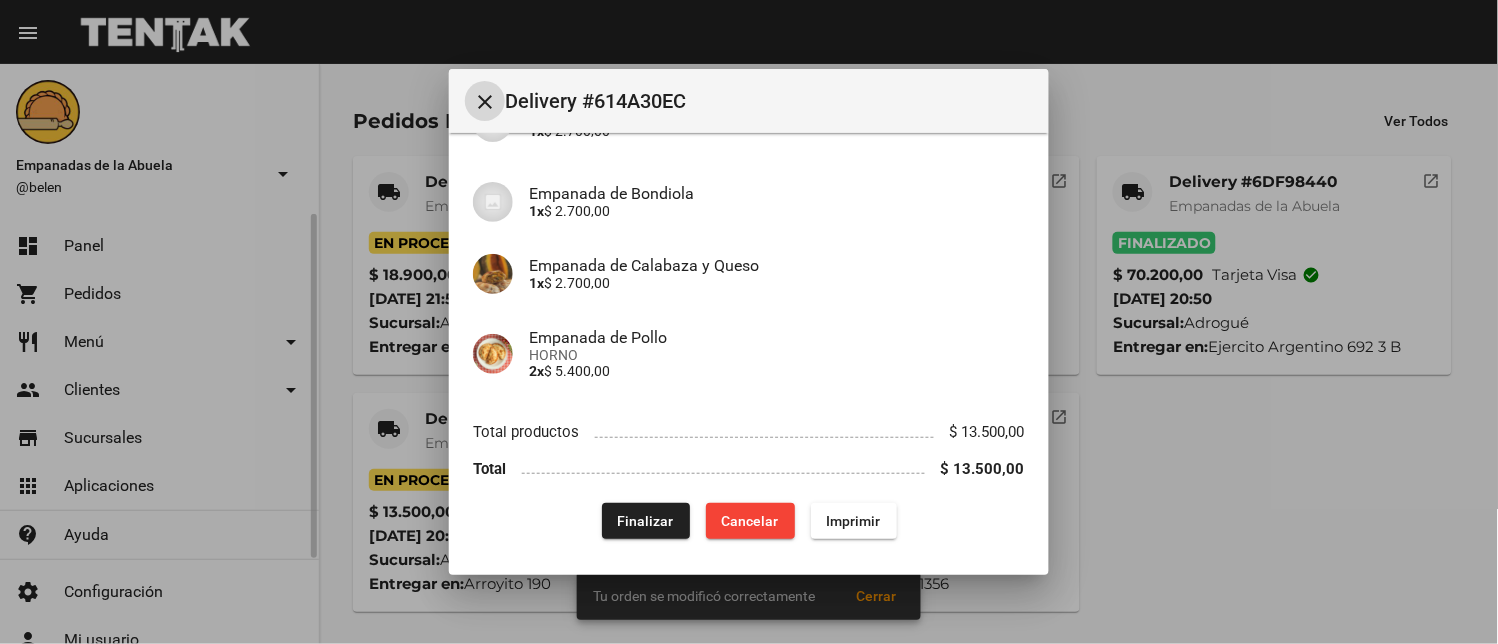 scroll, scrollTop: 225, scrollLeft: 0, axis: vertical 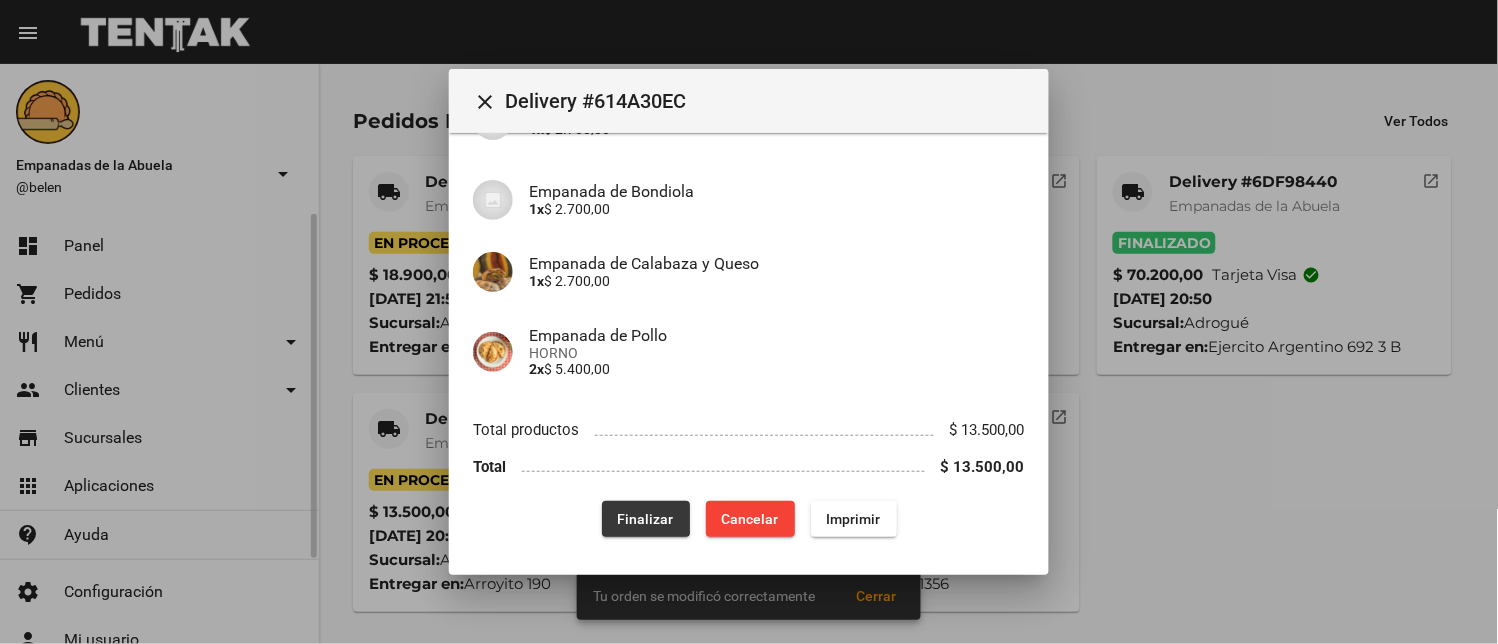 drag, startPoint x: 620, startPoint y: 514, endPoint x: 625, endPoint y: 505, distance: 10.29563 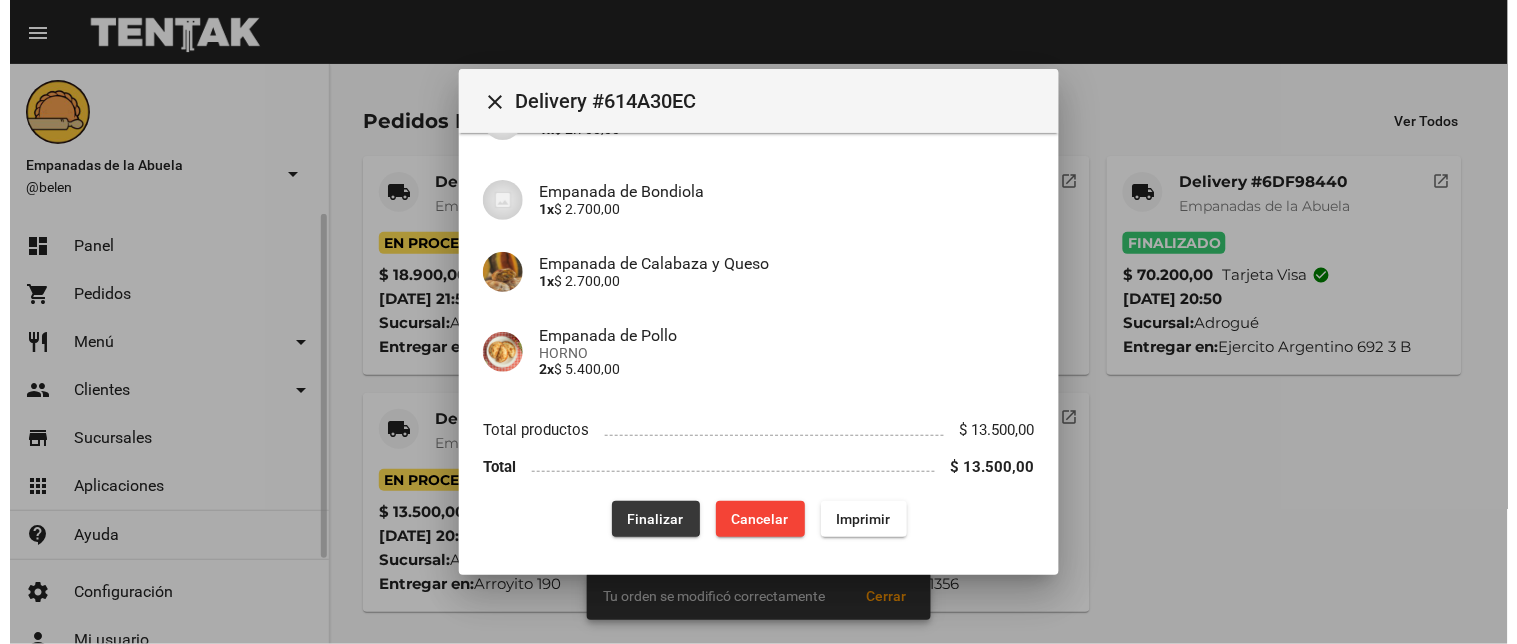 scroll, scrollTop: 0, scrollLeft: 0, axis: both 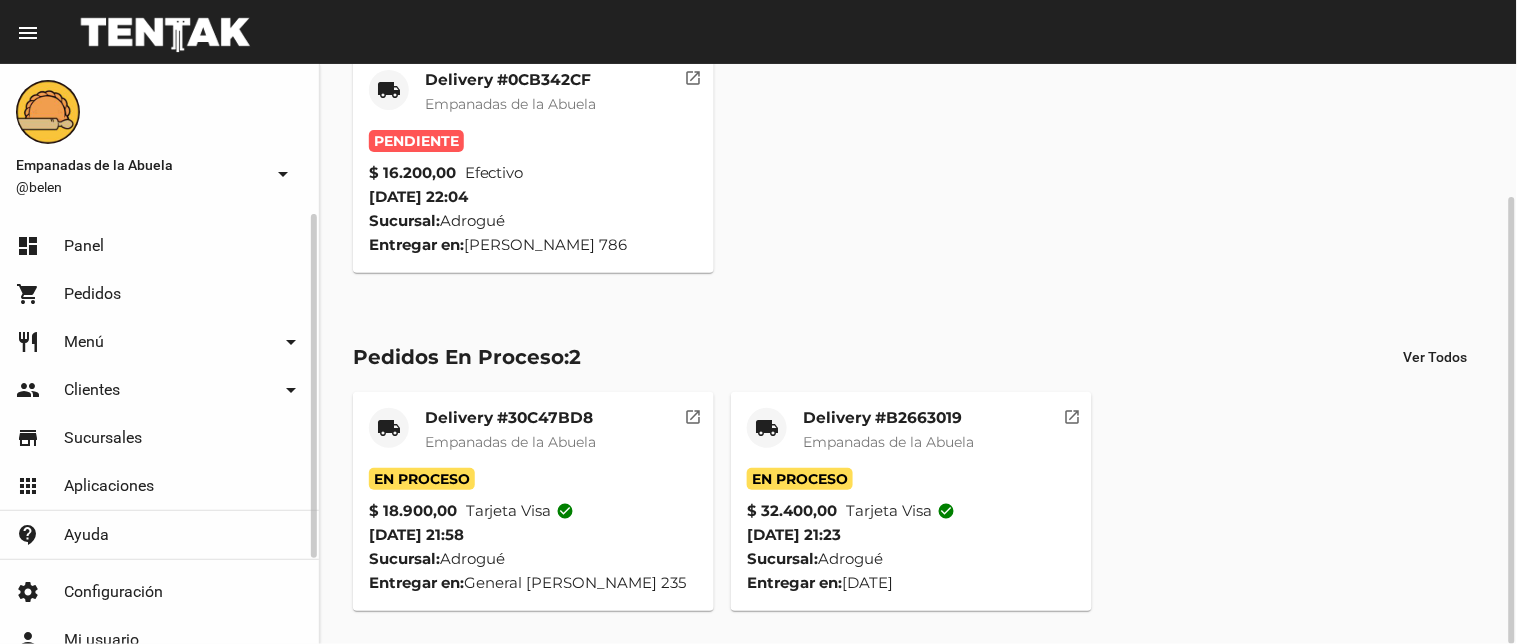 click on "Delivery #0CB342CF Empanadas de la Abuela" 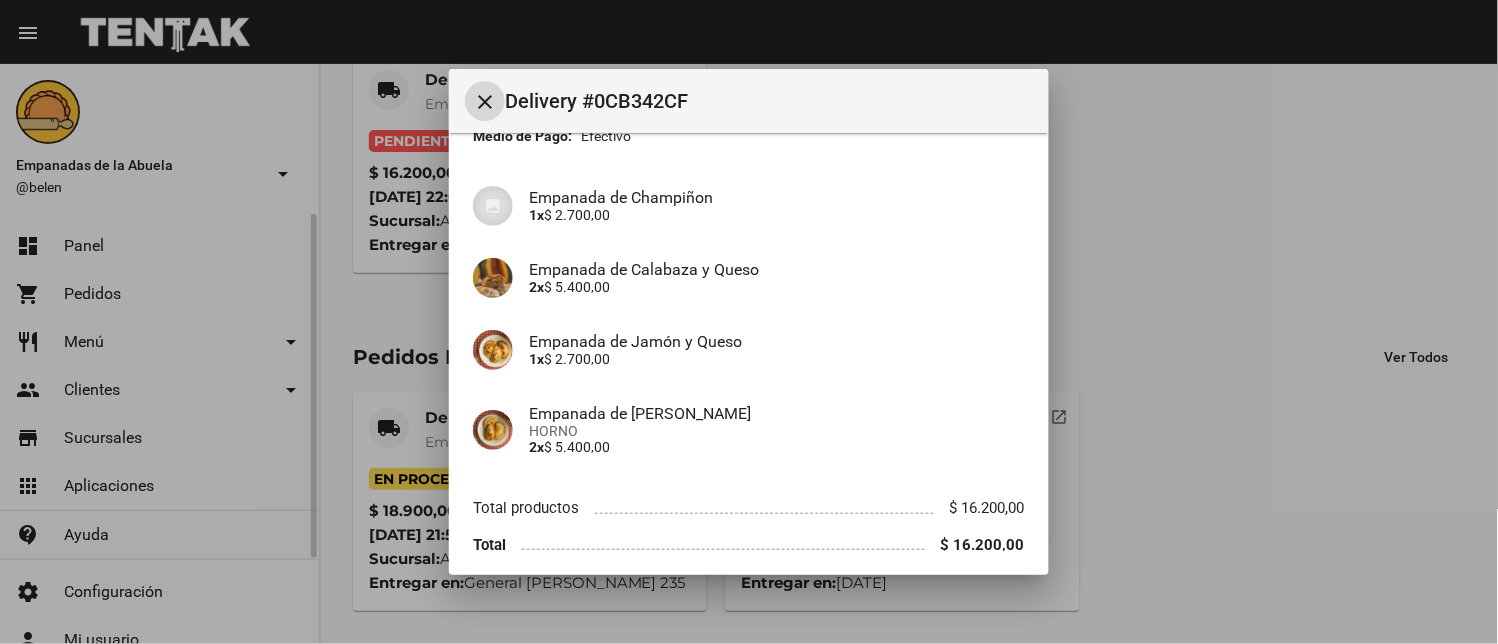 scroll, scrollTop: 210, scrollLeft: 0, axis: vertical 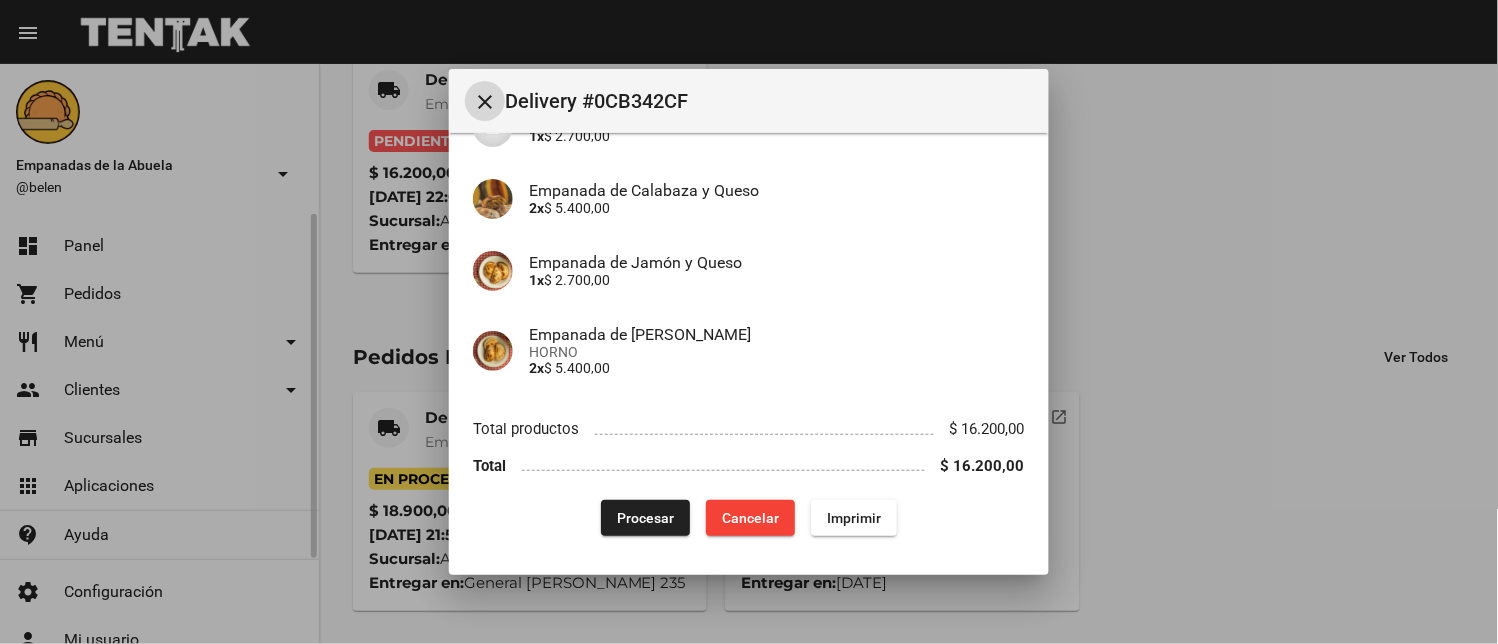 click on "Imprimir" 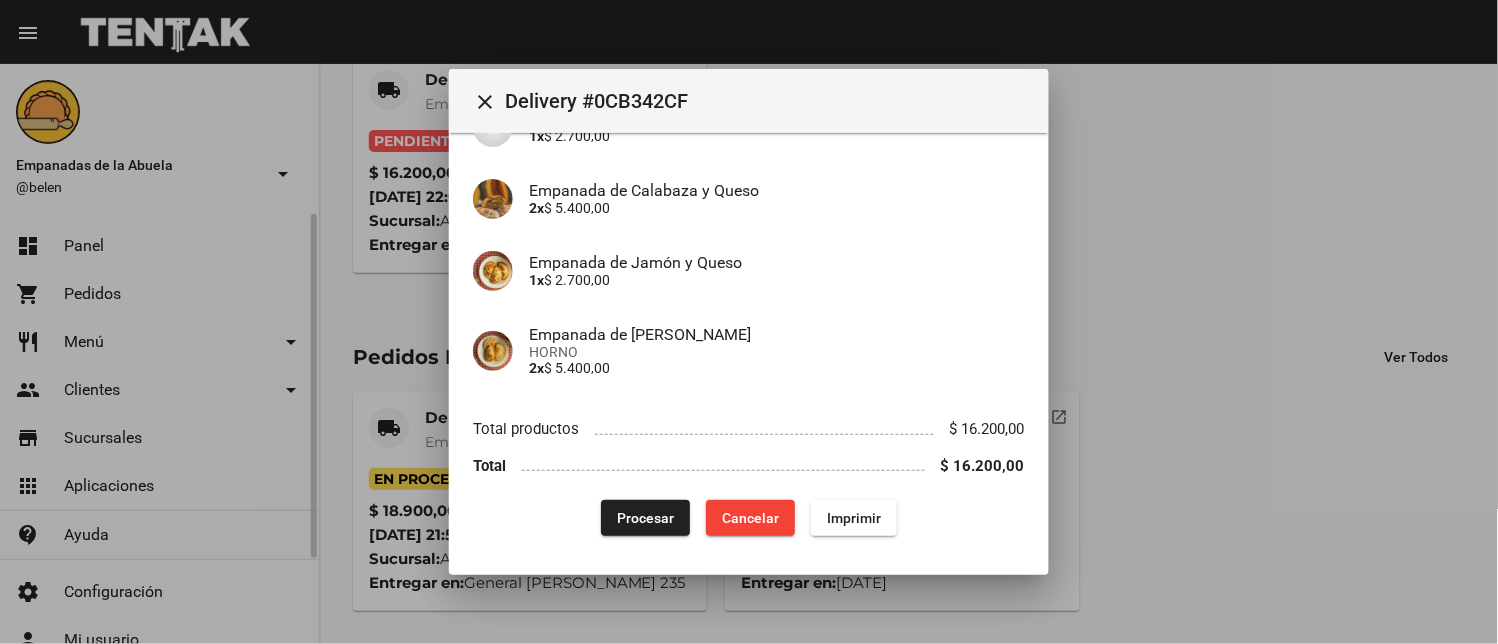 scroll, scrollTop: 0, scrollLeft: 0, axis: both 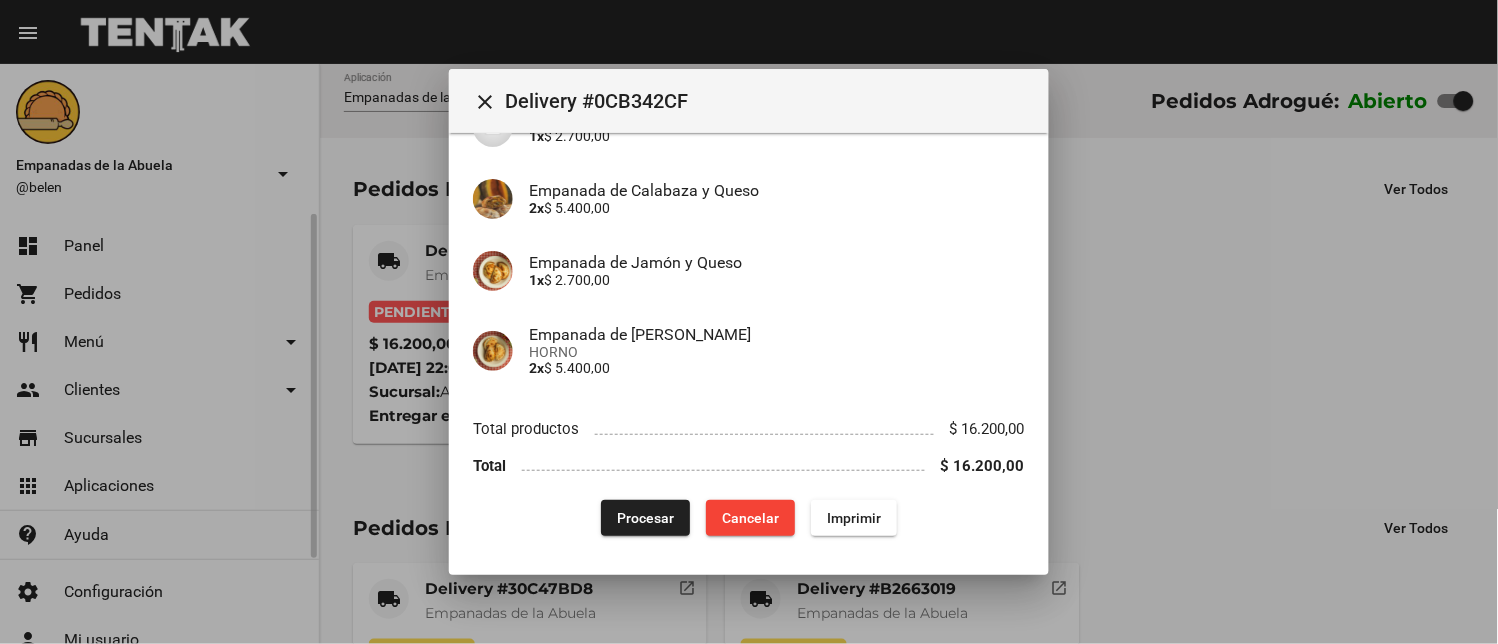 click on "Procesar" 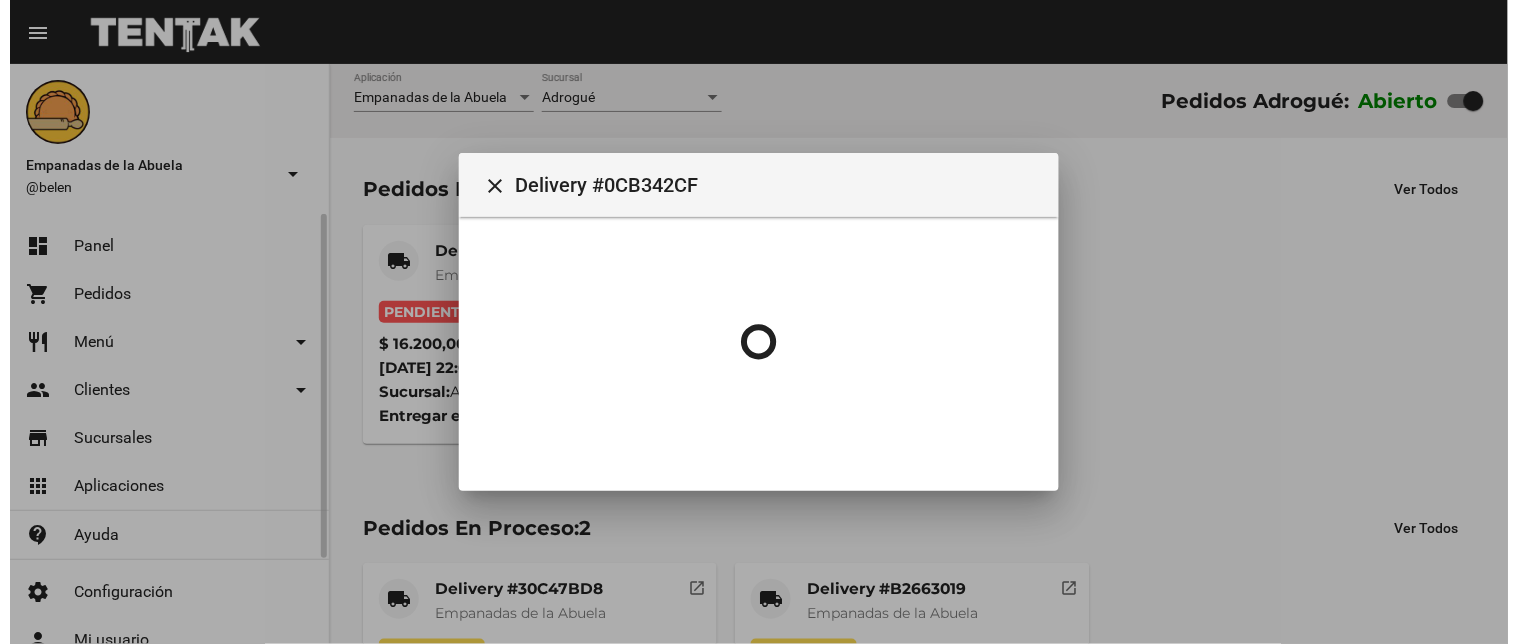 scroll, scrollTop: 0, scrollLeft: 0, axis: both 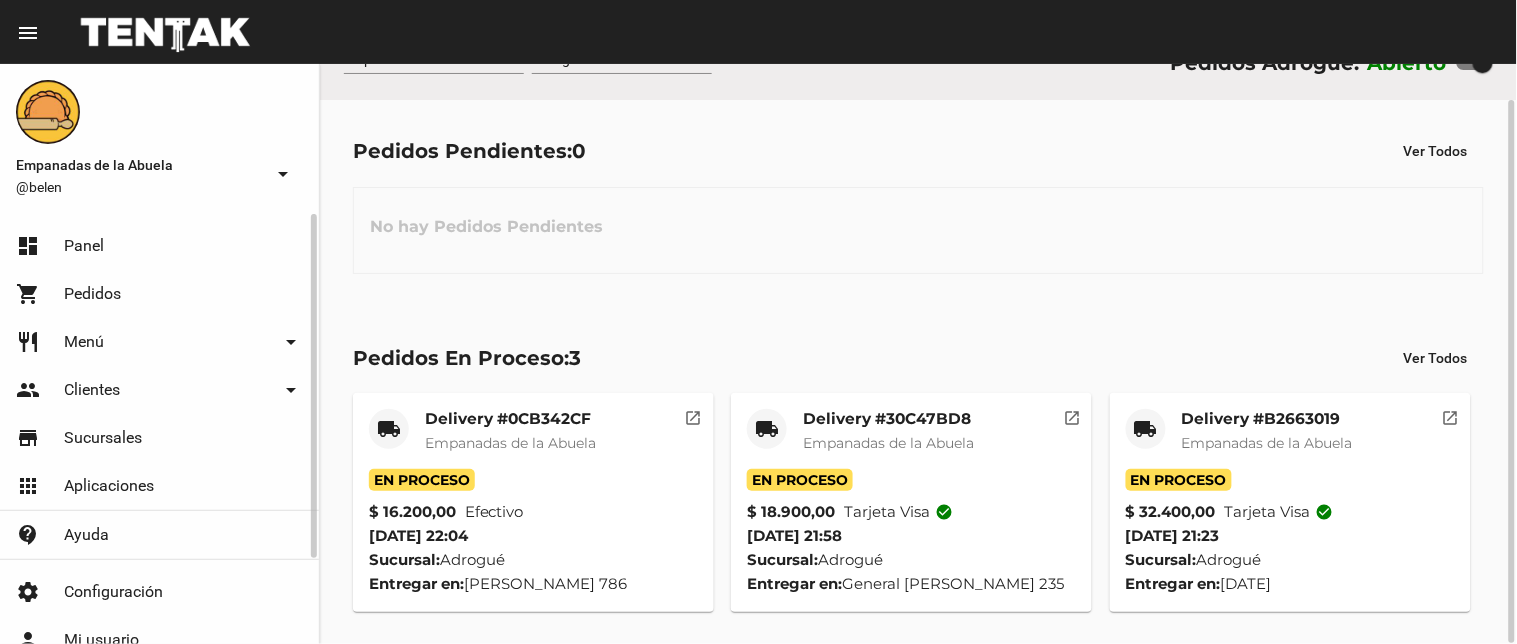 click on "local_shipping" 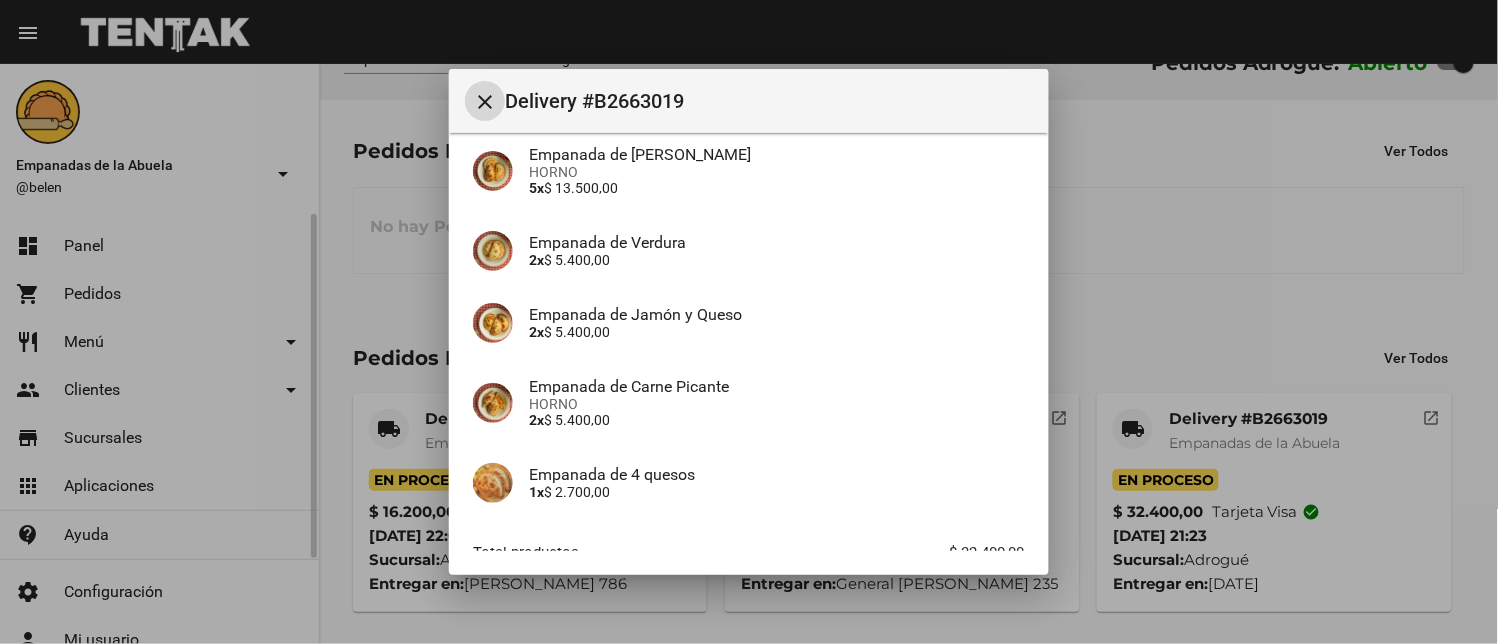 scroll, scrollTop: 297, scrollLeft: 0, axis: vertical 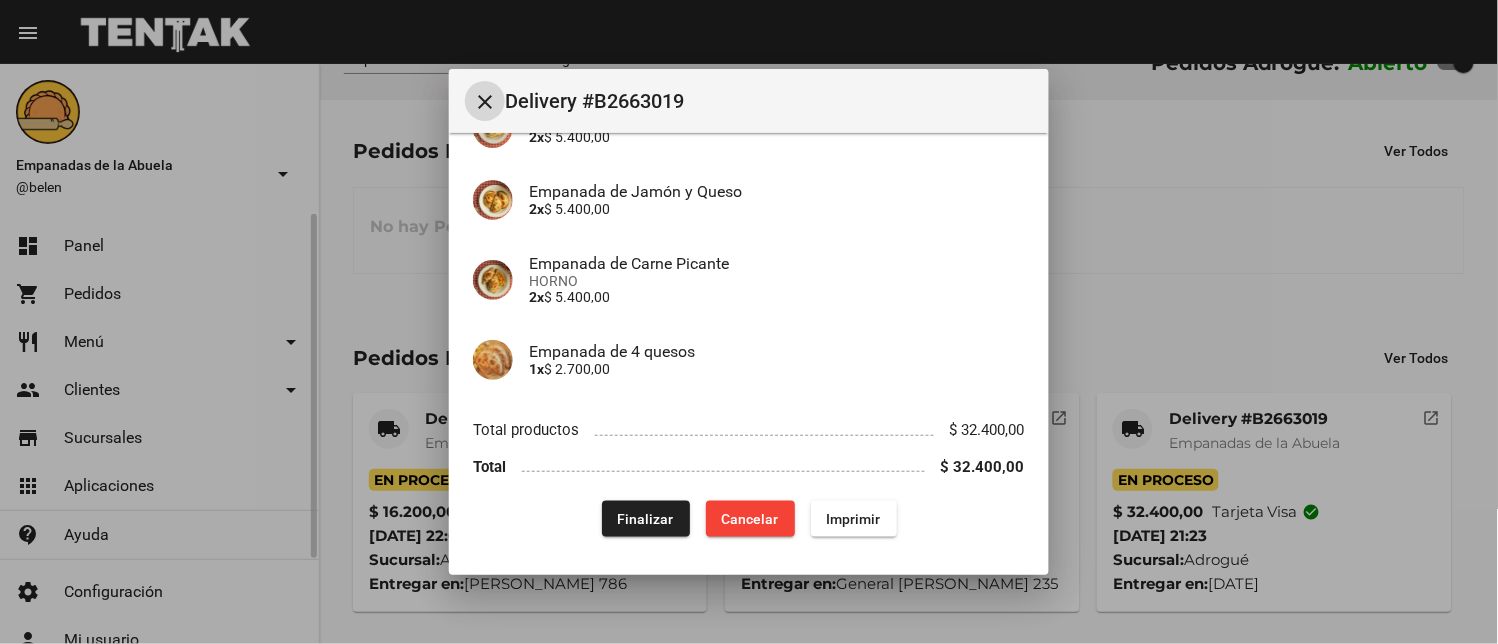 click on "Finalizar" 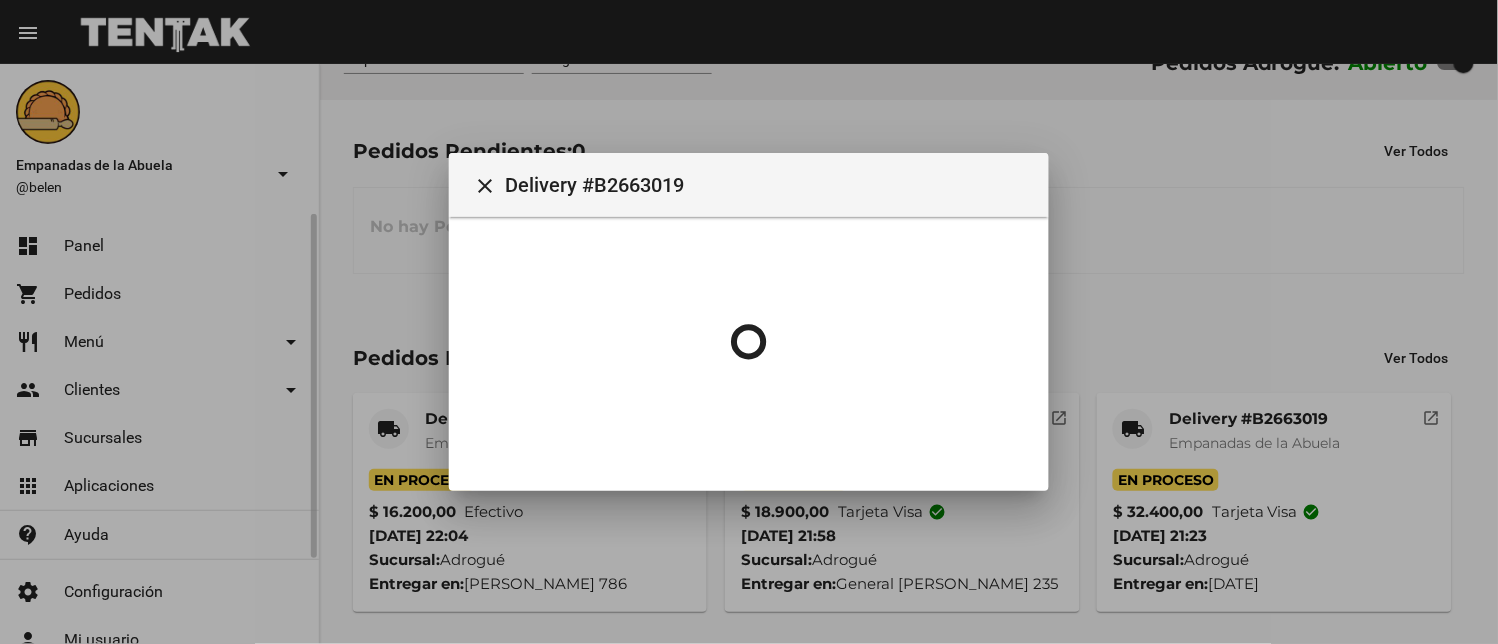 scroll, scrollTop: 0, scrollLeft: 0, axis: both 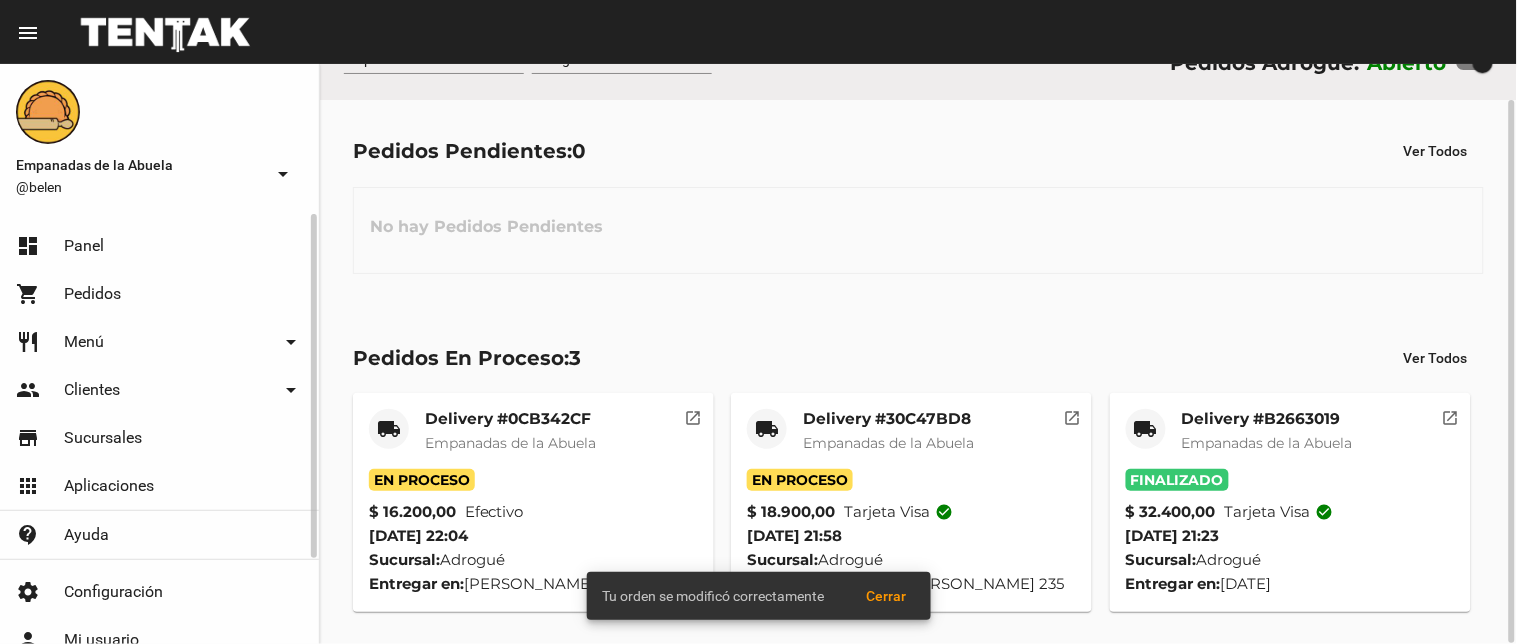 click on "local_shipping" 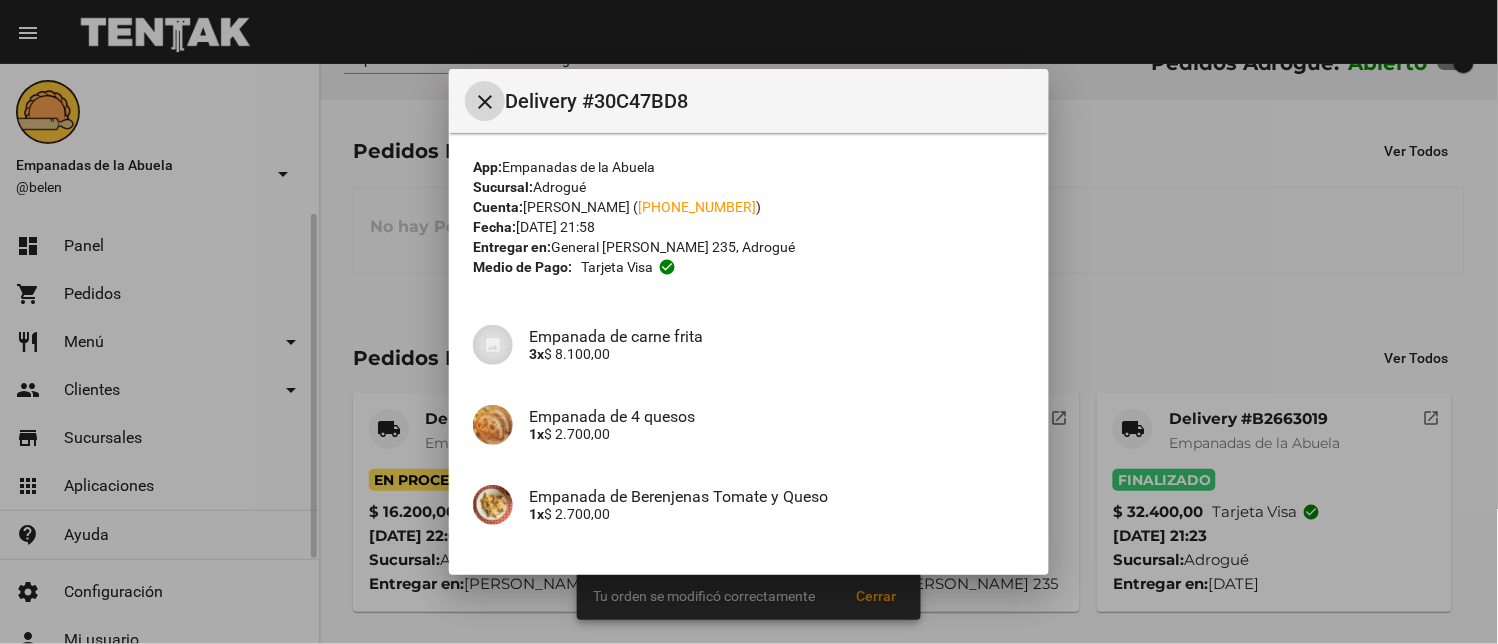 scroll, scrollTop: 297, scrollLeft: 0, axis: vertical 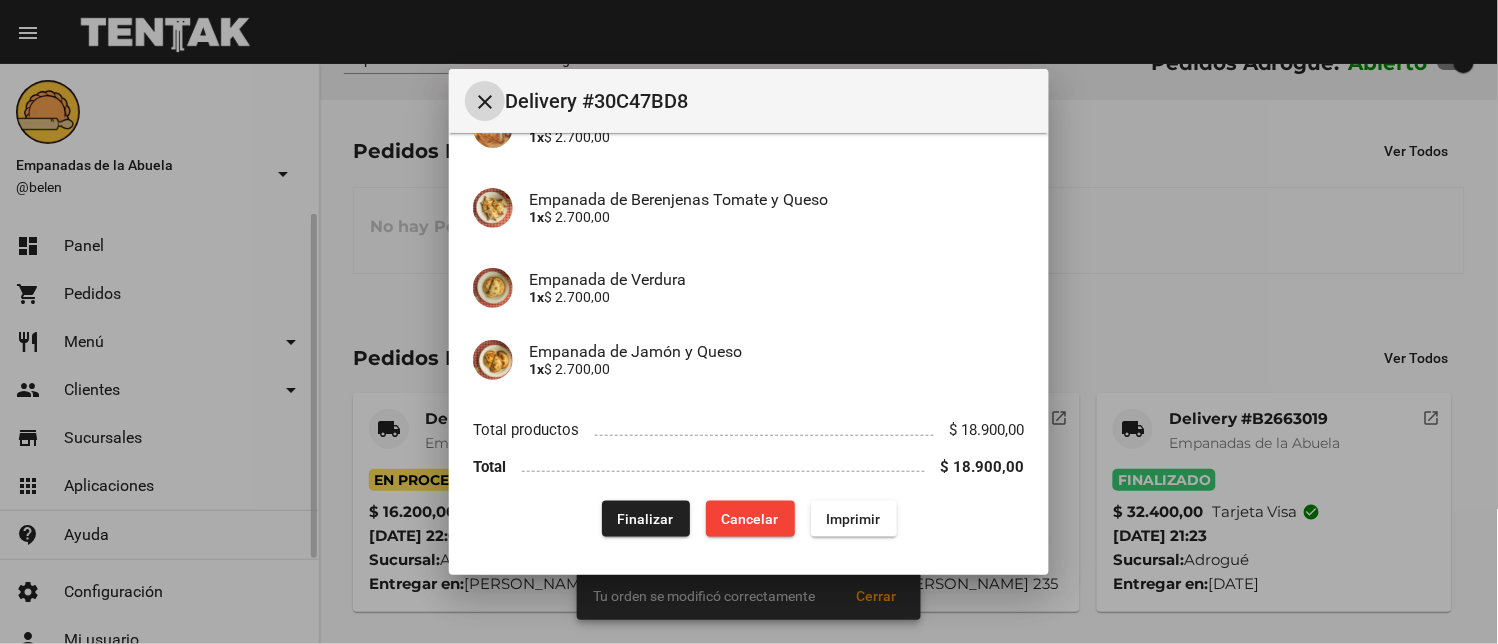 click on "Finalizar" 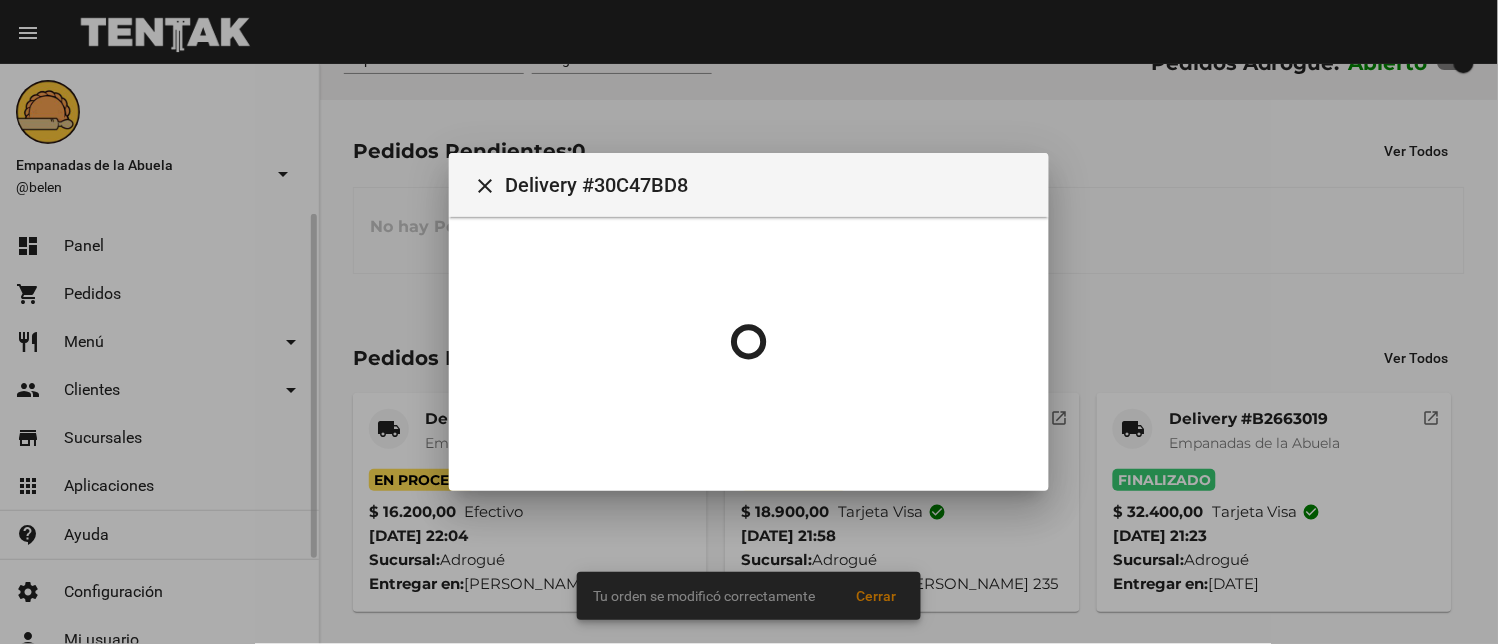scroll, scrollTop: 0, scrollLeft: 0, axis: both 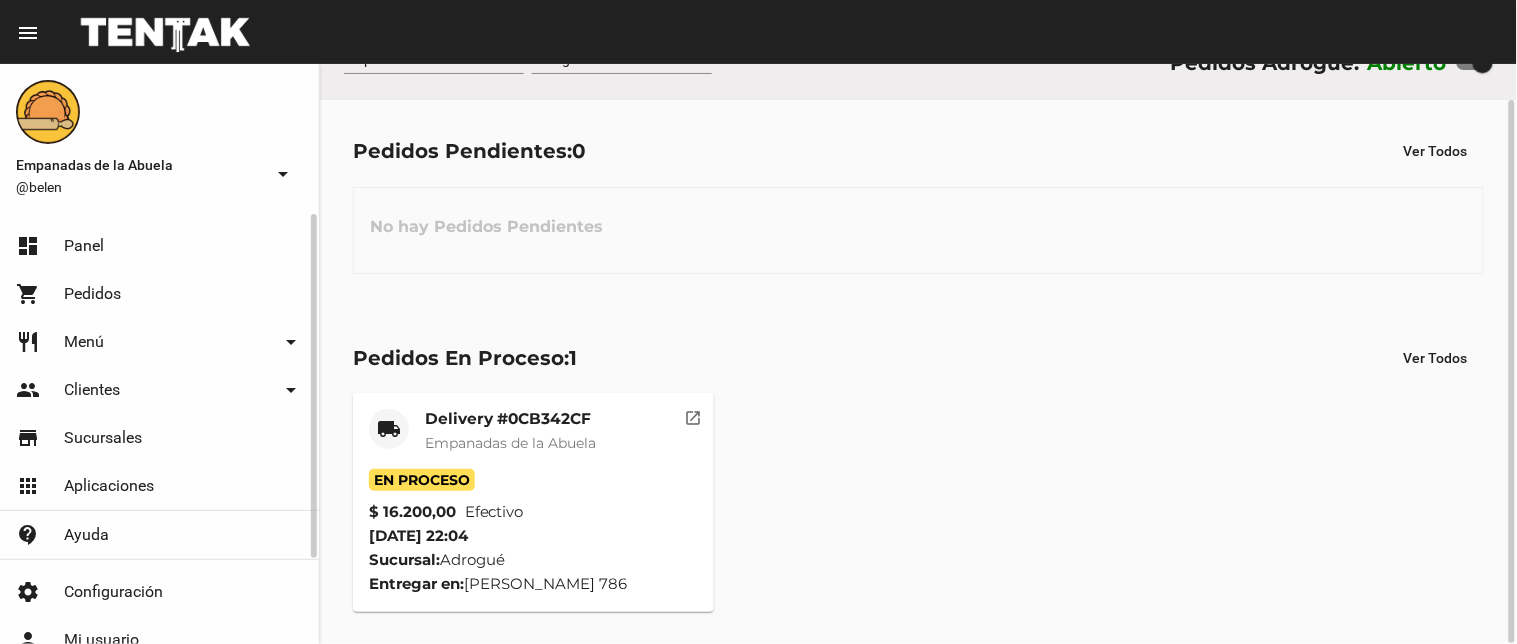 click on "Empanadas de la Abuela" 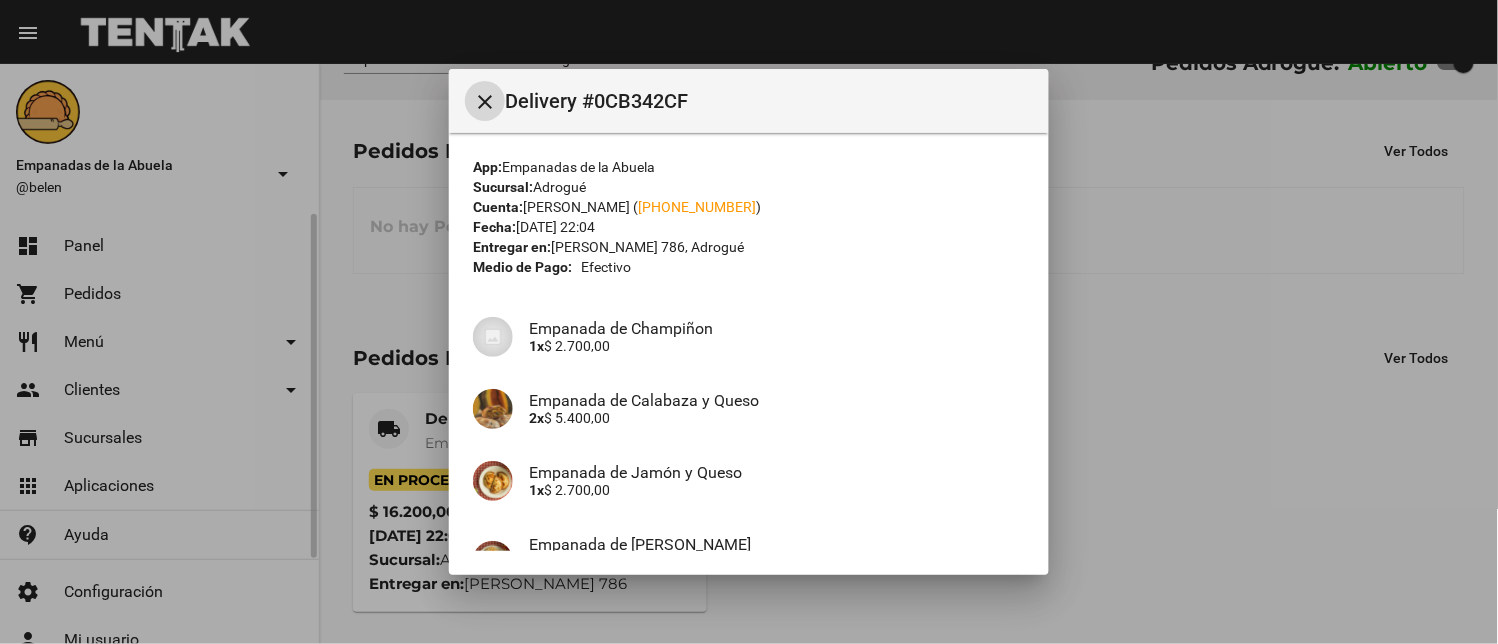 scroll, scrollTop: 210, scrollLeft: 0, axis: vertical 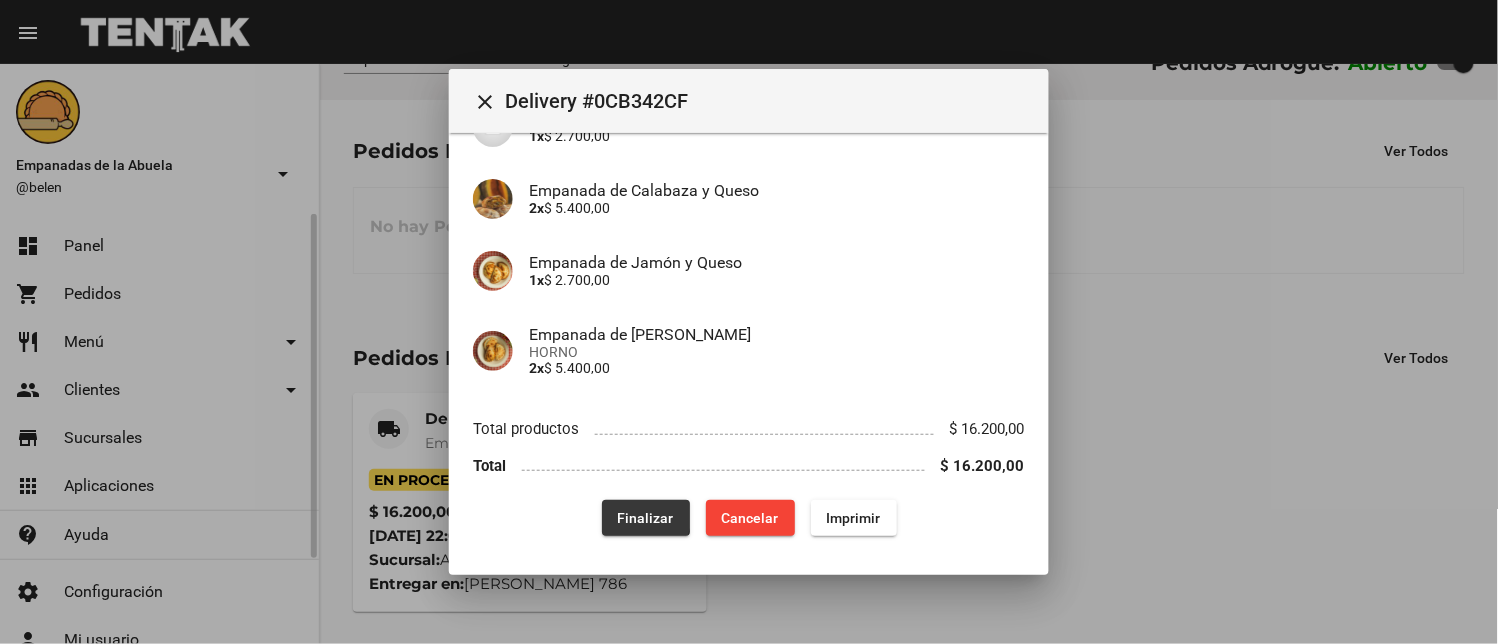 click on "Finalizar" 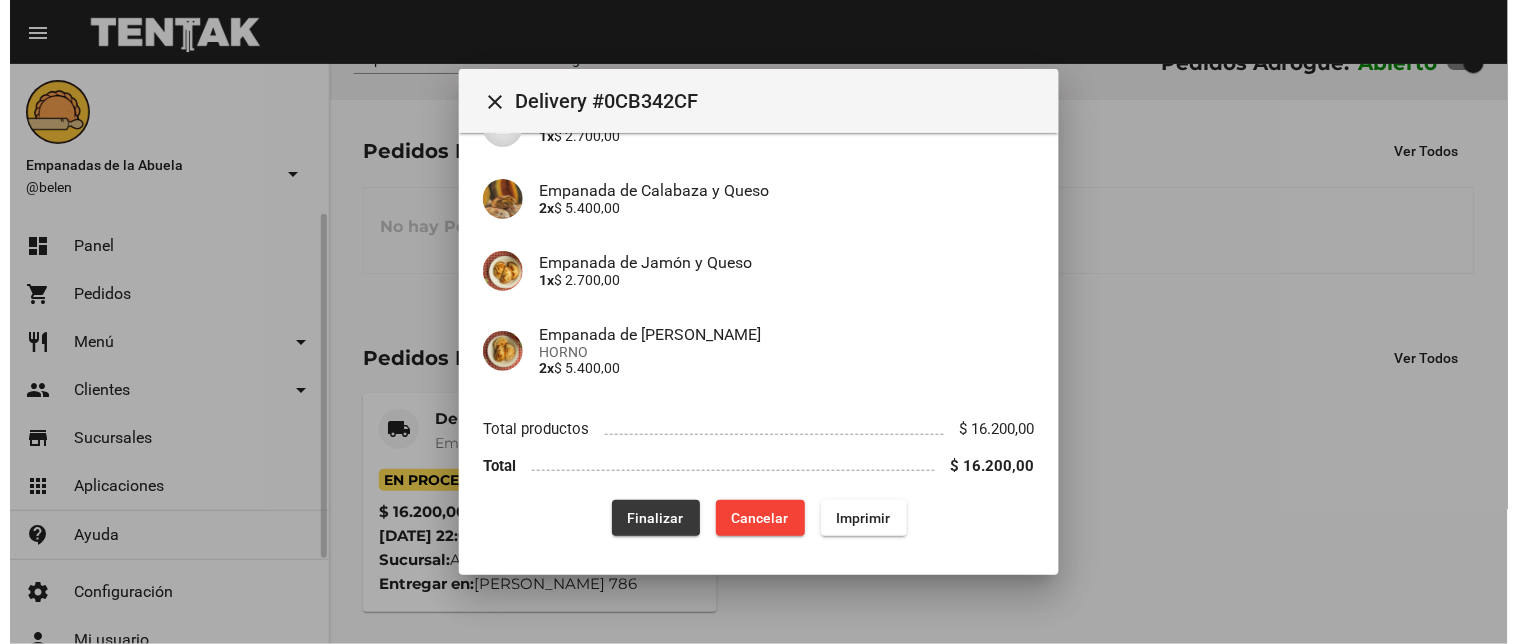 scroll, scrollTop: 0, scrollLeft: 0, axis: both 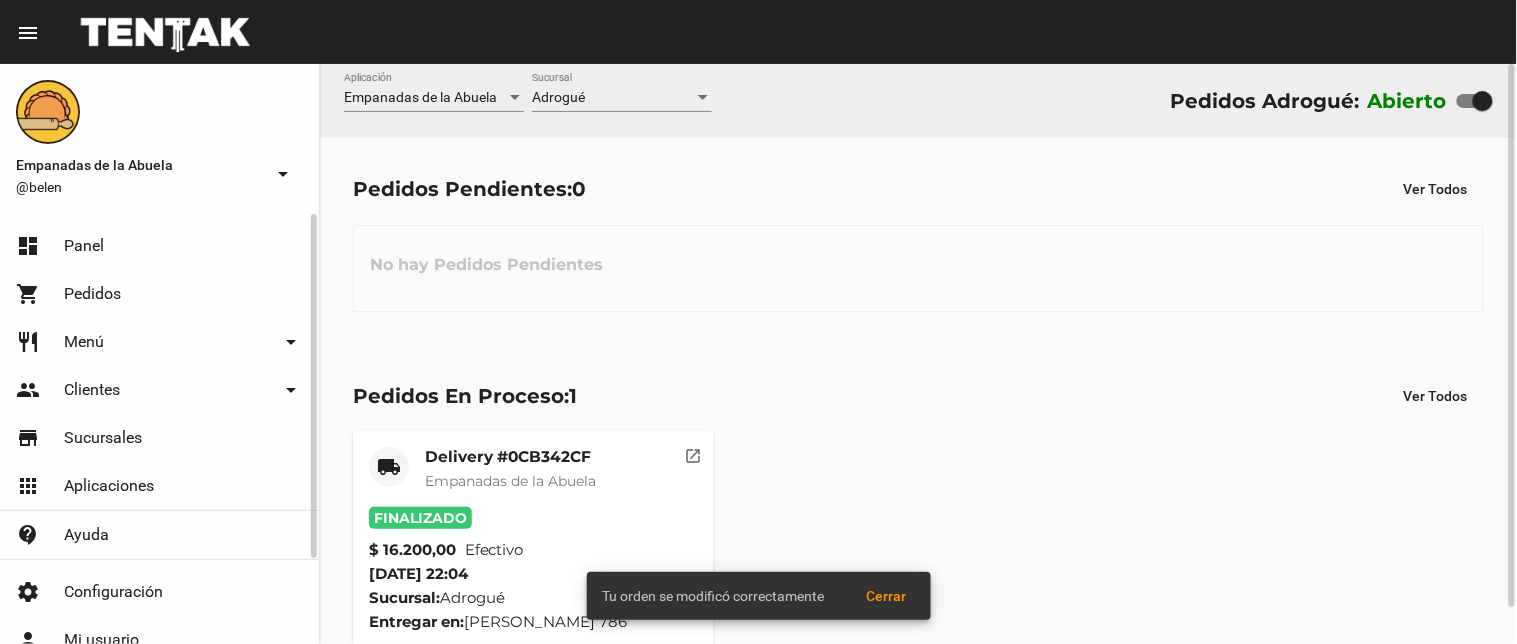 click on "Adrogué" at bounding box center (613, 98) 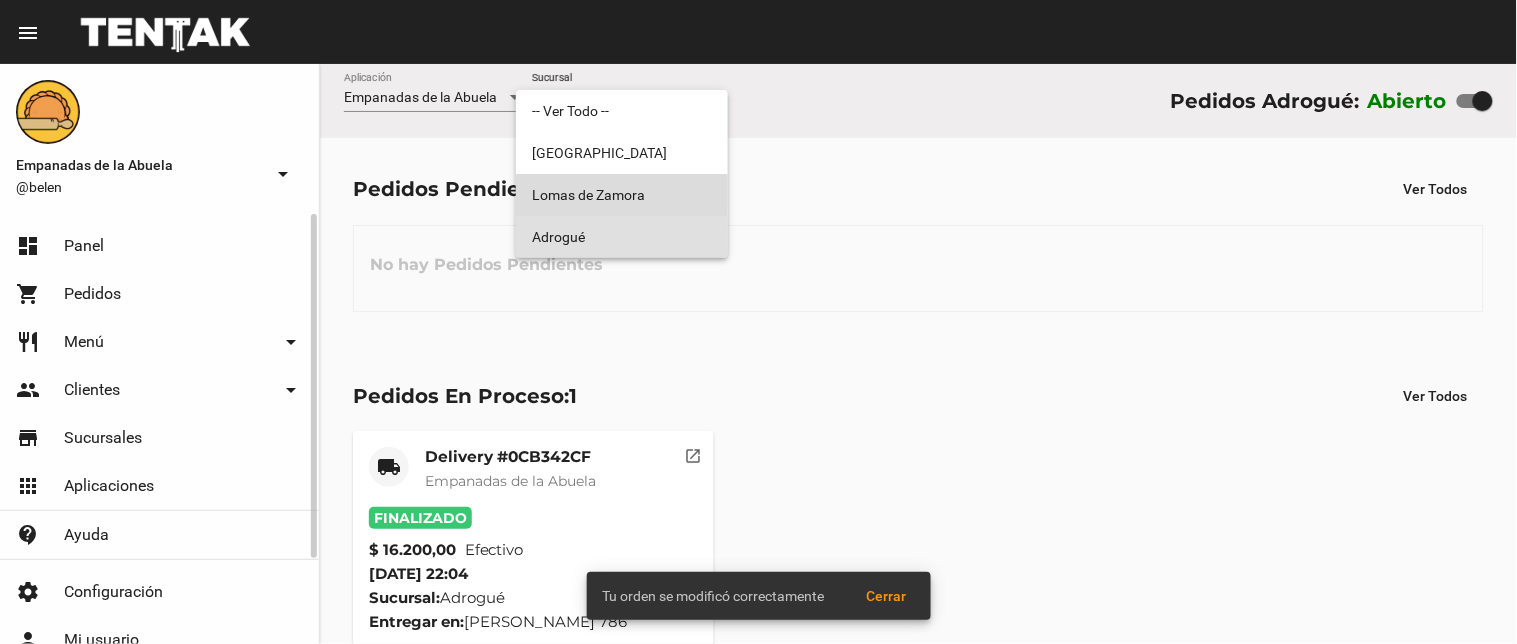 click on "Lomas de Zamora" at bounding box center (622, 195) 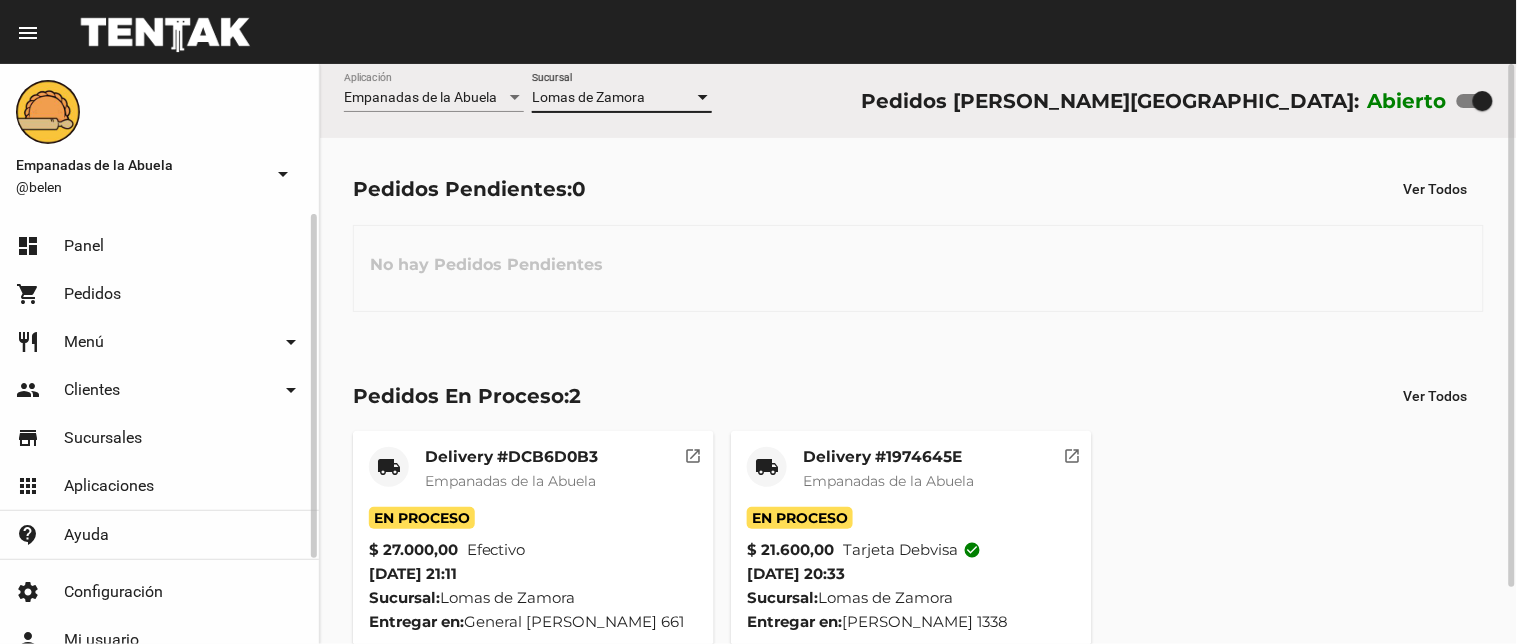 click on "Lomas de Zamora" at bounding box center [588, 97] 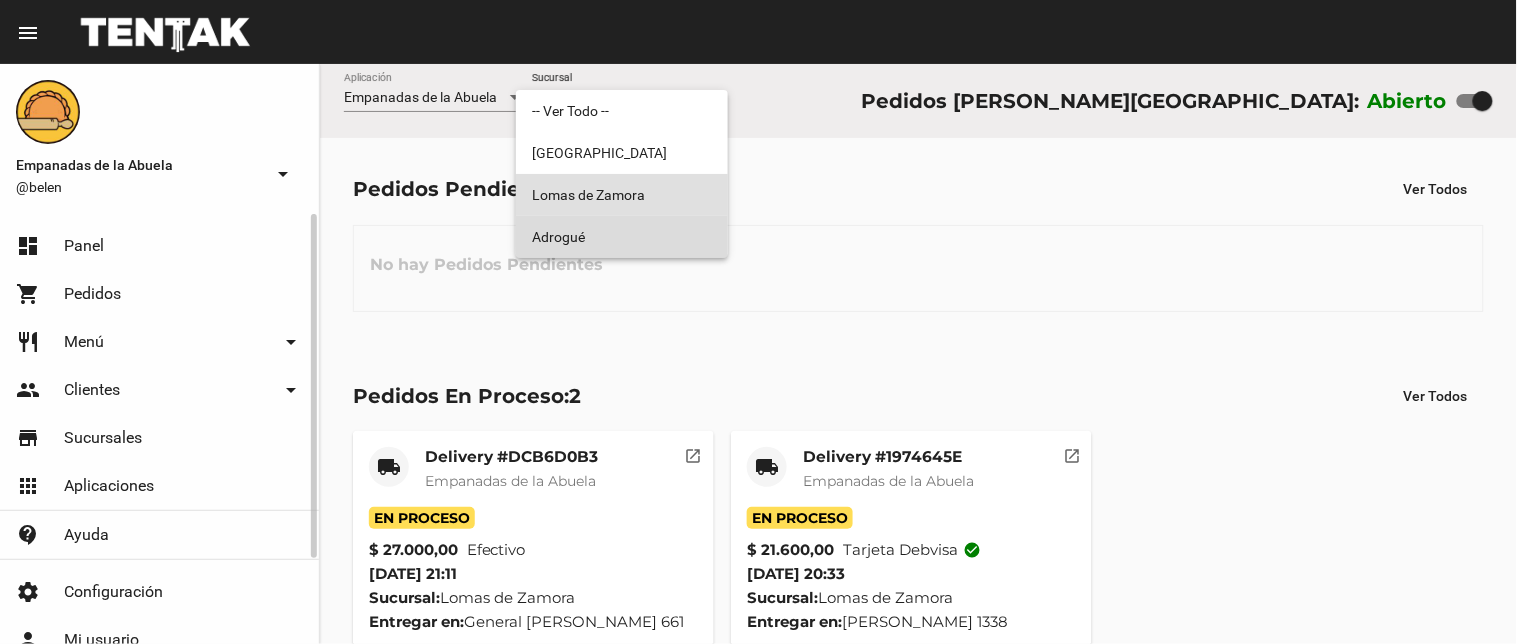 click on "Adrogué" at bounding box center [622, 237] 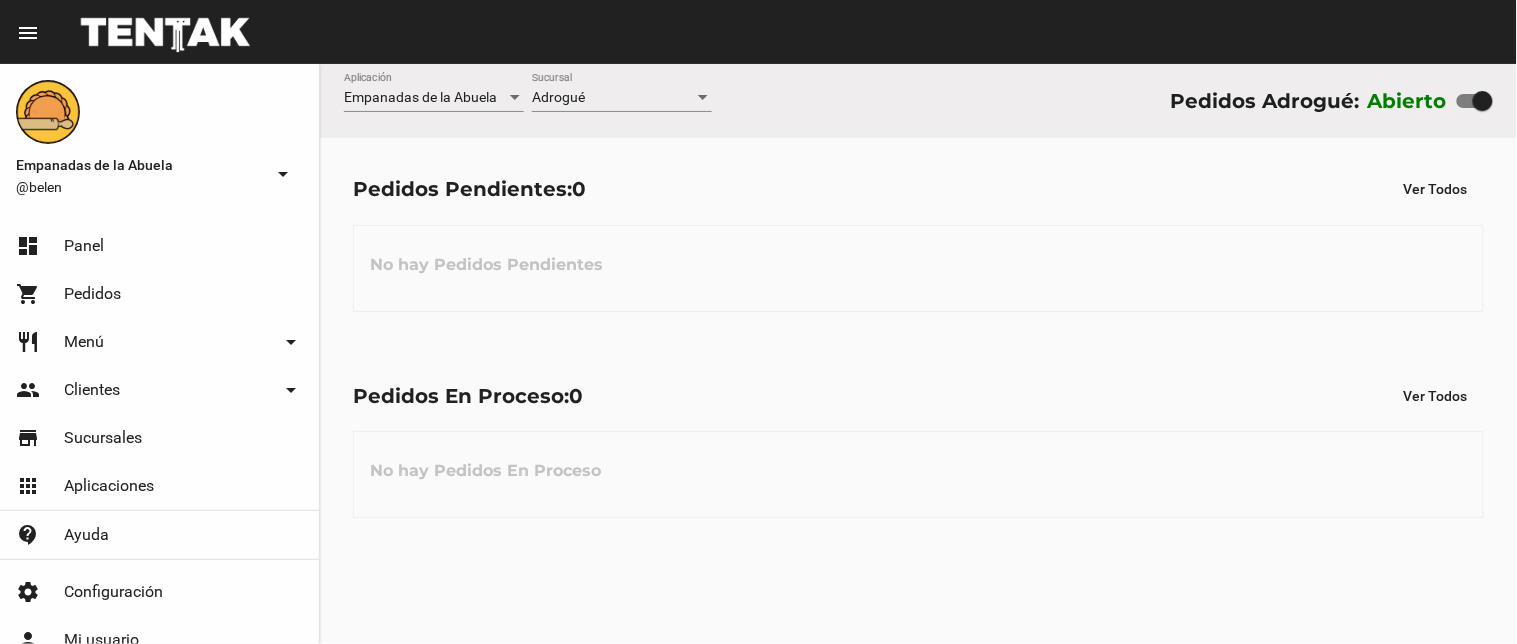 click on "Adrogué Sucursal" 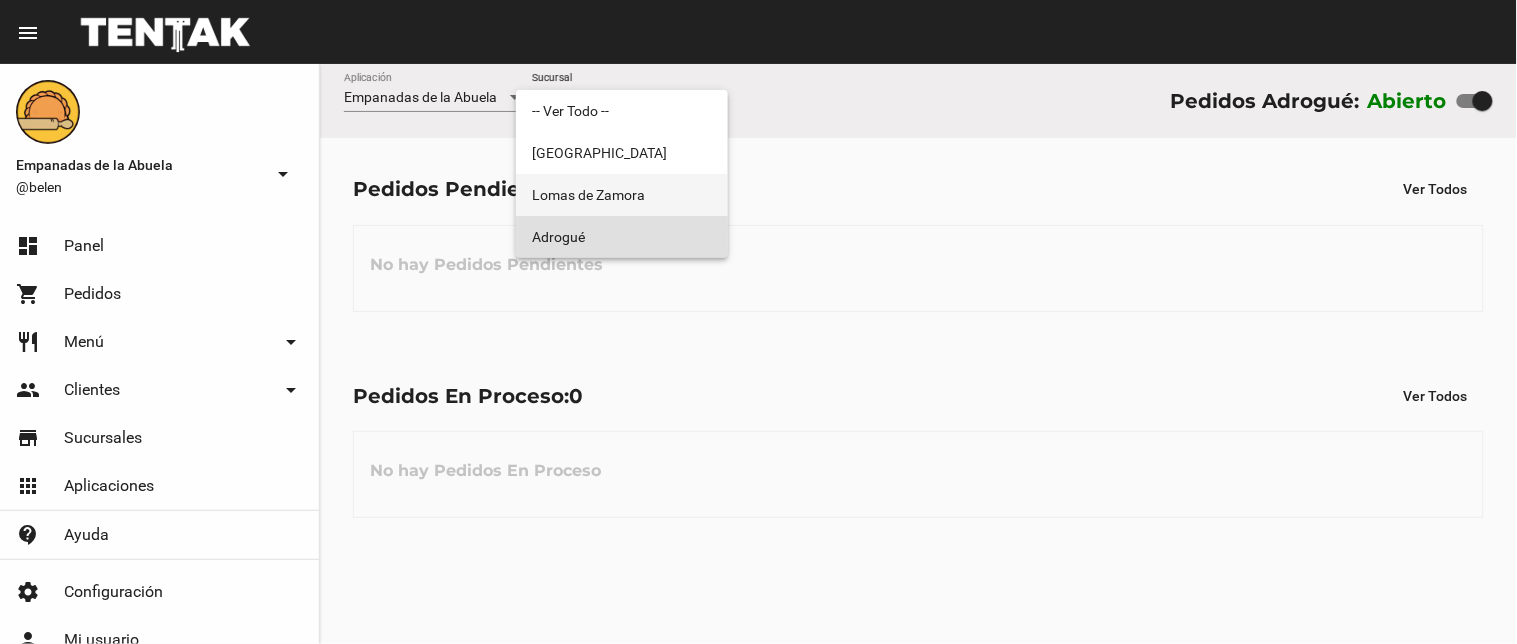 click on "Lomas de Zamora" at bounding box center (622, 195) 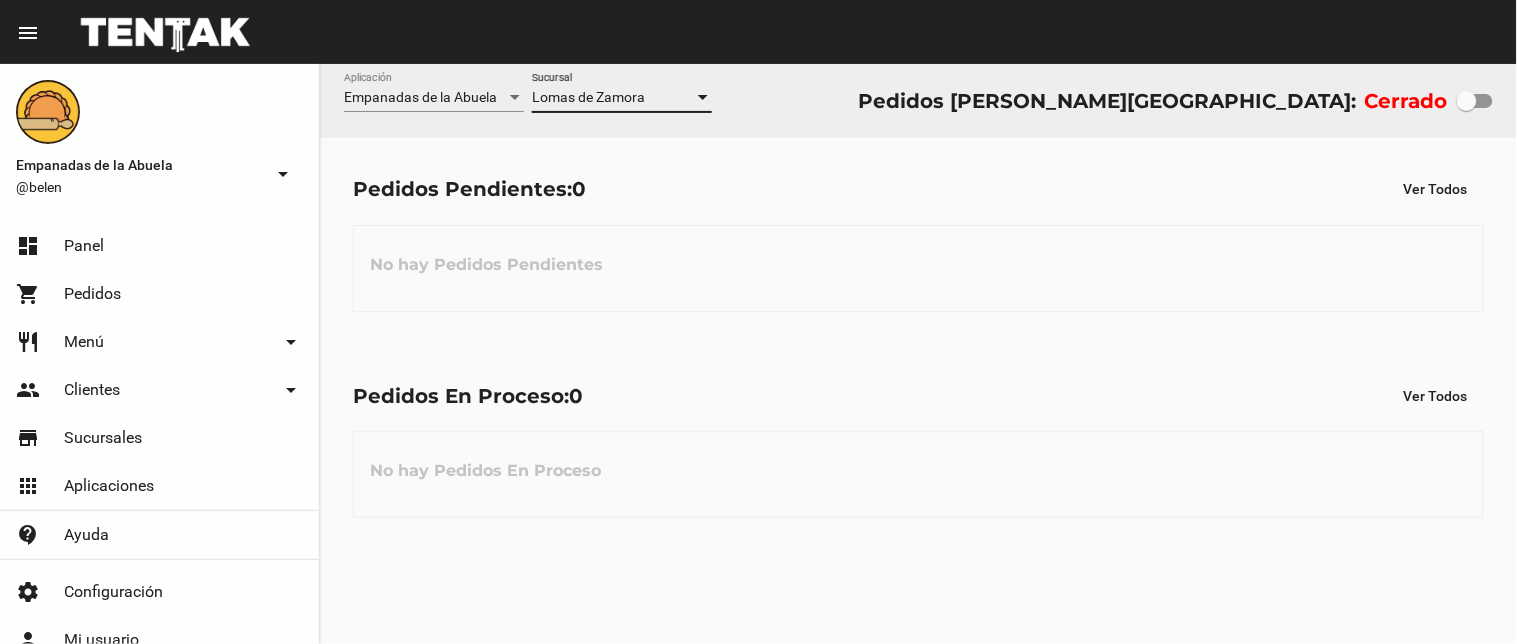 click on "[PERSON_NAME] Sucursal" 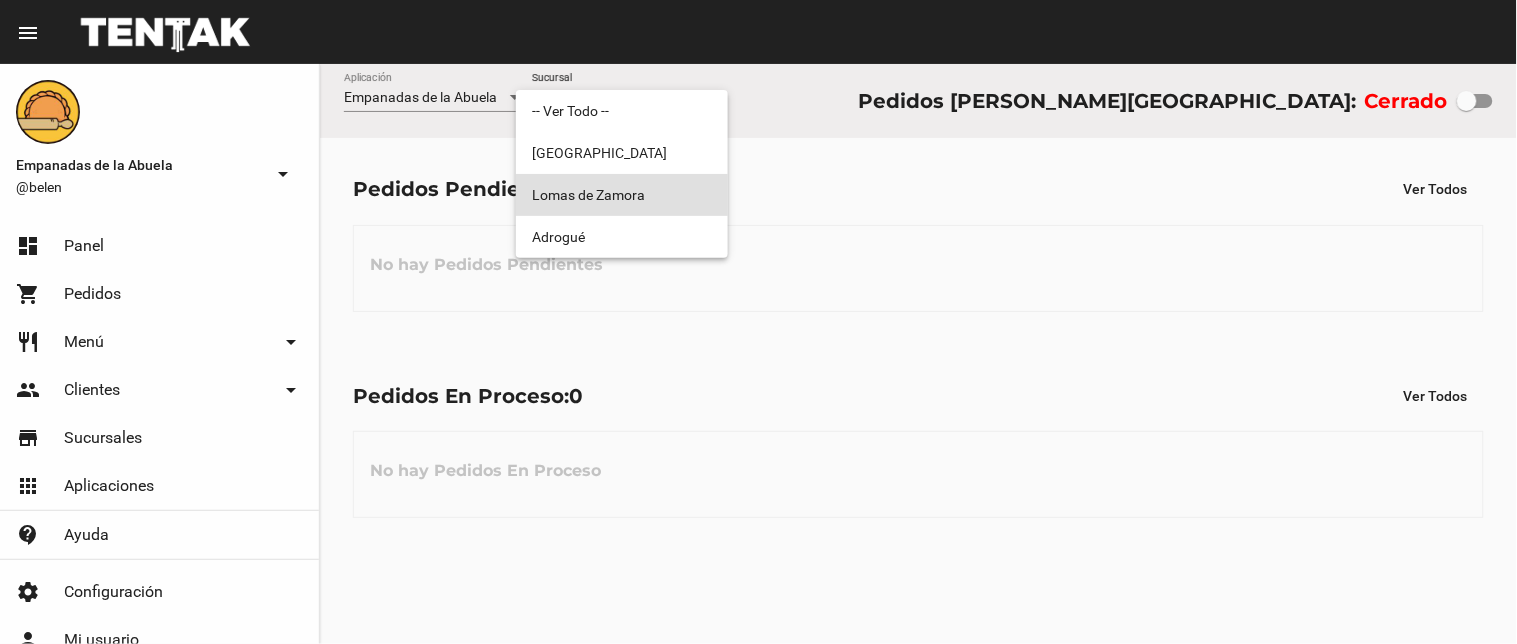 click at bounding box center [758, 322] 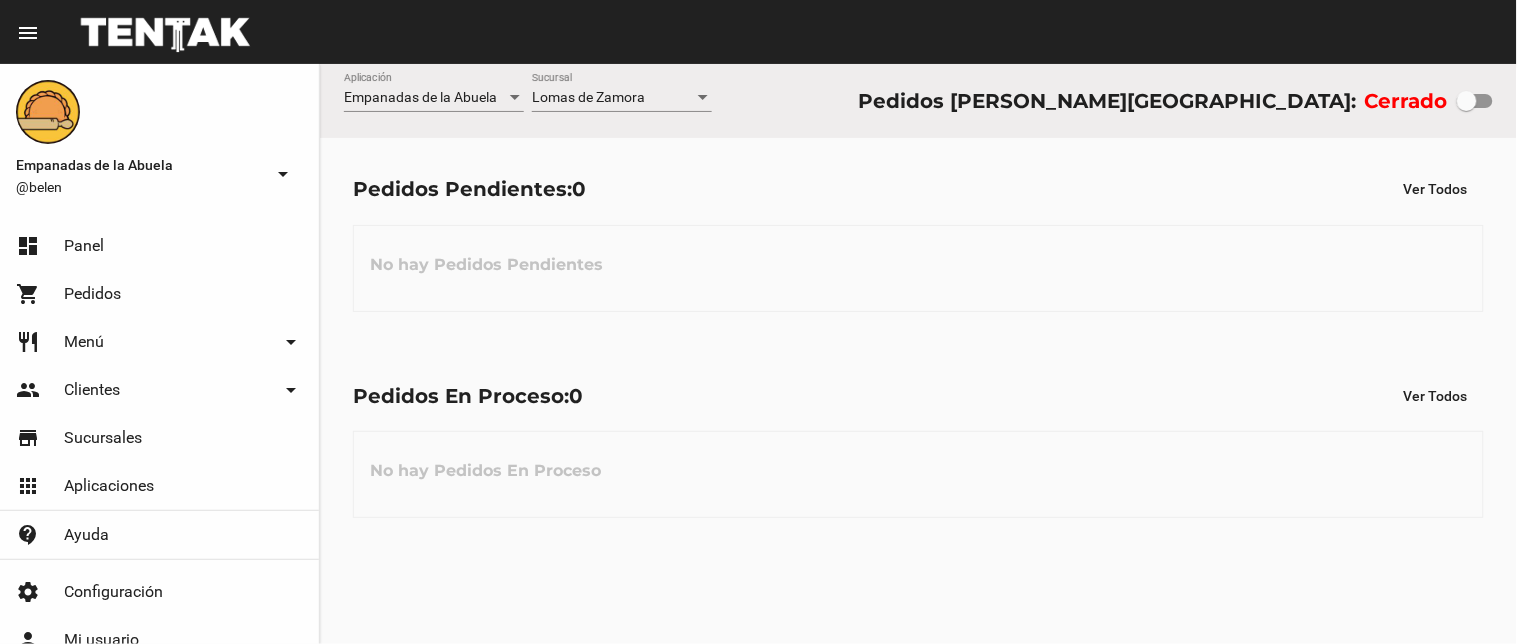 click on "No hay Pedidos Pendientes" 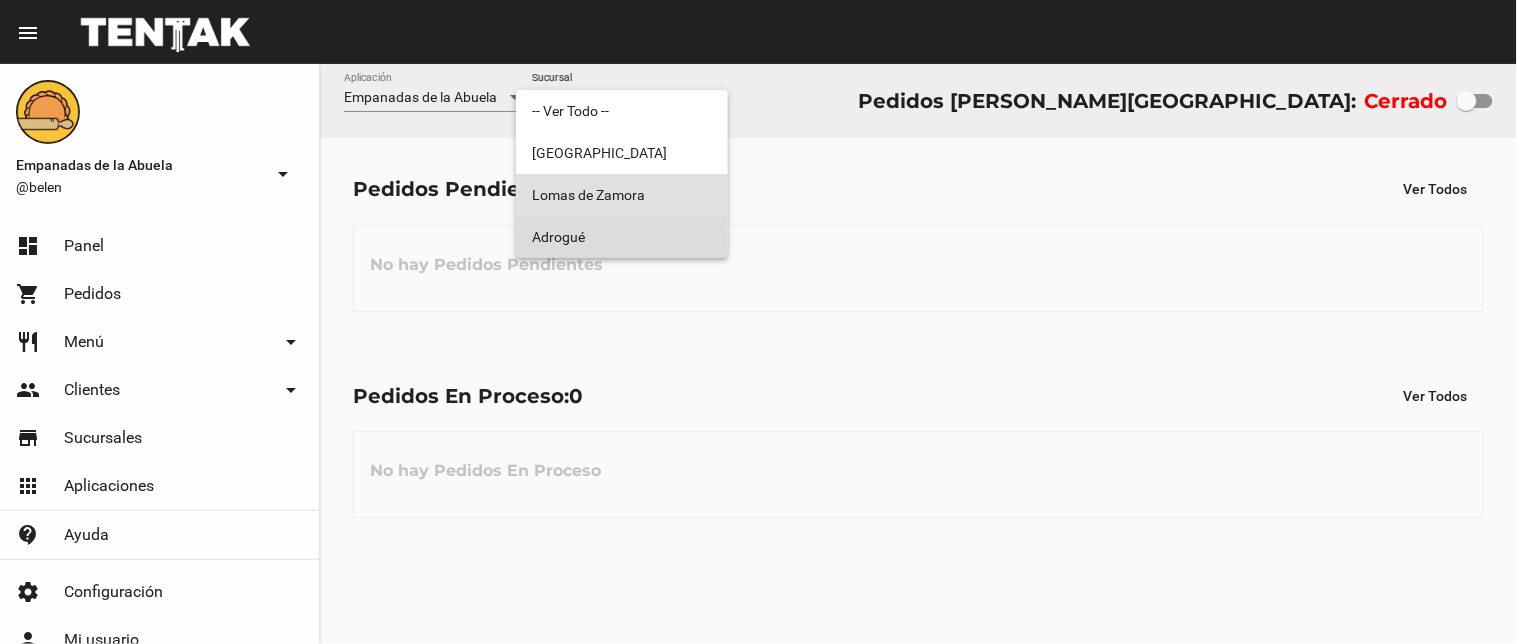 click on "Adrogué" at bounding box center (622, 237) 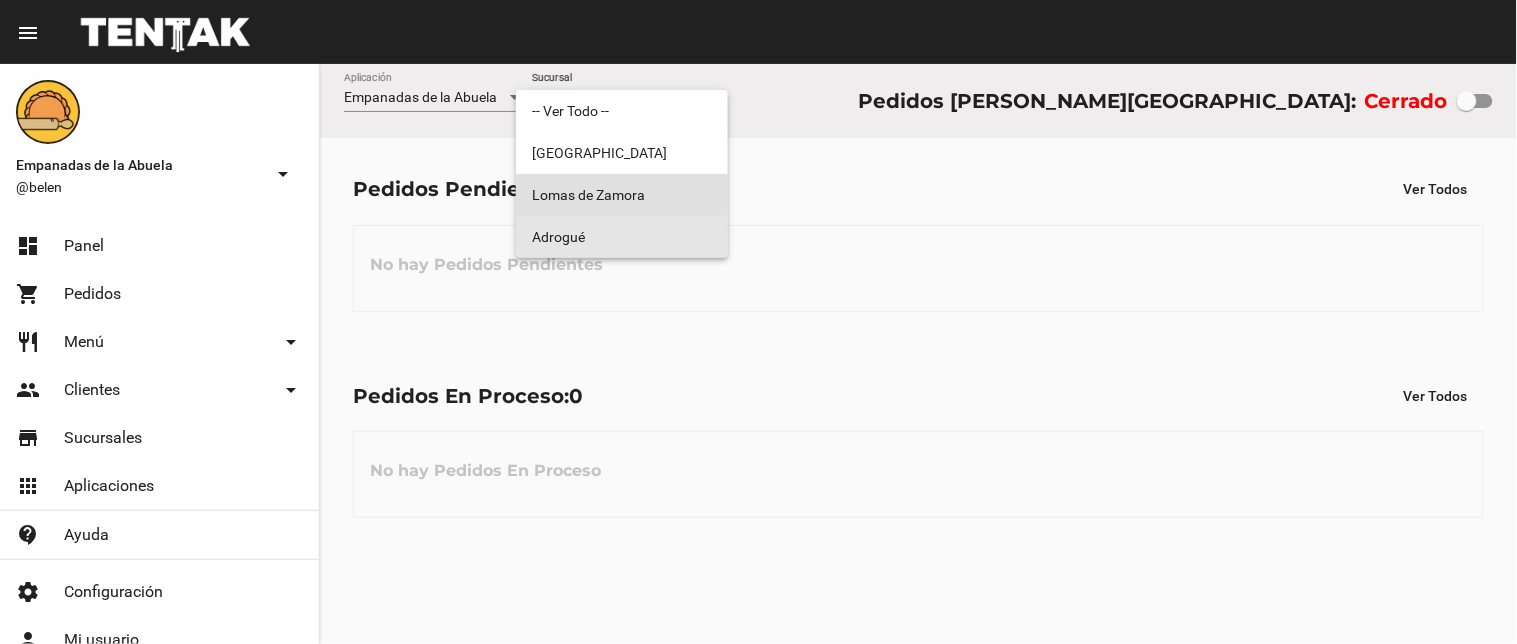 checkbox on "true" 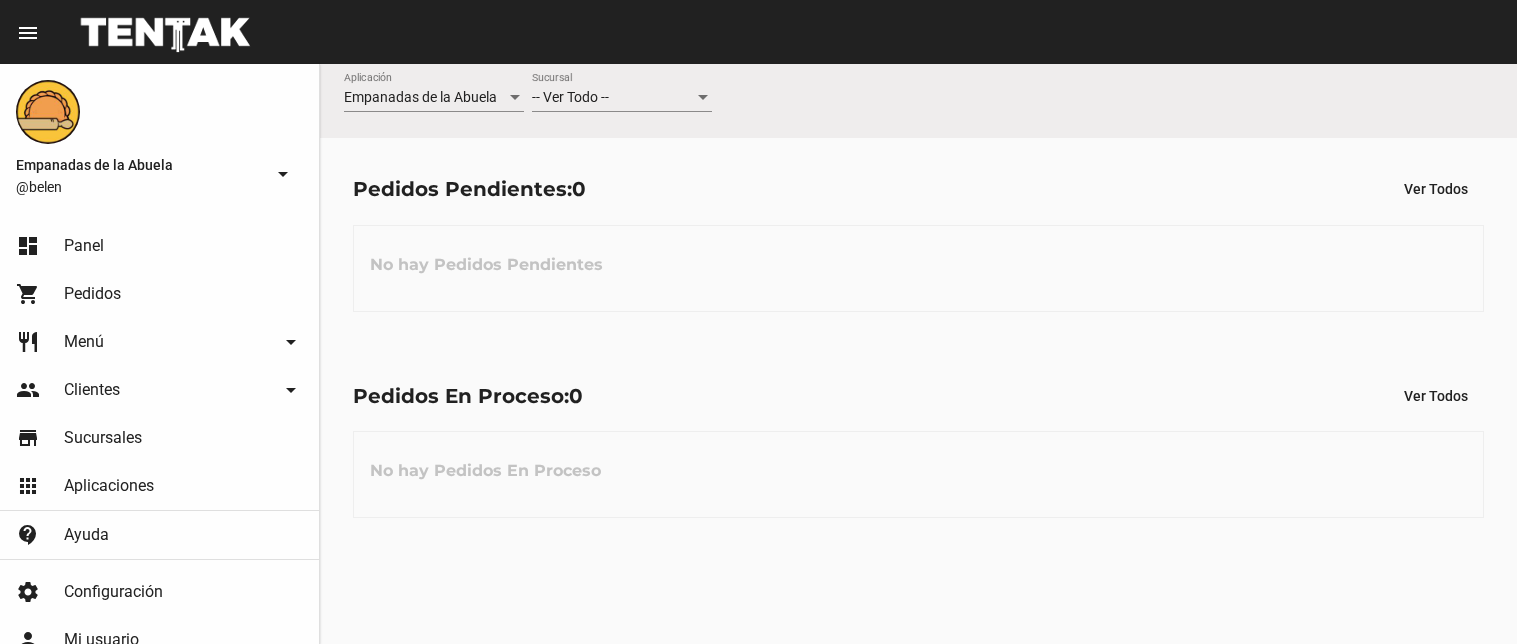 scroll, scrollTop: 0, scrollLeft: 0, axis: both 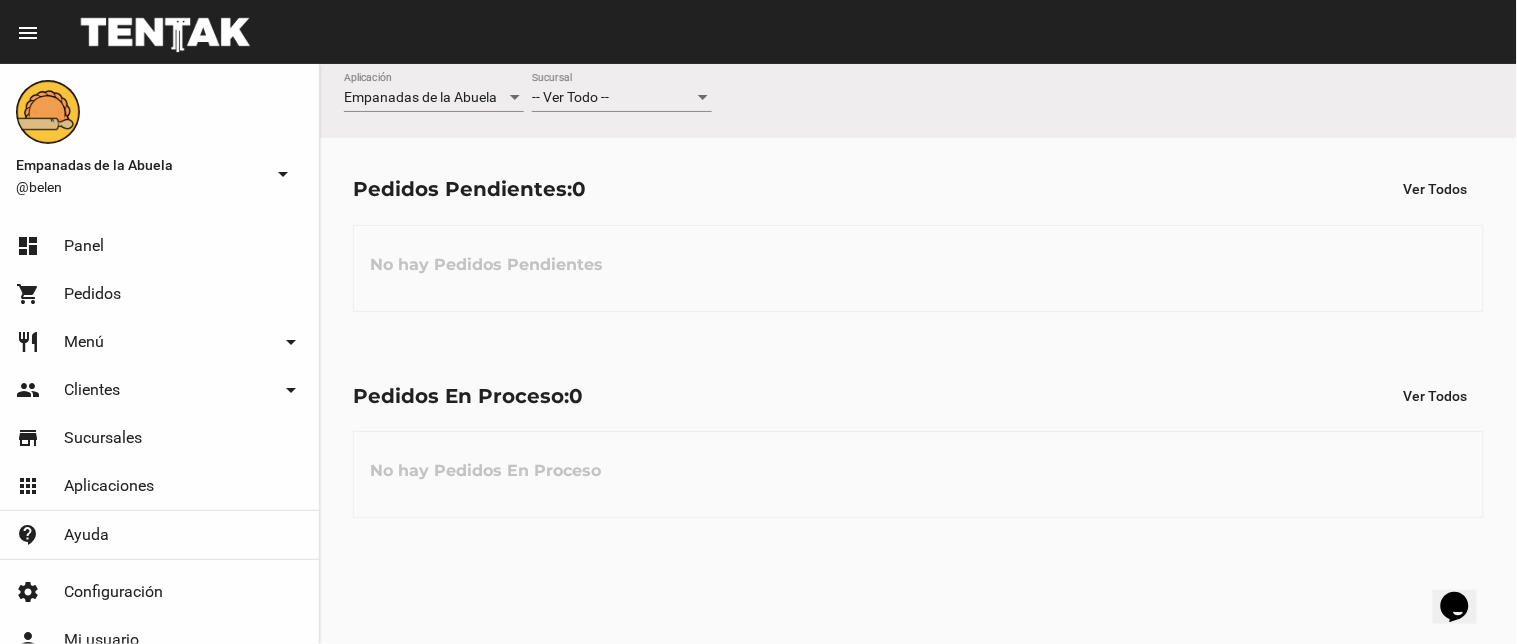 click on "-- Ver Todo -- Sucursal" 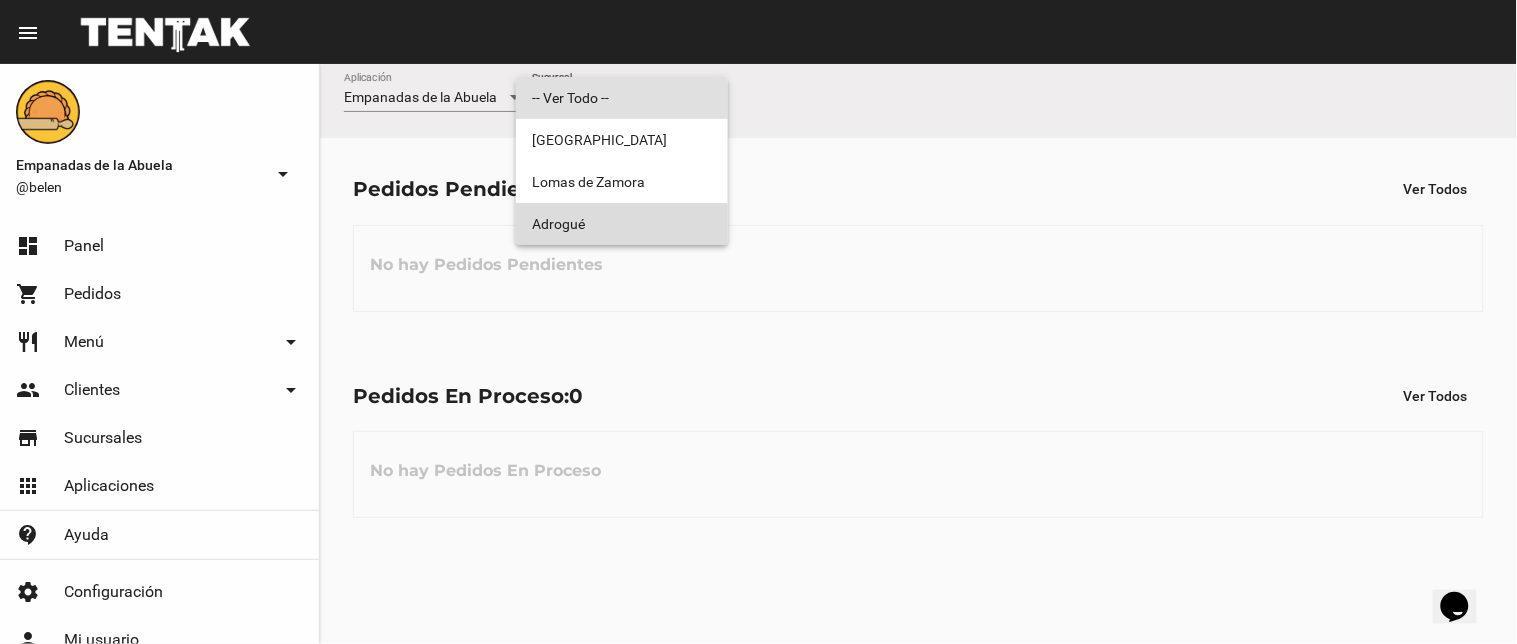 click on "Adrogué" at bounding box center [622, 224] 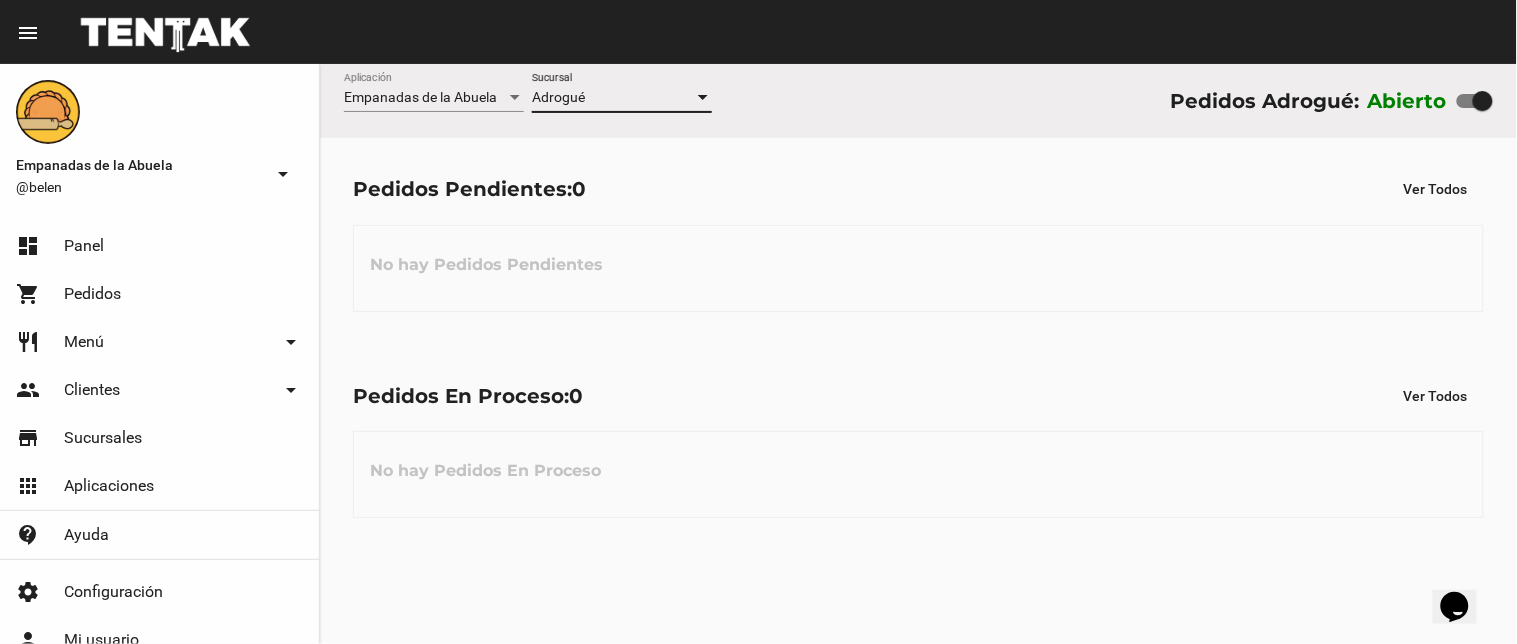 click on "Adrogué Sucursal" 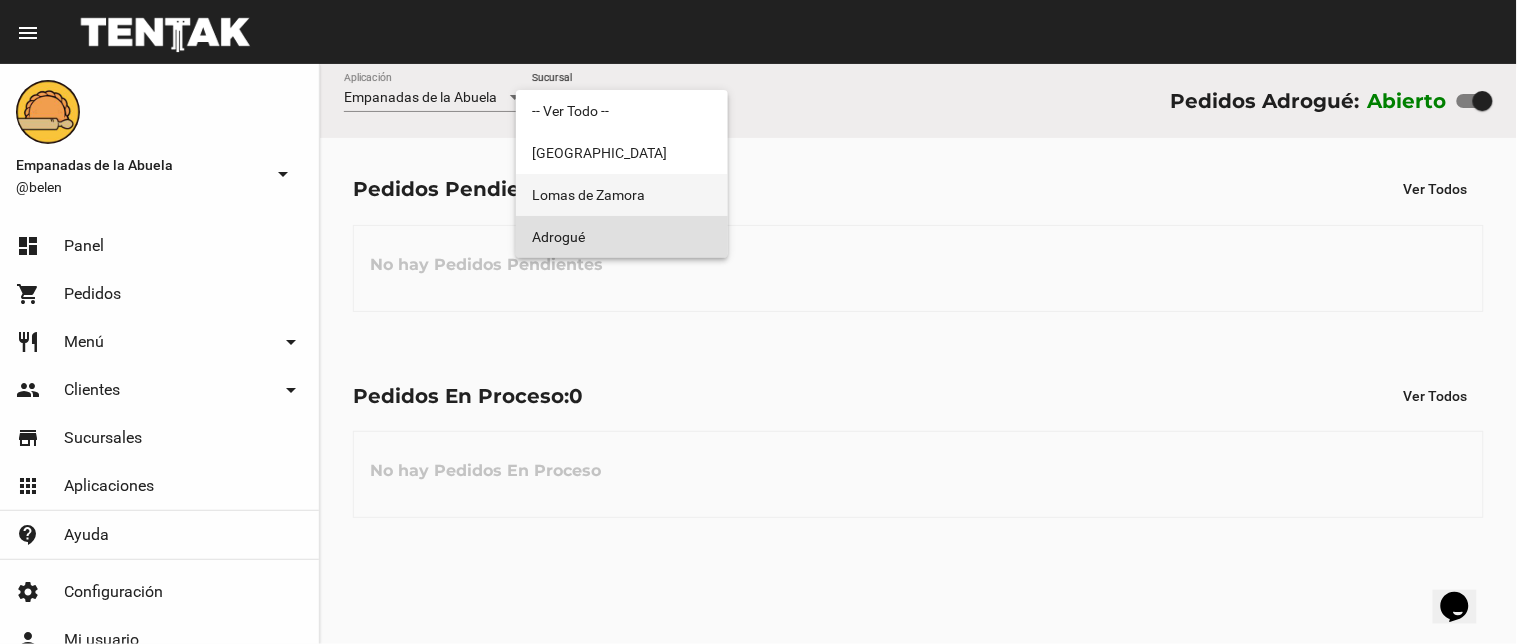 click on "Lomas de Zamora" at bounding box center [622, 195] 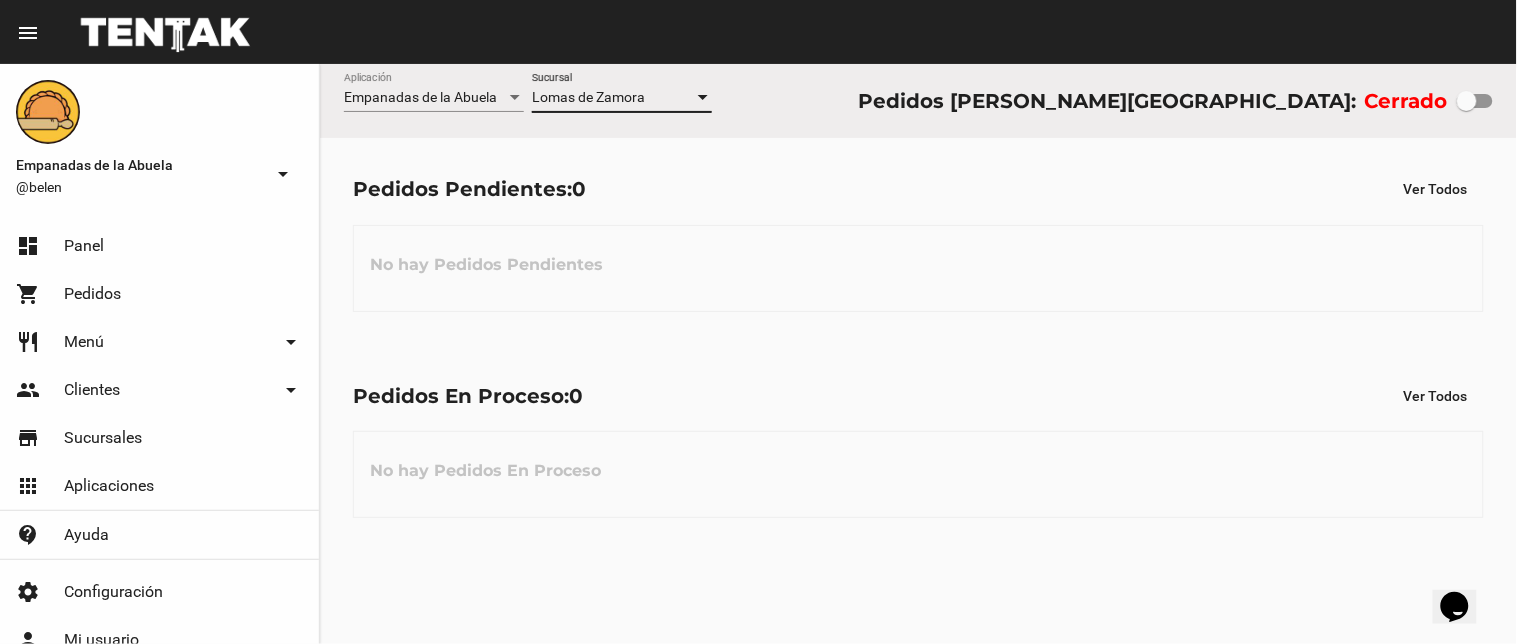 click on "[PERSON_NAME] Sucursal" 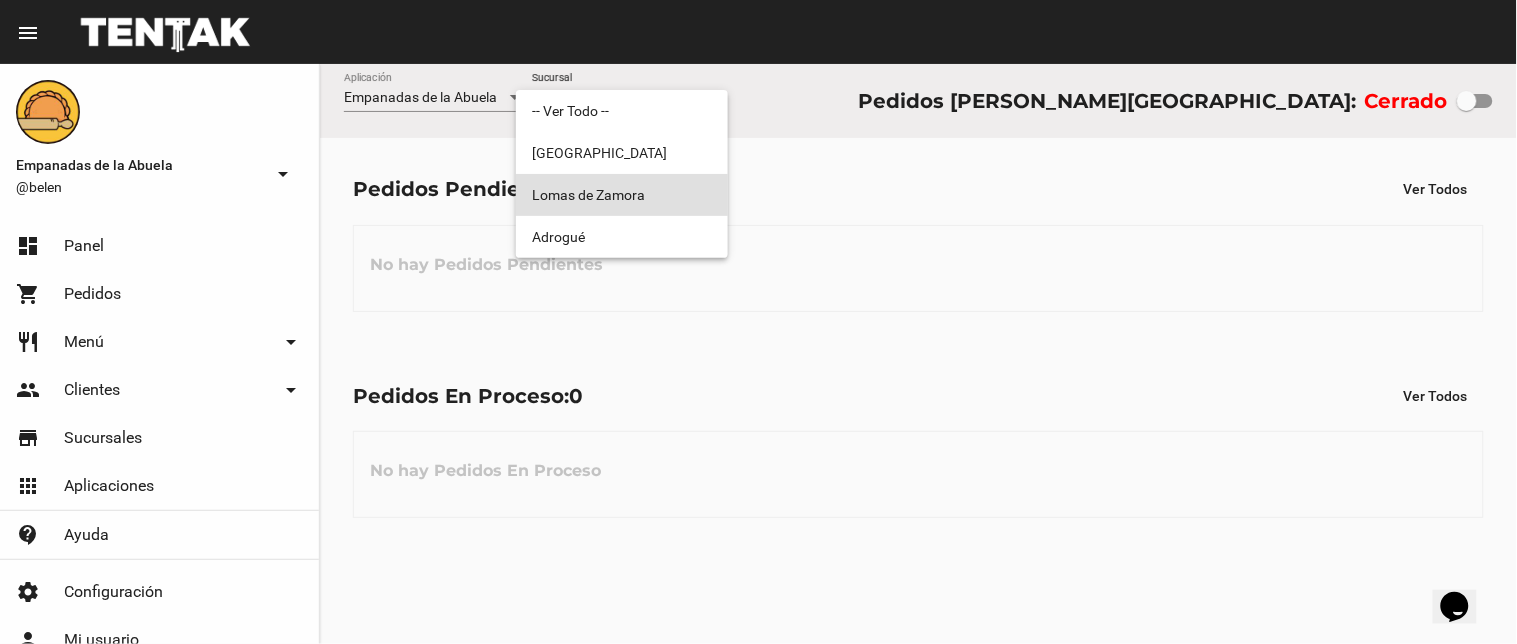 click on "Lomas de Zamora" at bounding box center (622, 195) 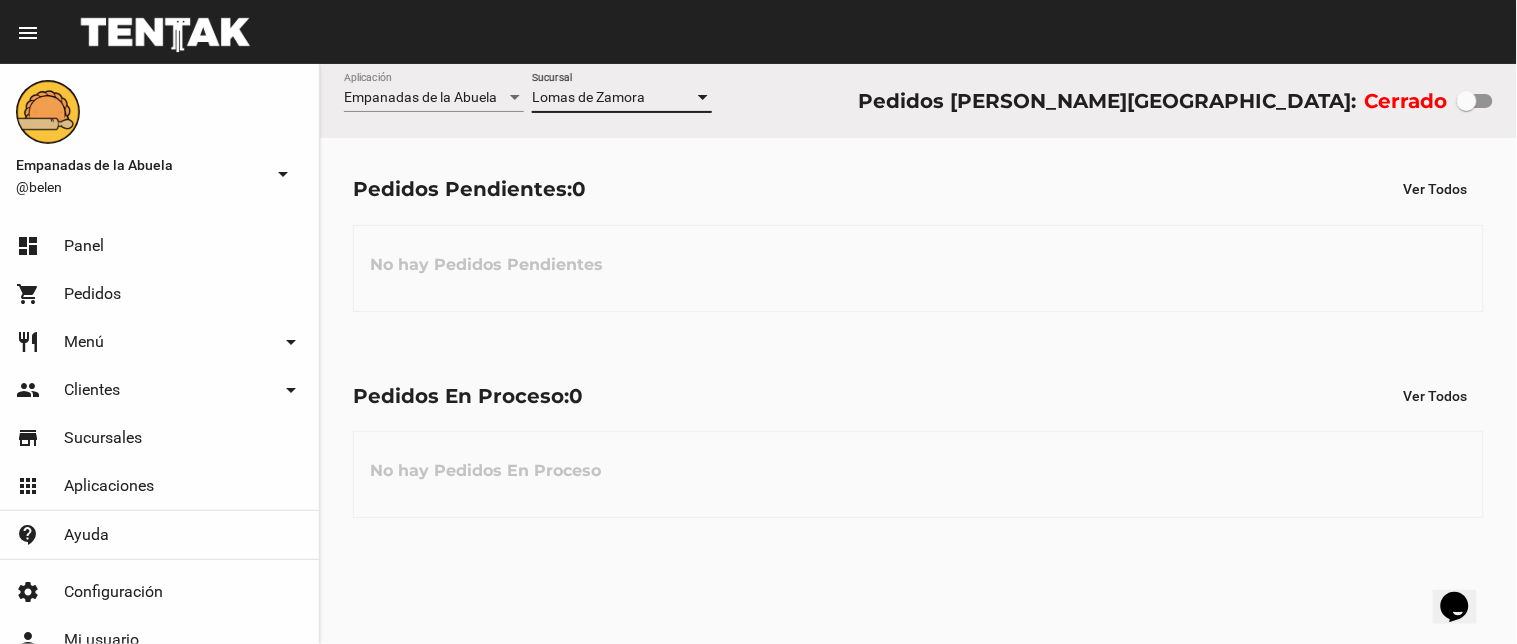click on "Lomas de Zamora" at bounding box center (588, 97) 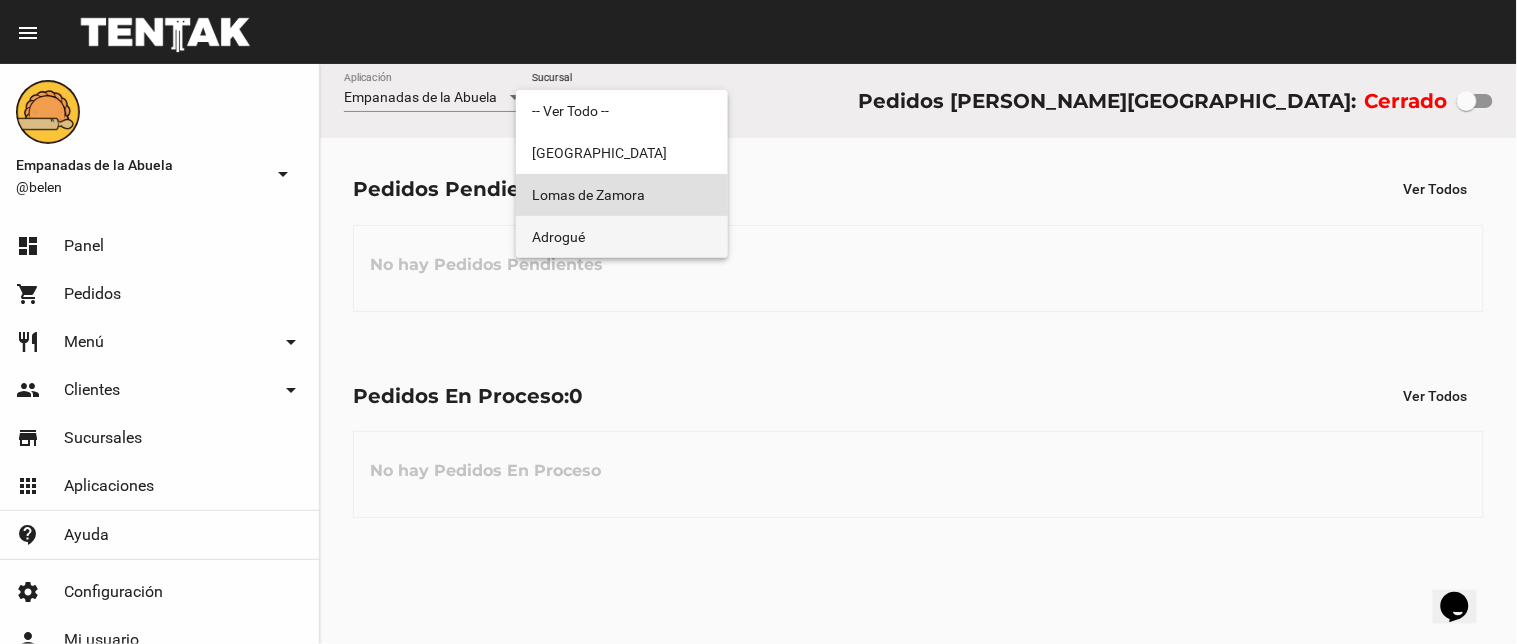 click on "Adrogué" at bounding box center (622, 237) 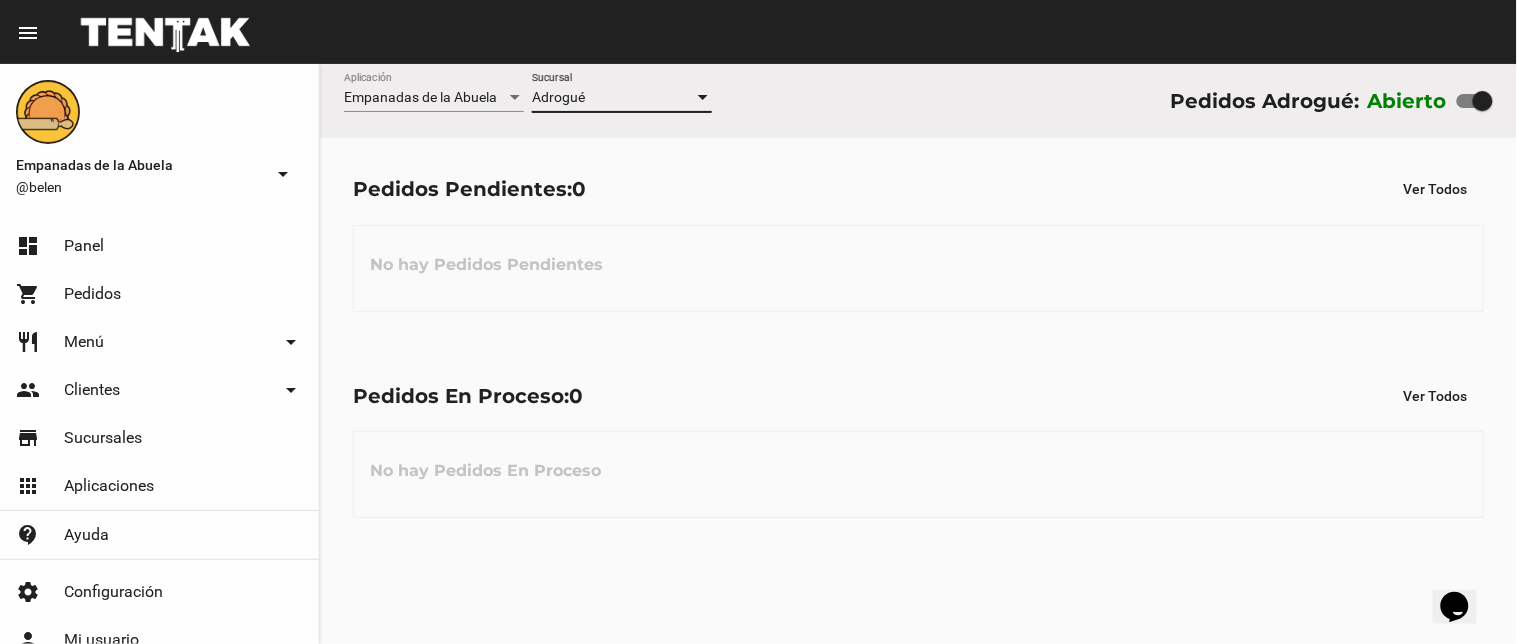 click on "Adrogué Sucursal" 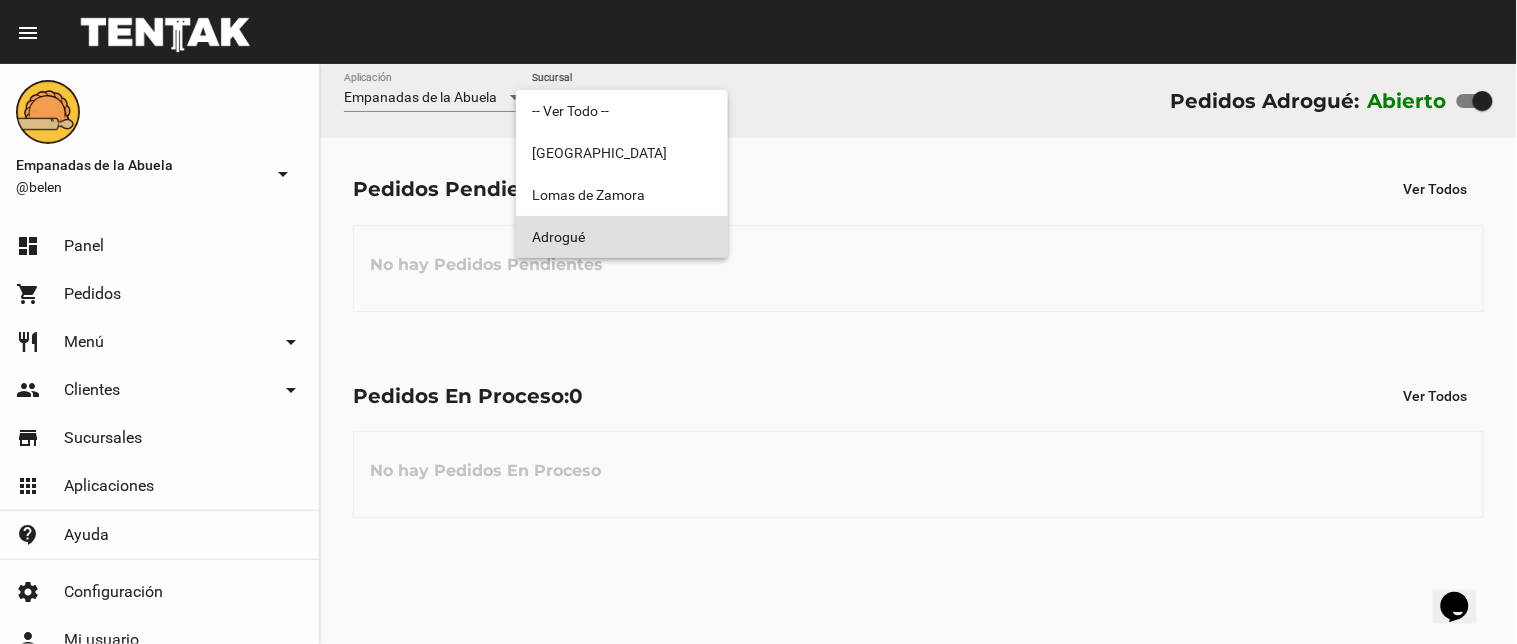 click at bounding box center [758, 322] 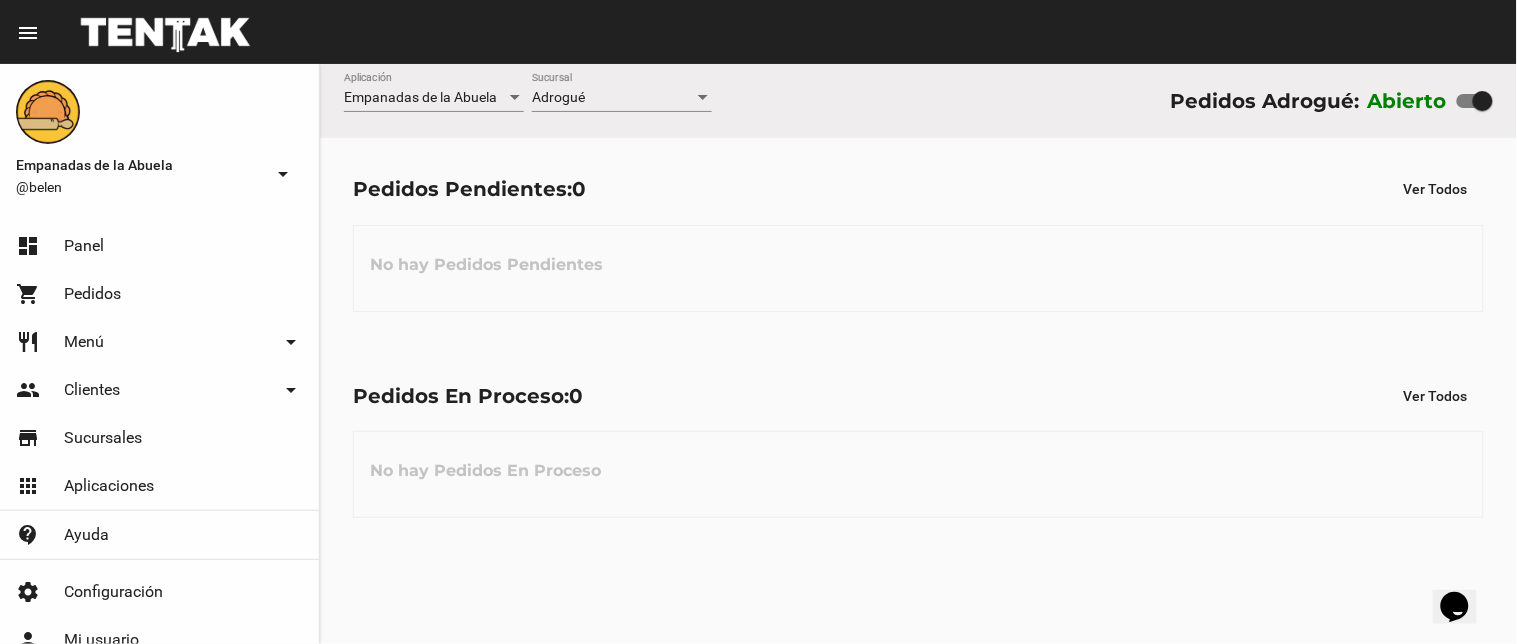 click on "Adrogué" at bounding box center (613, 98) 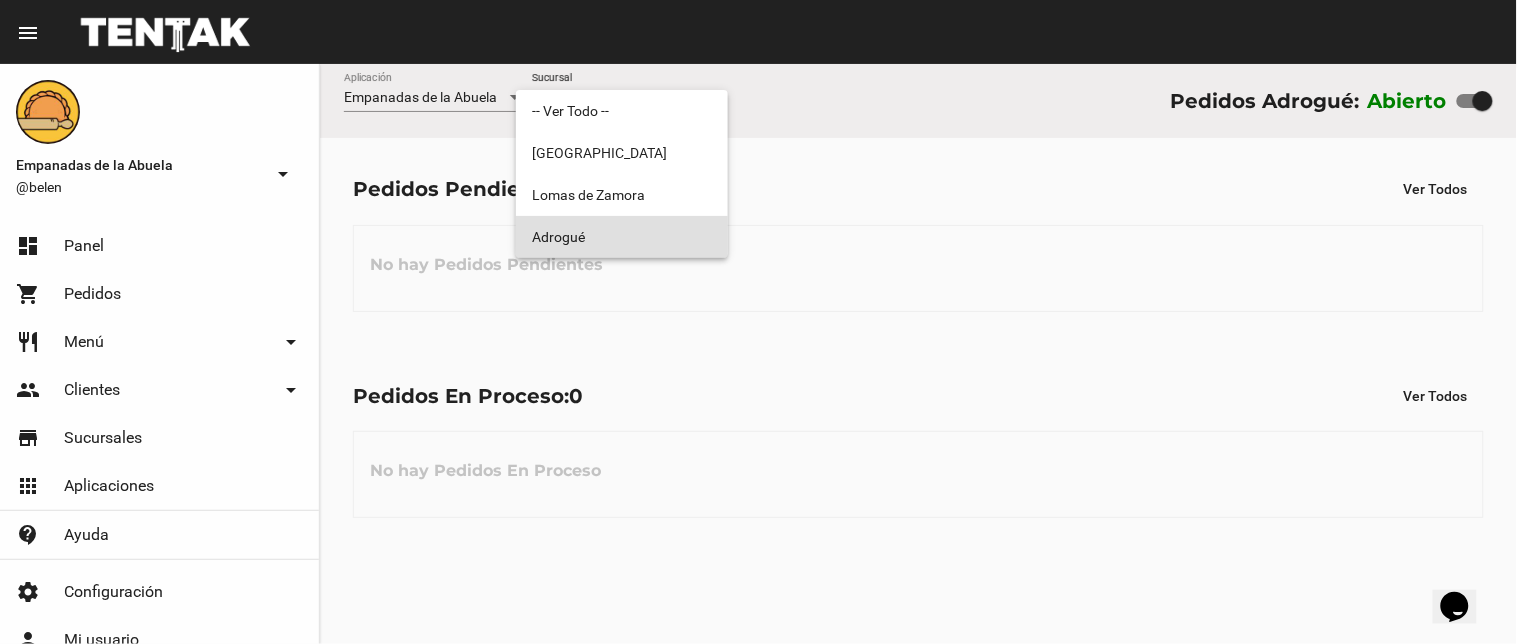 click on "Adrogué" at bounding box center (622, 237) 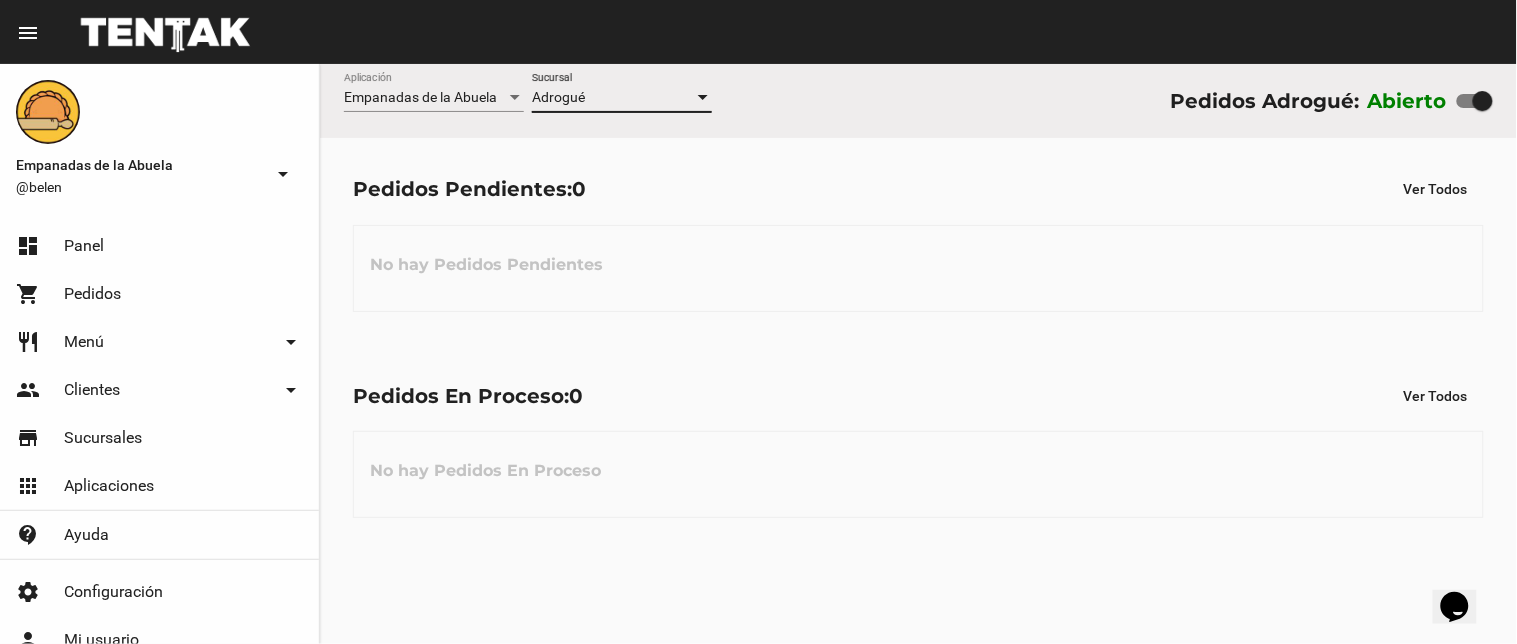 click on "Adrogué" at bounding box center (558, 97) 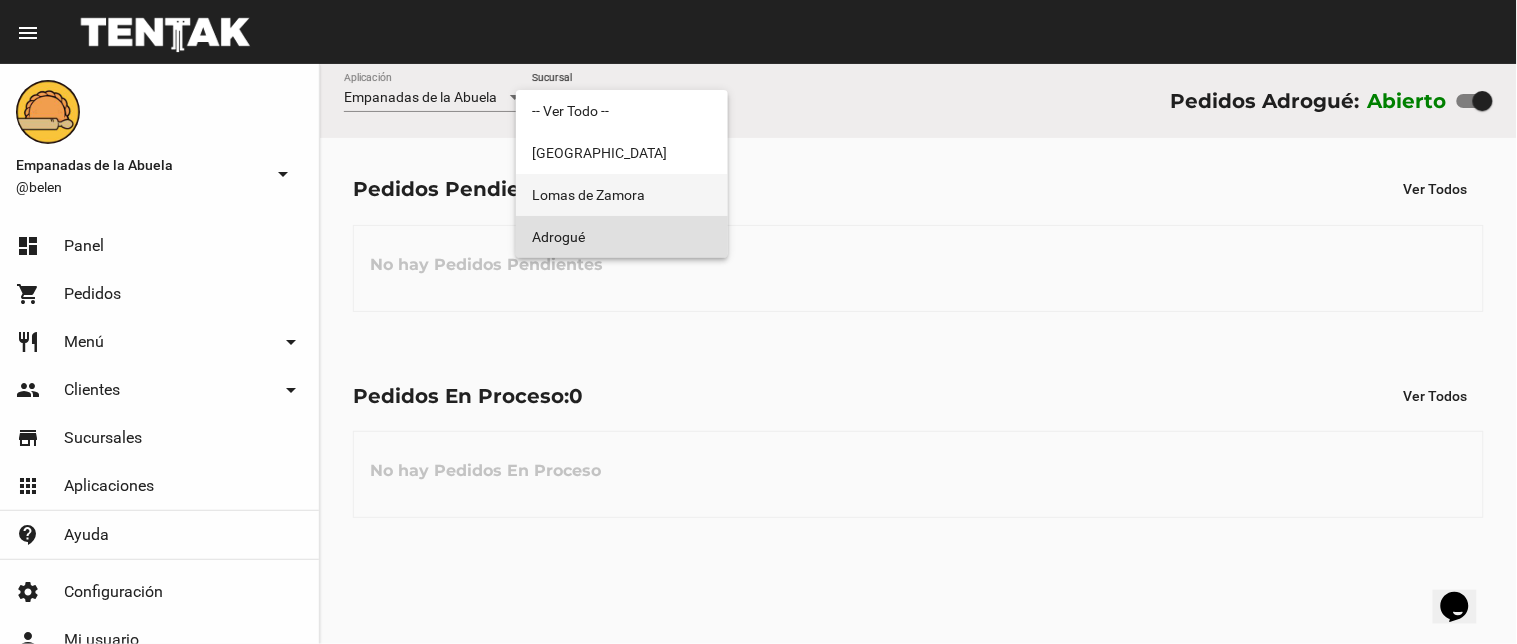 click on "Lomas de Zamora" at bounding box center [622, 195] 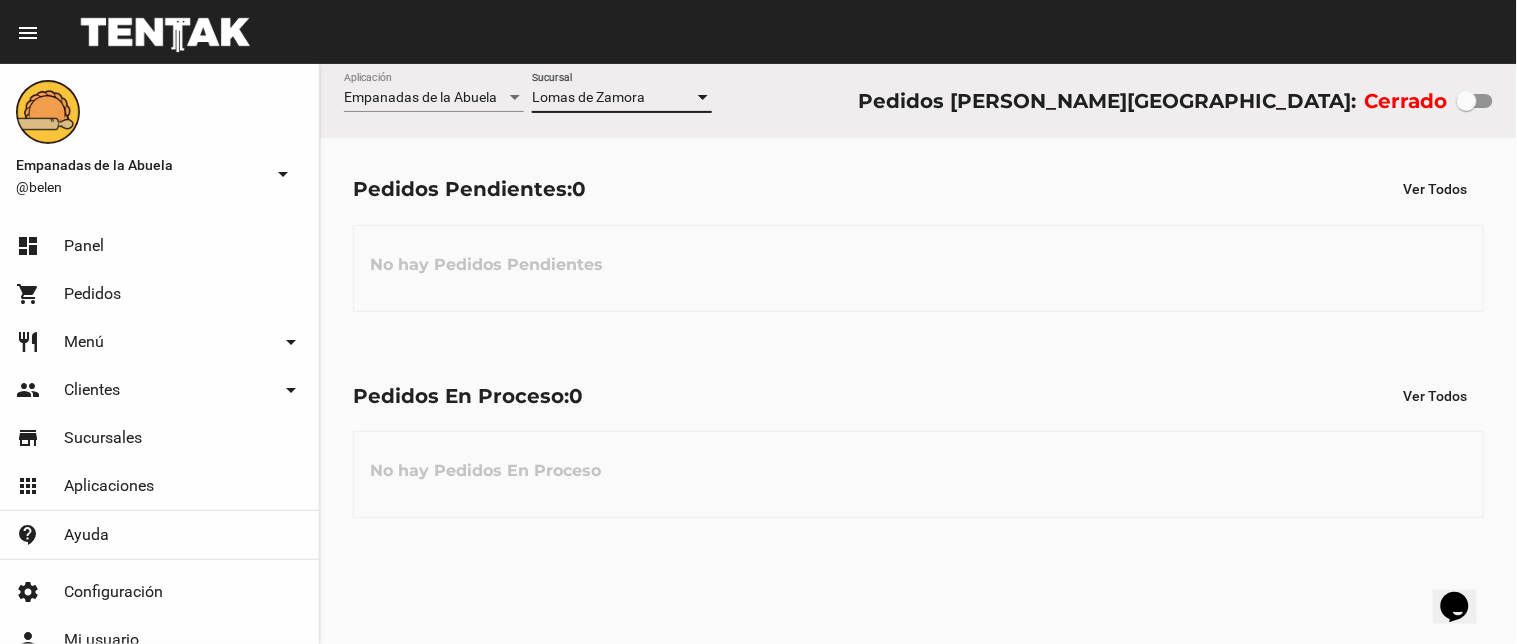 click on "[PERSON_NAME] Sucursal" 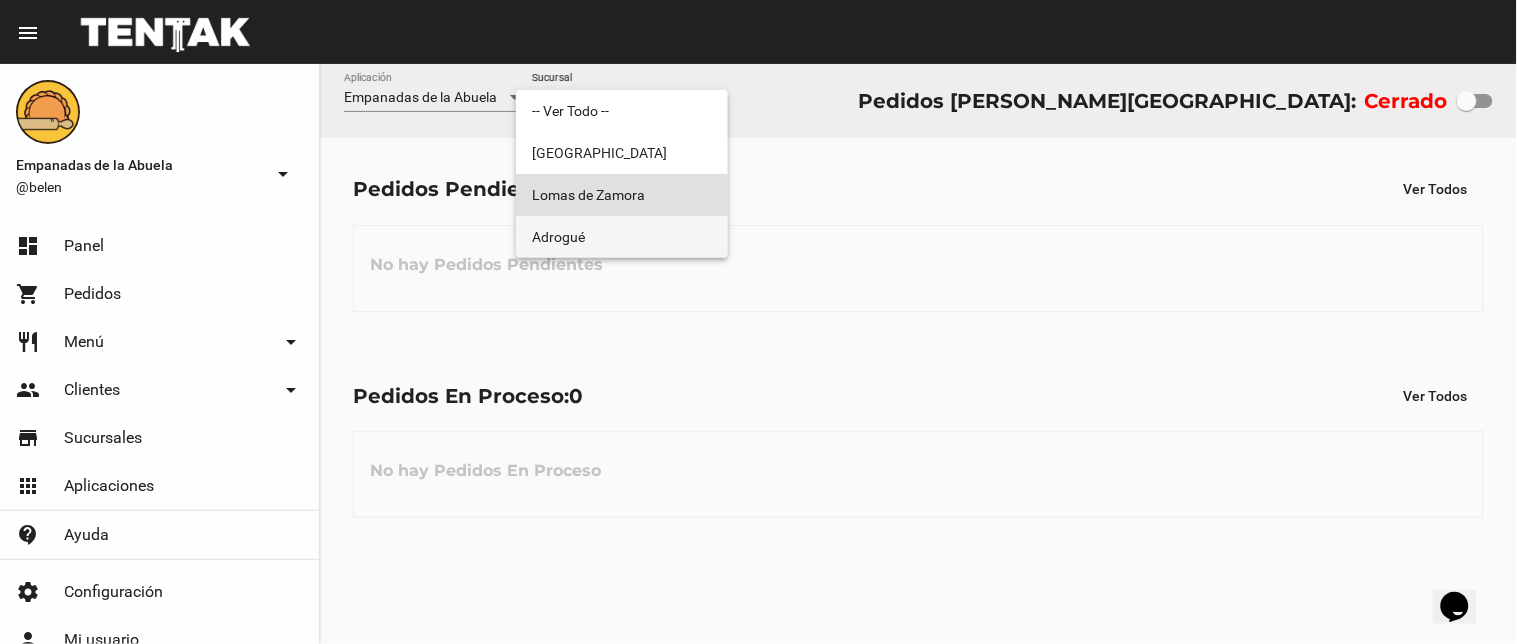 drag, startPoint x: 634, startPoint y: 236, endPoint x: 652, endPoint y: 236, distance: 18 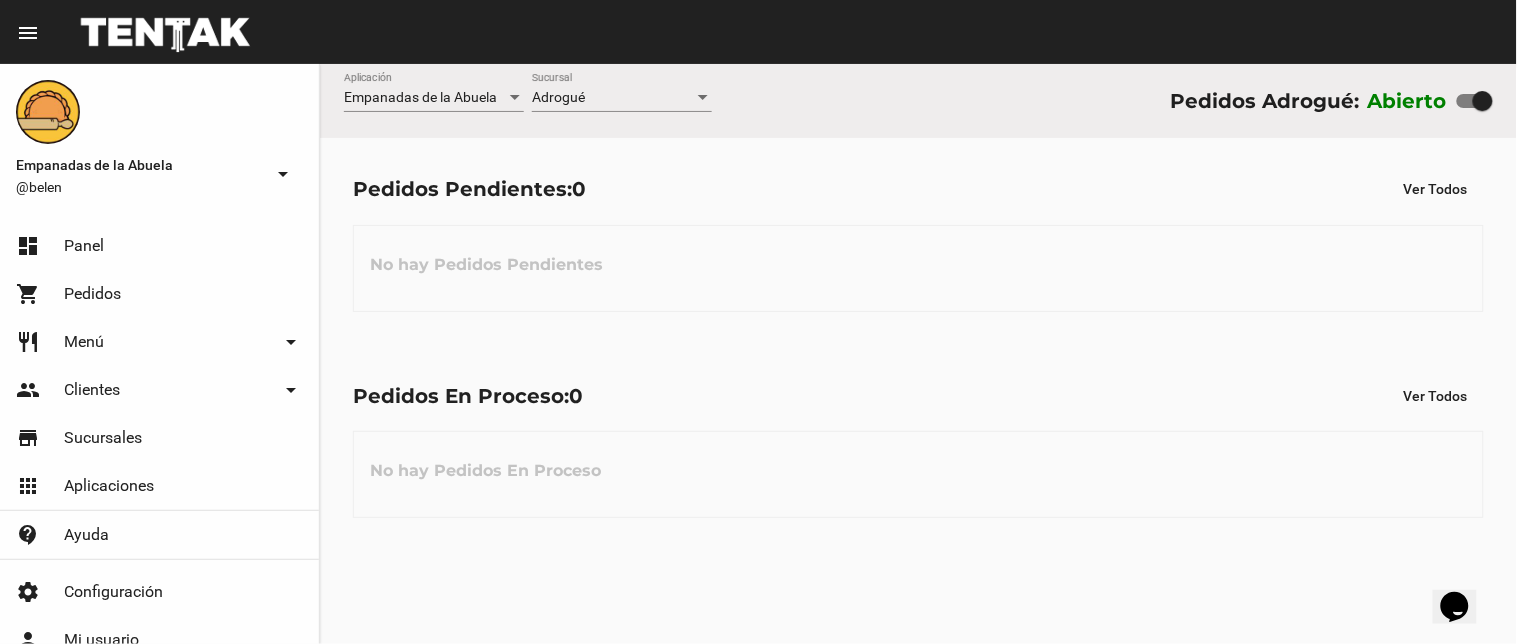 click on "Empanadas de la Abuela Aplicación Adrogué Sucursal Pedidos Adrogué: Abierto   Pedidos Pendientes:  0 Ver Todos No hay Pedidos Pendientes Pedidos En Proceso:  0 Ver Todos No hay Pedidos En Proceso" 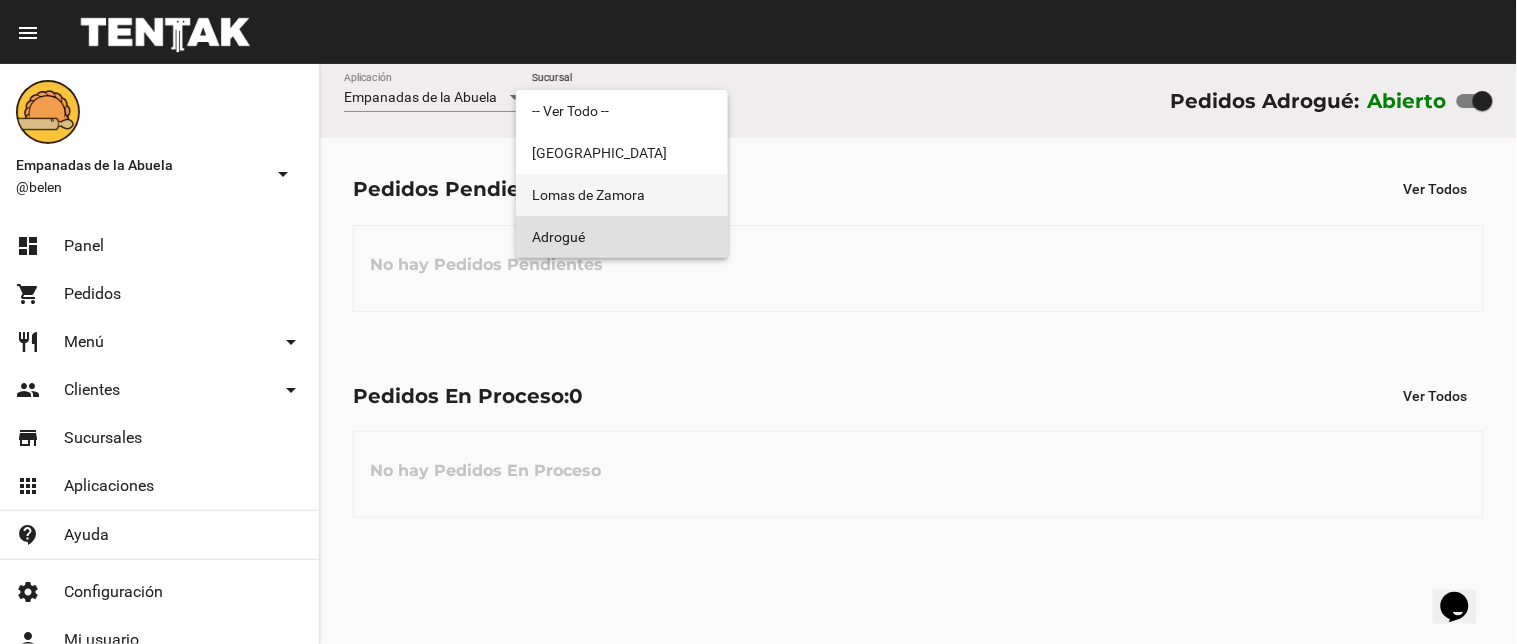 click on "Lomas de Zamora" at bounding box center [622, 195] 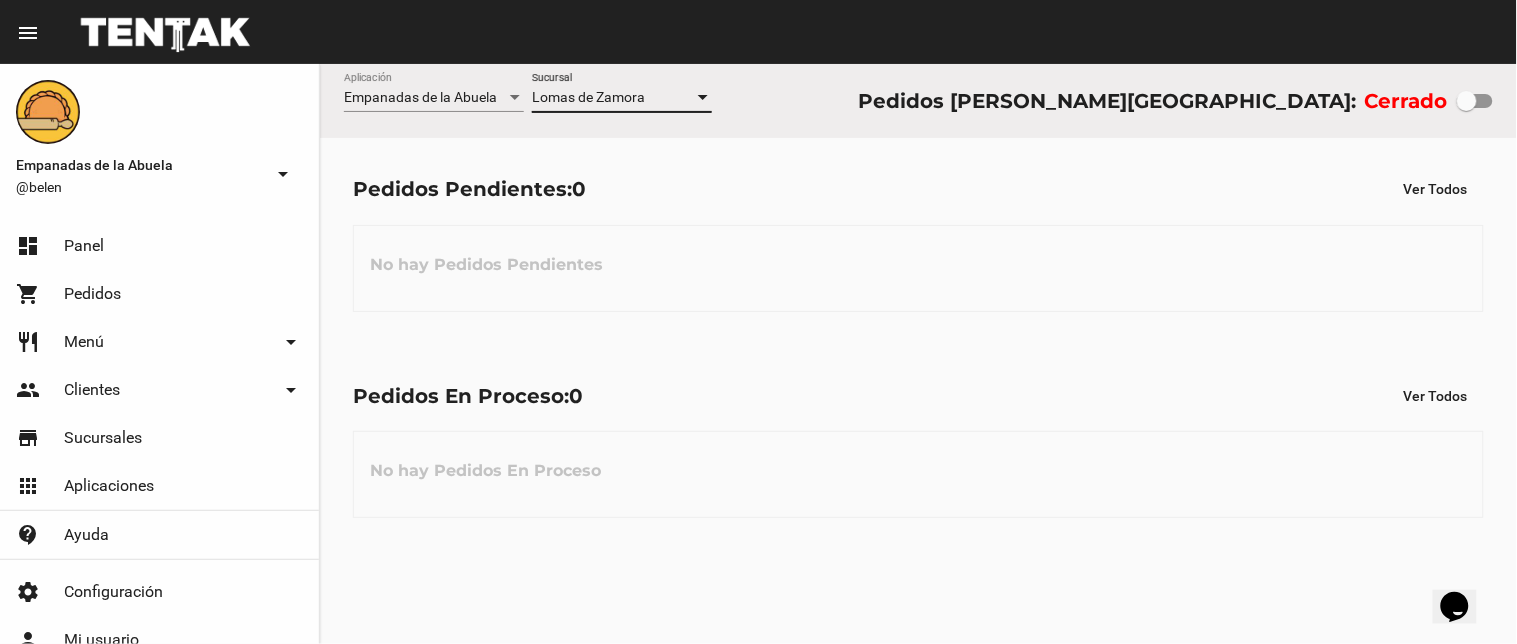 click on "Lomas de Zamora" at bounding box center (588, 97) 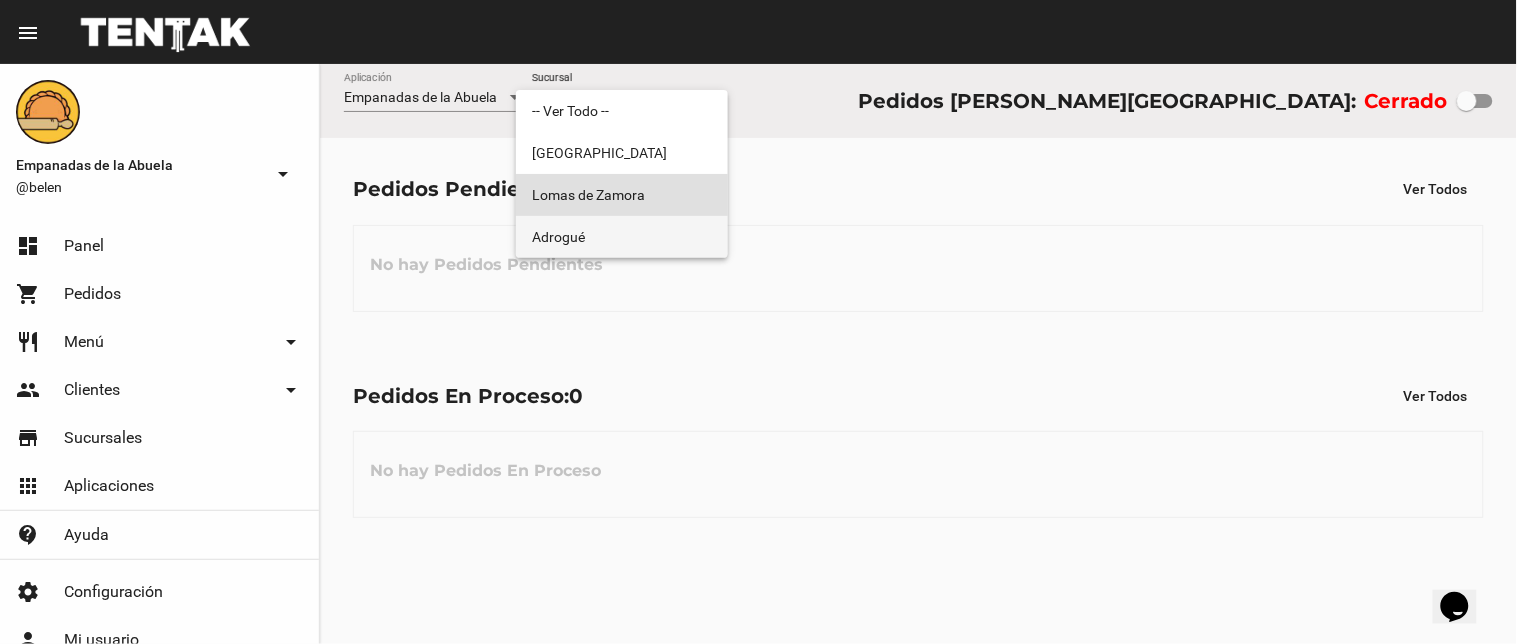 click on "Adrogué" at bounding box center (622, 237) 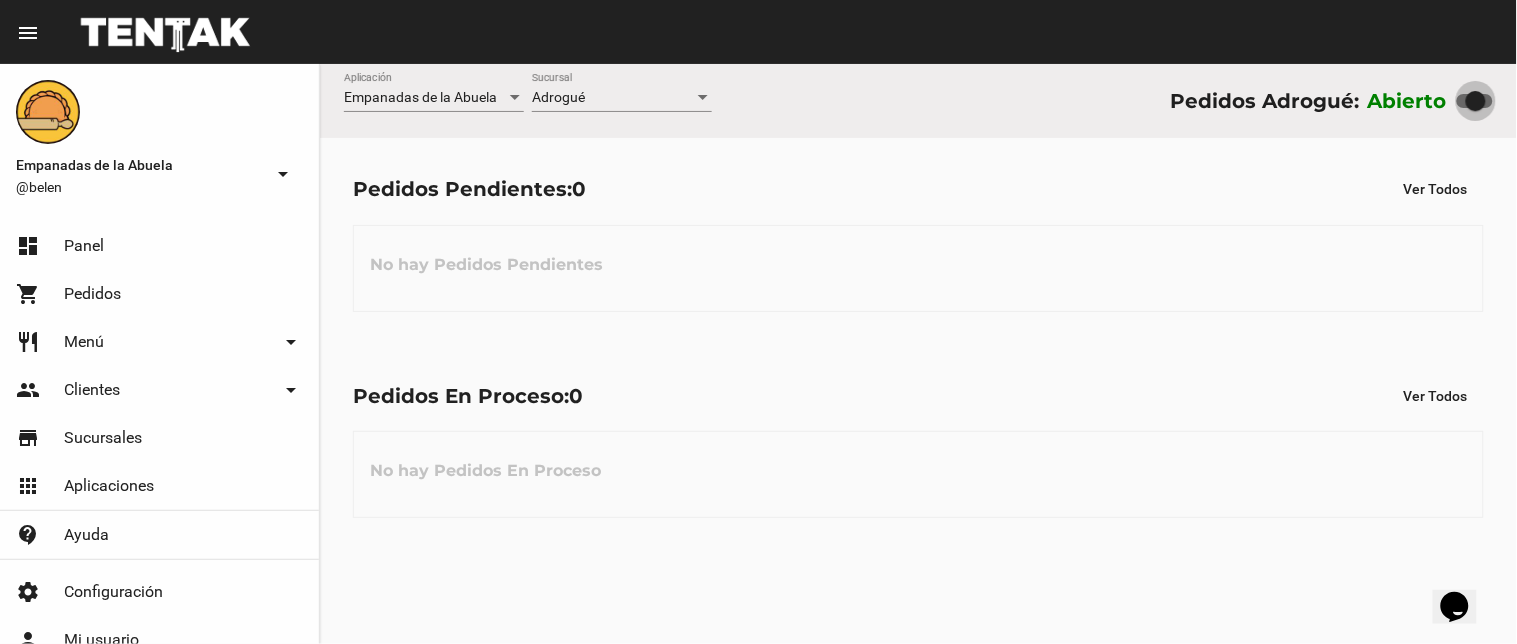 drag, startPoint x: 1485, startPoint y: 93, endPoint x: 1292, endPoint y: 161, distance: 204.62894 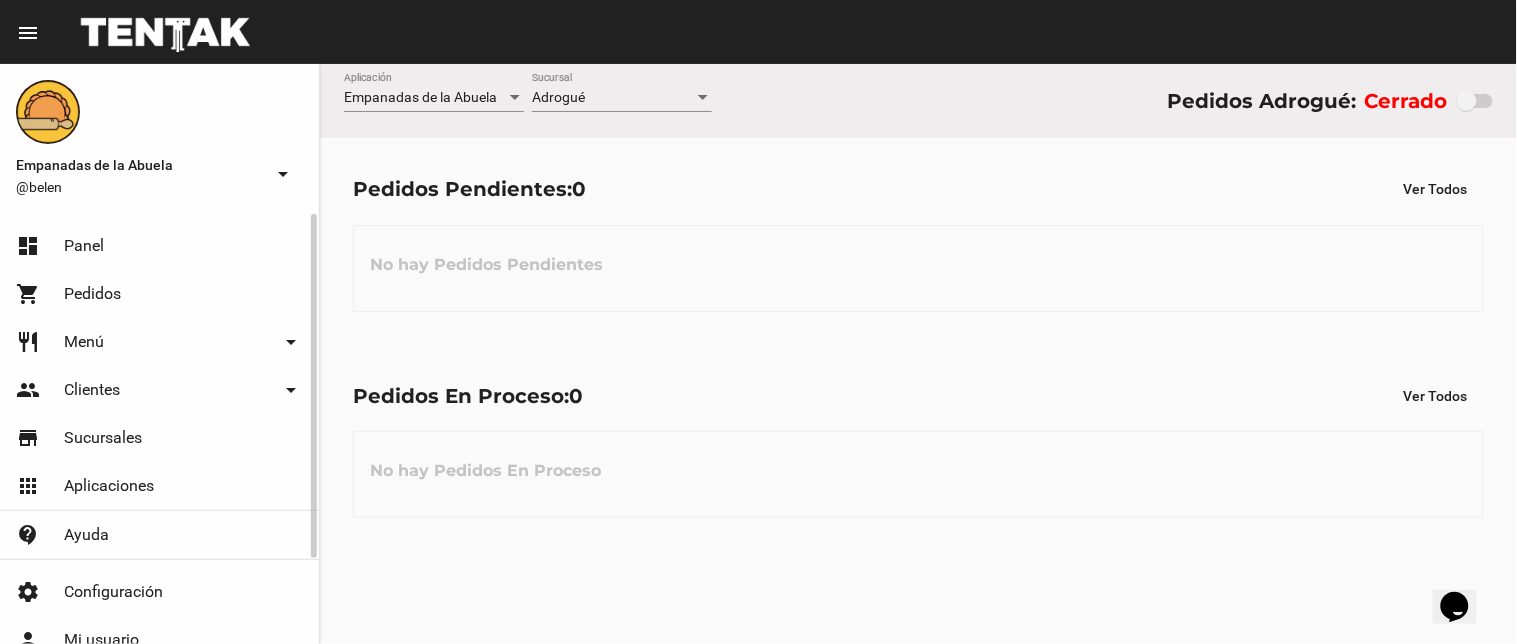 scroll, scrollTop: 105, scrollLeft: 0, axis: vertical 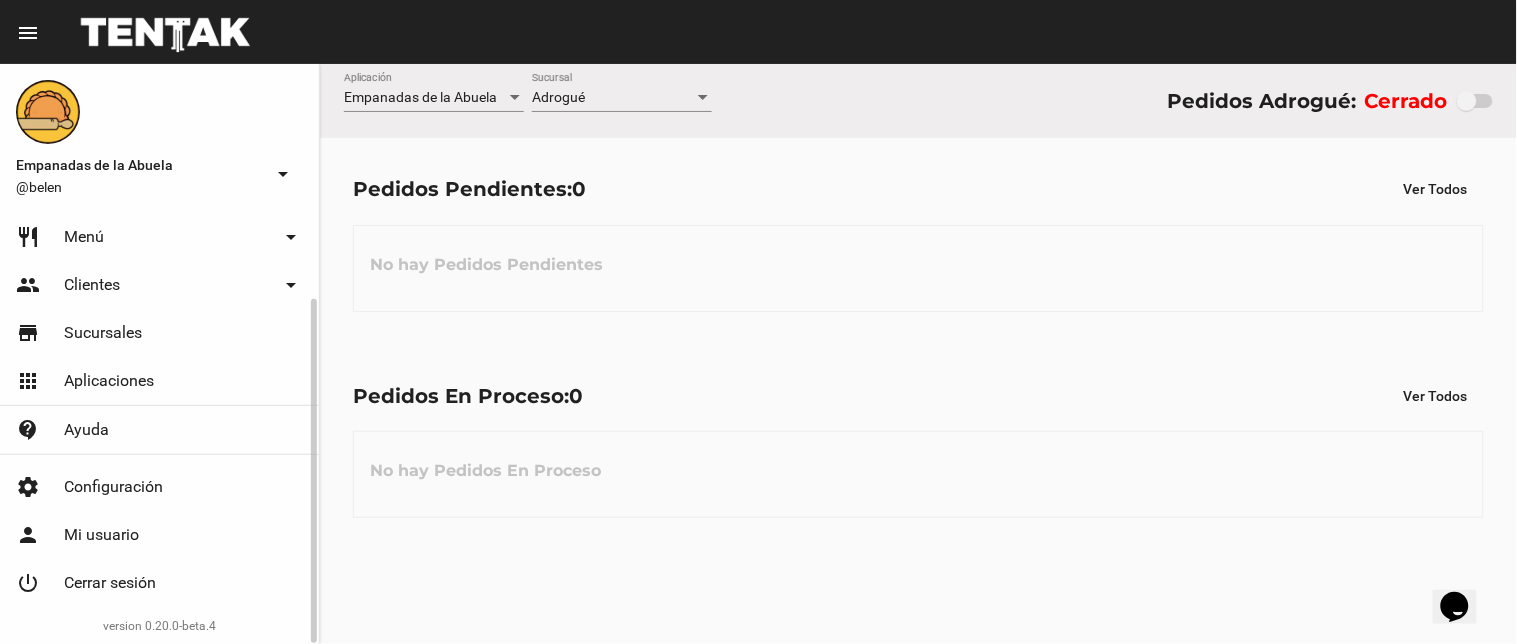 click on "power_settings_new Cerrar sesión" 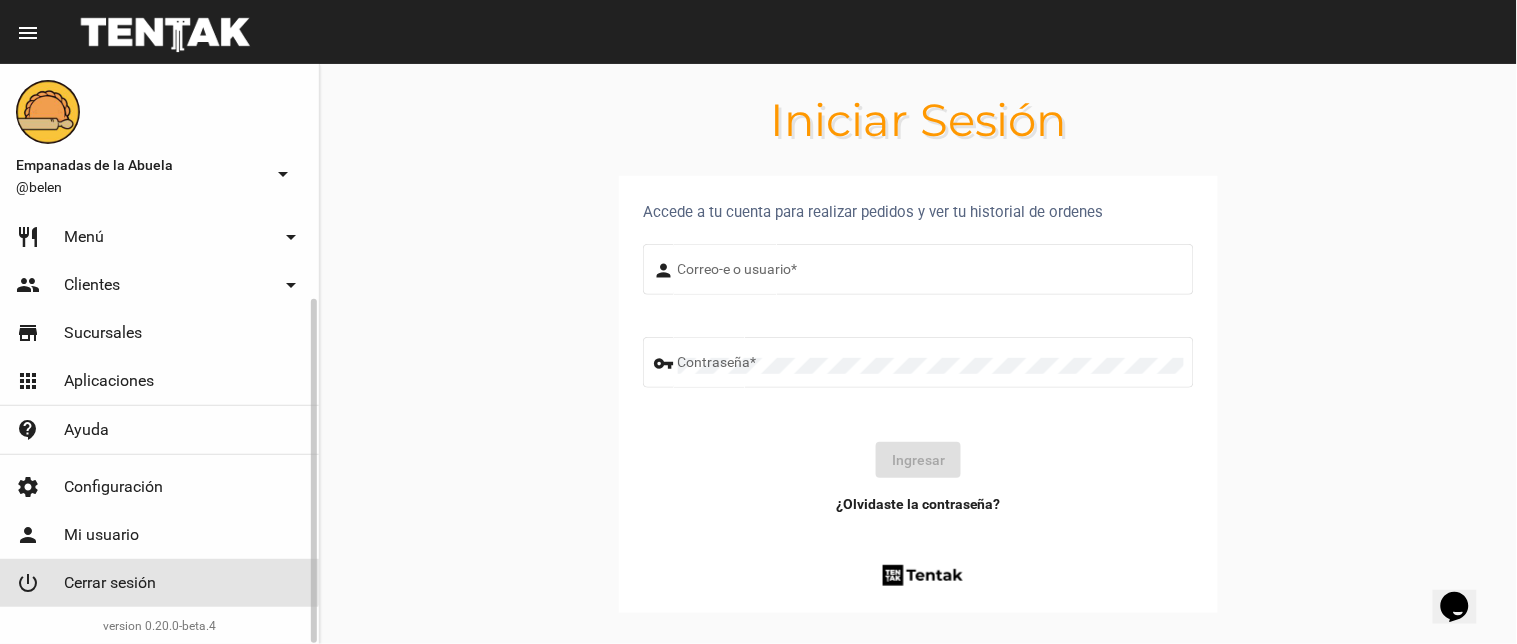 scroll, scrollTop: 0, scrollLeft: 0, axis: both 